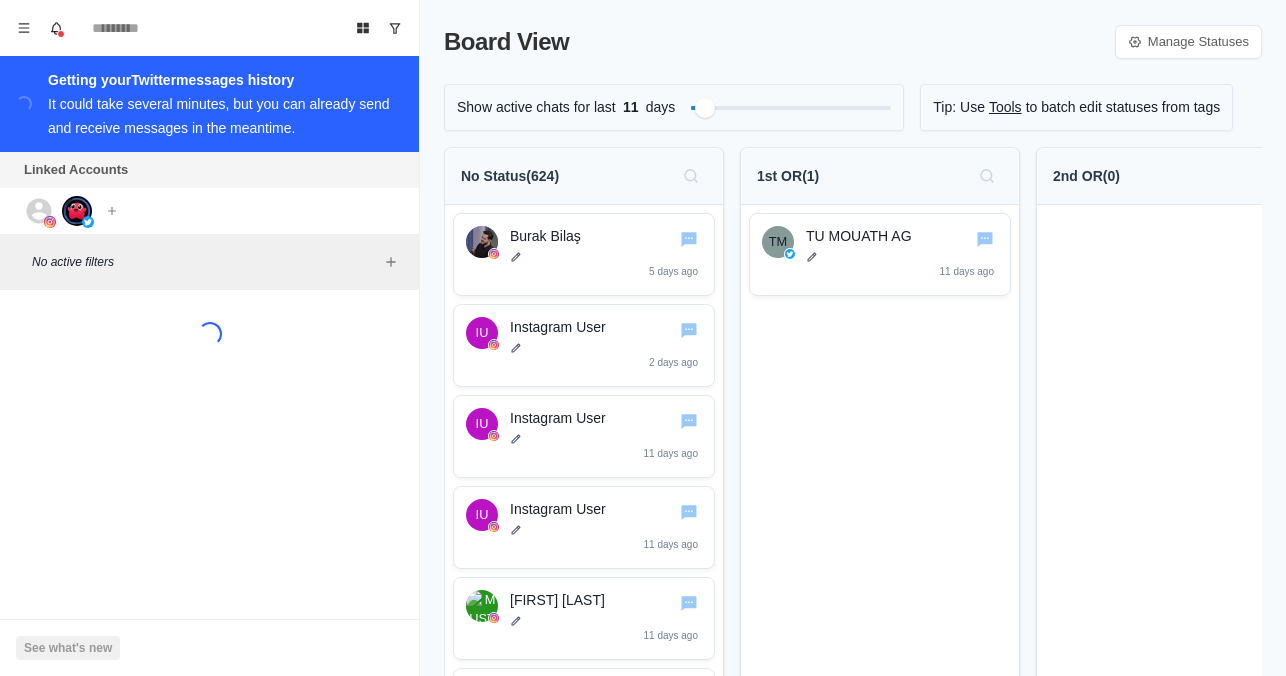 scroll, scrollTop: 0, scrollLeft: 0, axis: both 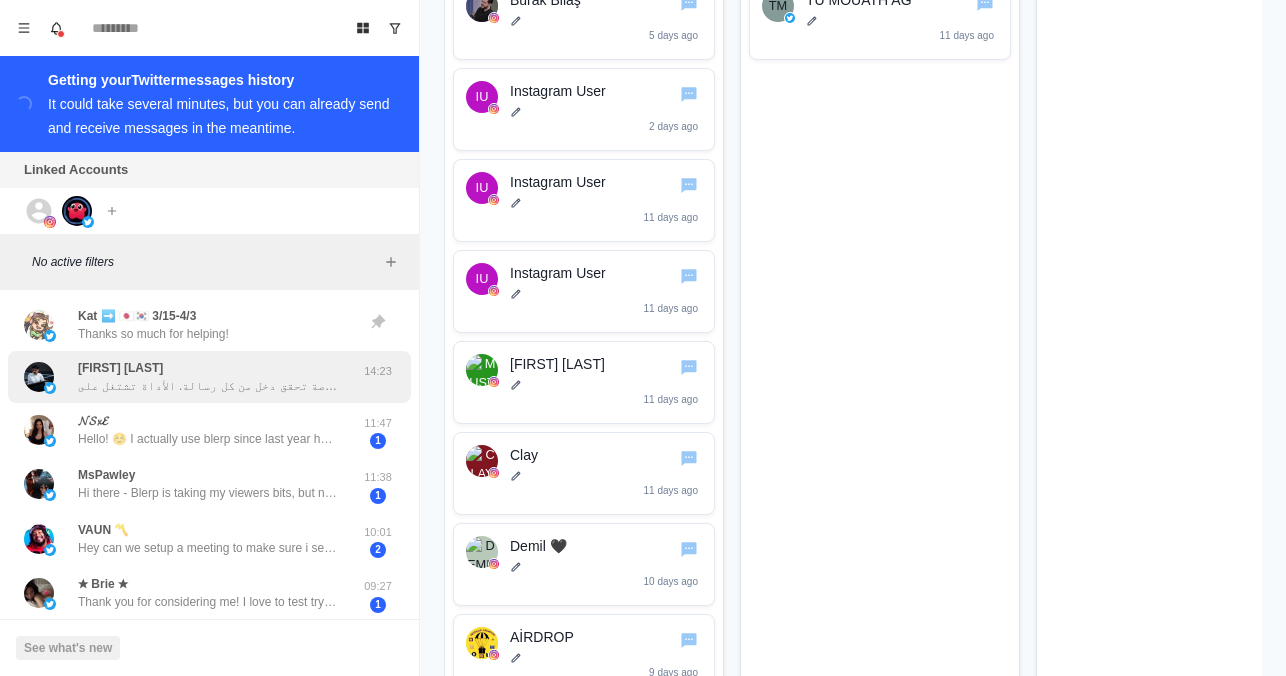 click on "Abdulmohsen Alotaibi سلام عبد المحسن،
تخيّل لو رسائل الشات في بثك تتحول لصوت... بصوت شخصية مشهورة، أو حتى بصوتك!
الذكاء الاصطناعي يعطيك تفاعل أقوى، وفرصة تحقق دخل من كل رسالة.
الأداة تشتغل على Twitch، Kick، وYouTube.
حاب تعرف كيف؟" at bounding box center [208, 377] 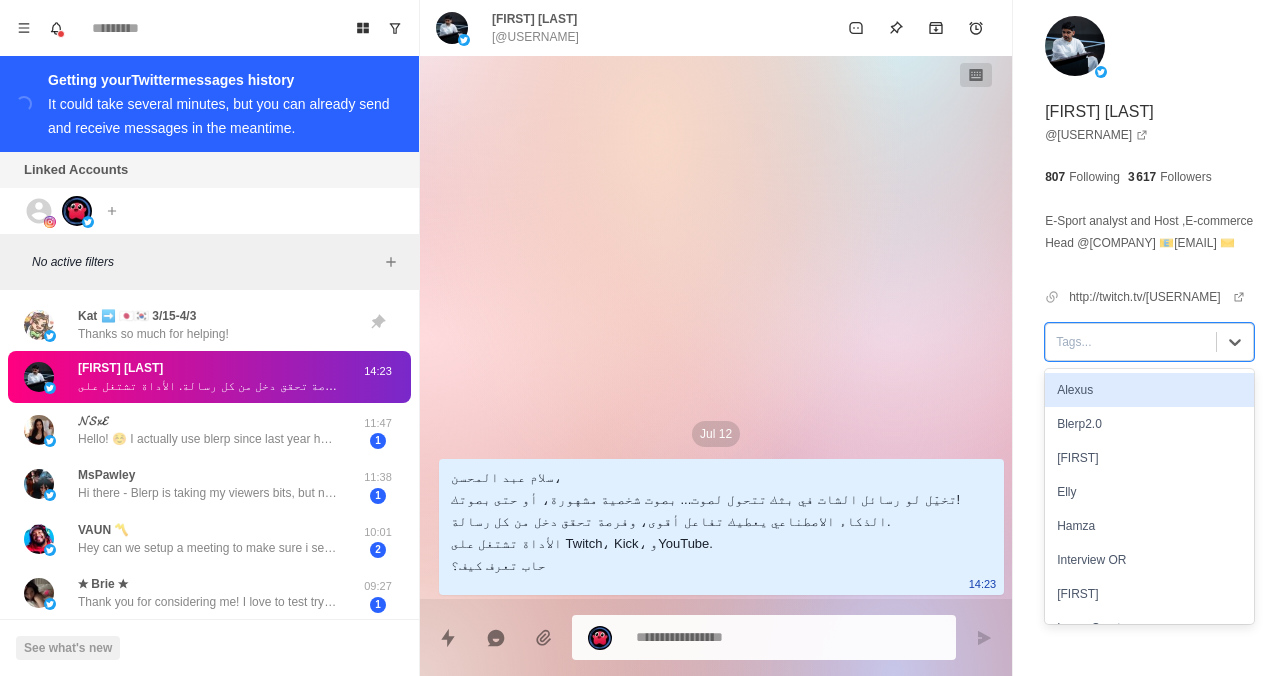click at bounding box center (1131, 342) 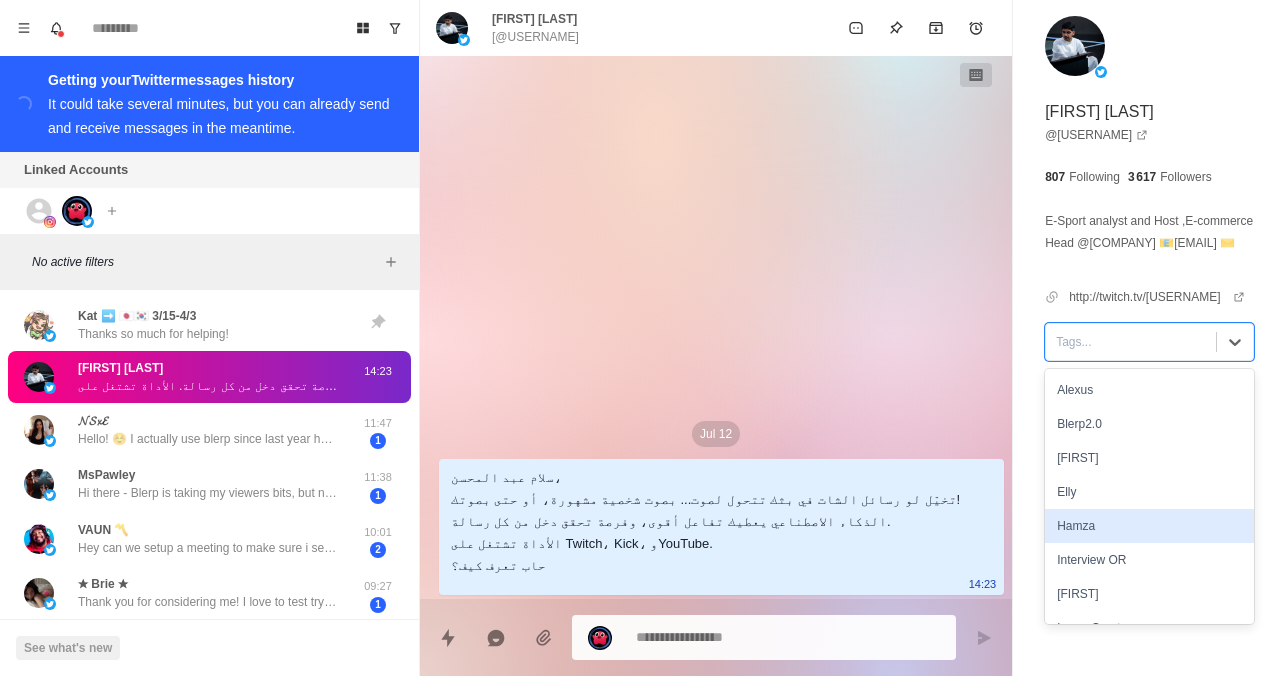 click on "Hamza" at bounding box center (1149, 526) 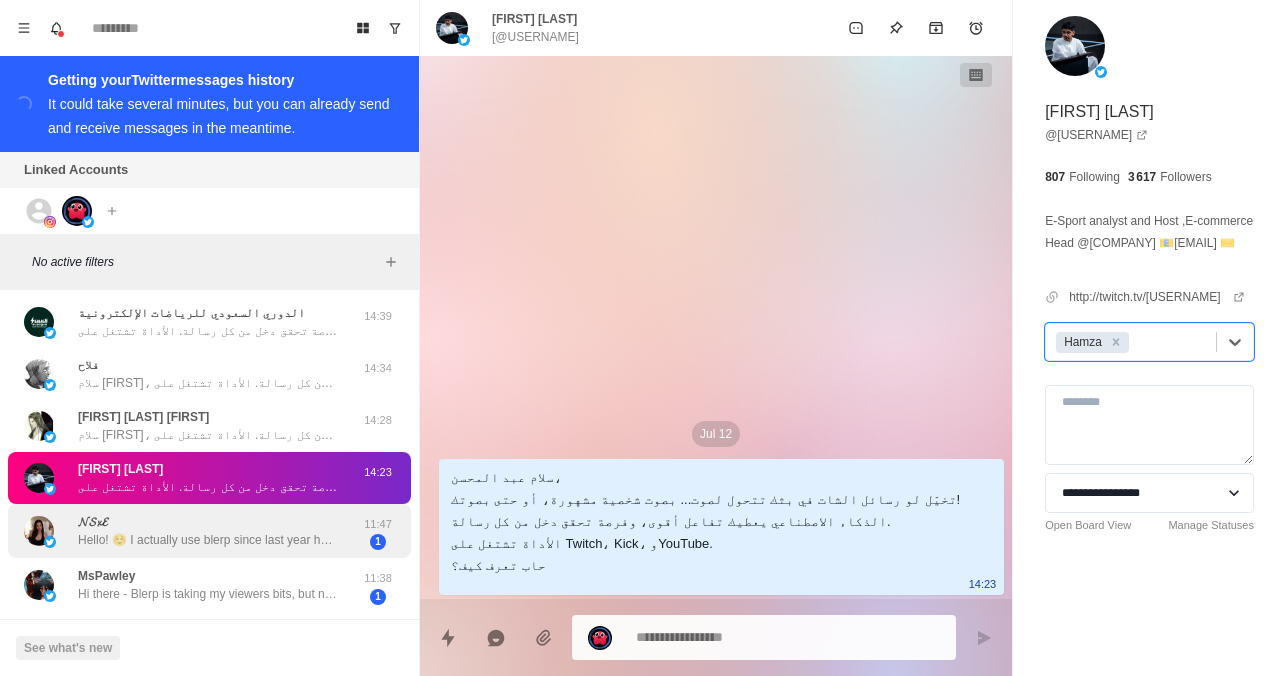 scroll, scrollTop: 244, scrollLeft: 0, axis: vertical 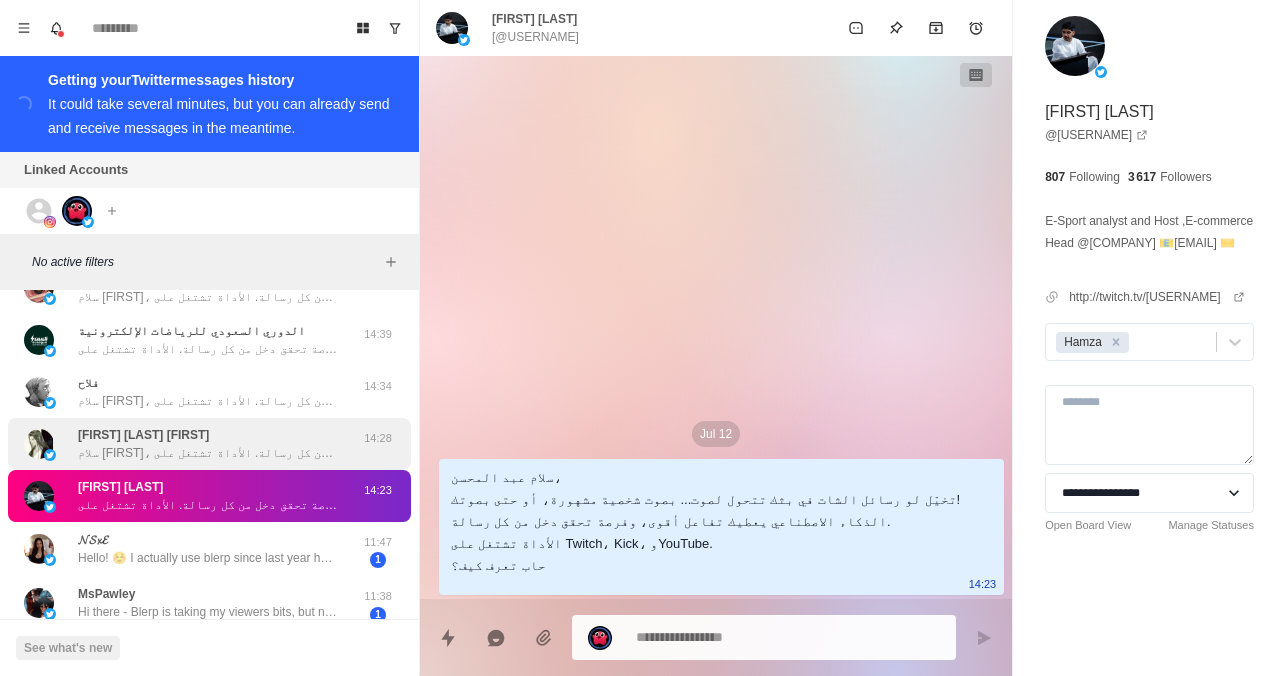 click on "Farouk Yuan الموقر فاروق سلام فاروق،
تخيّل لو رسائل الشات في بثك تتحول لصوت... بصوت شخصية مشهورة، أو حتى بصوتك!
الذكاء الاصطناعي يعطيك تفاعل أقوى، وفرصة تحقق دخل من كل رسالة.
الأداة تشتغل على Twitch، Kick، وYouTube.
حاب تعرف كيف؟" at bounding box center [208, 444] 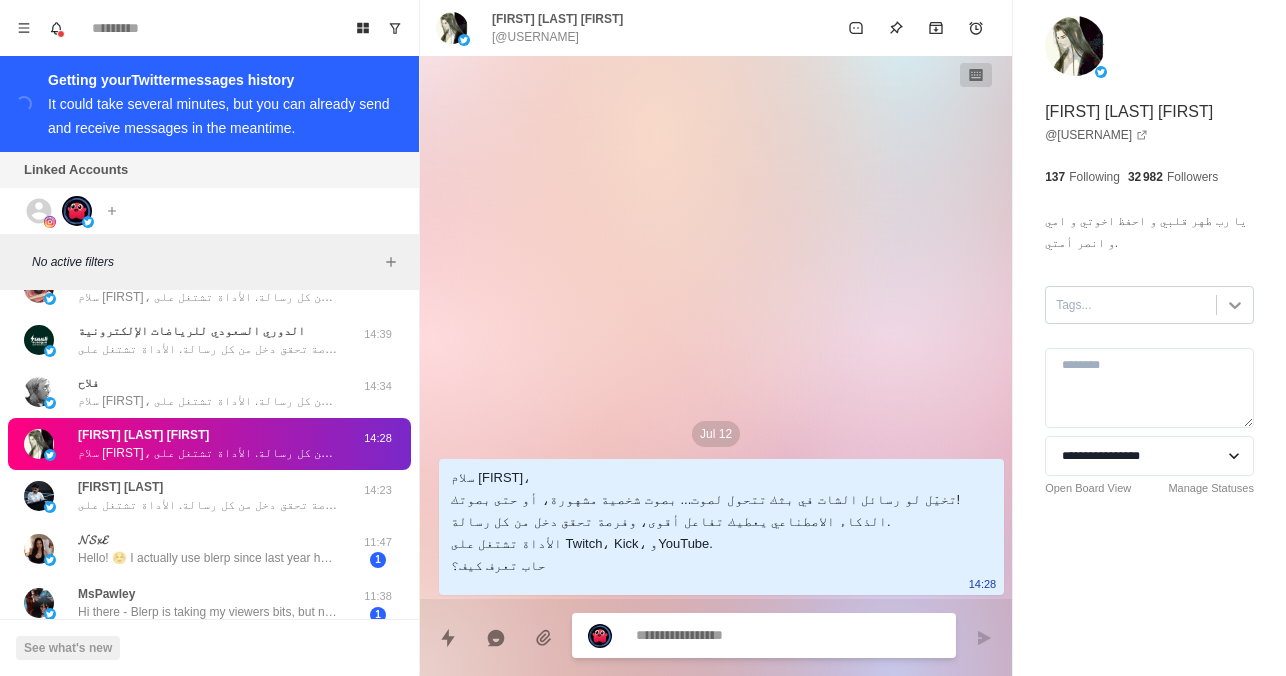 click at bounding box center [1235, 305] 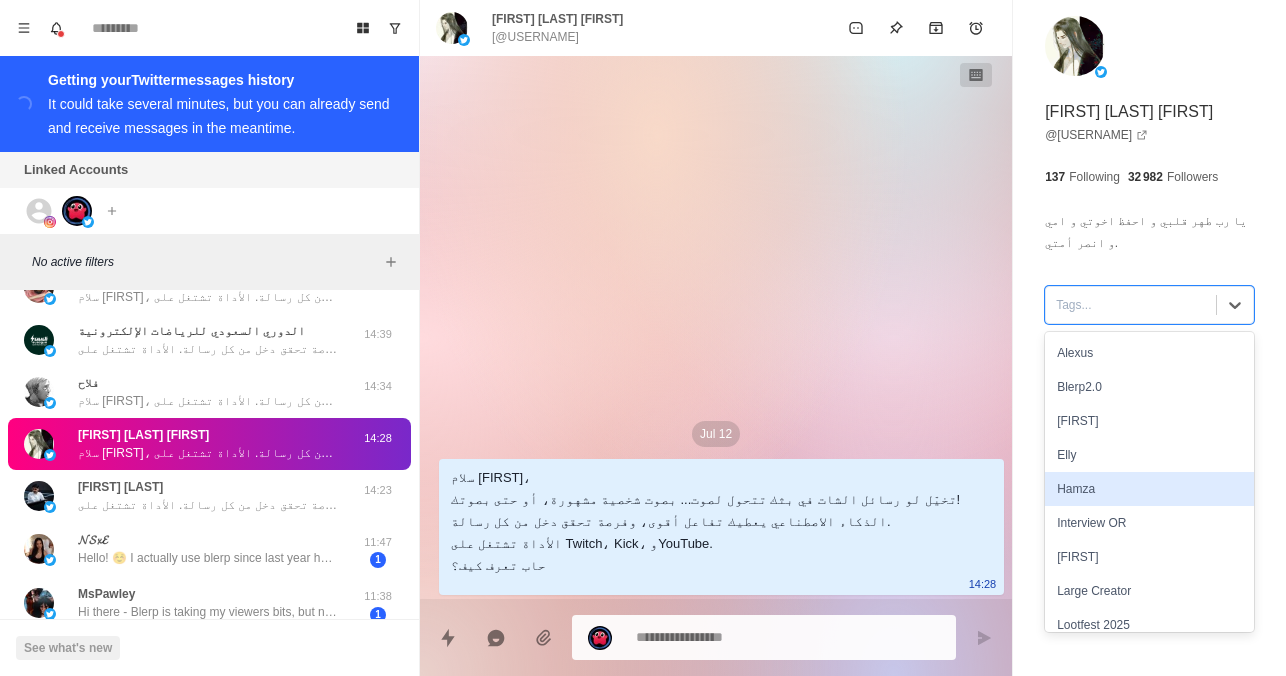 click on "Hamza" at bounding box center [1149, 489] 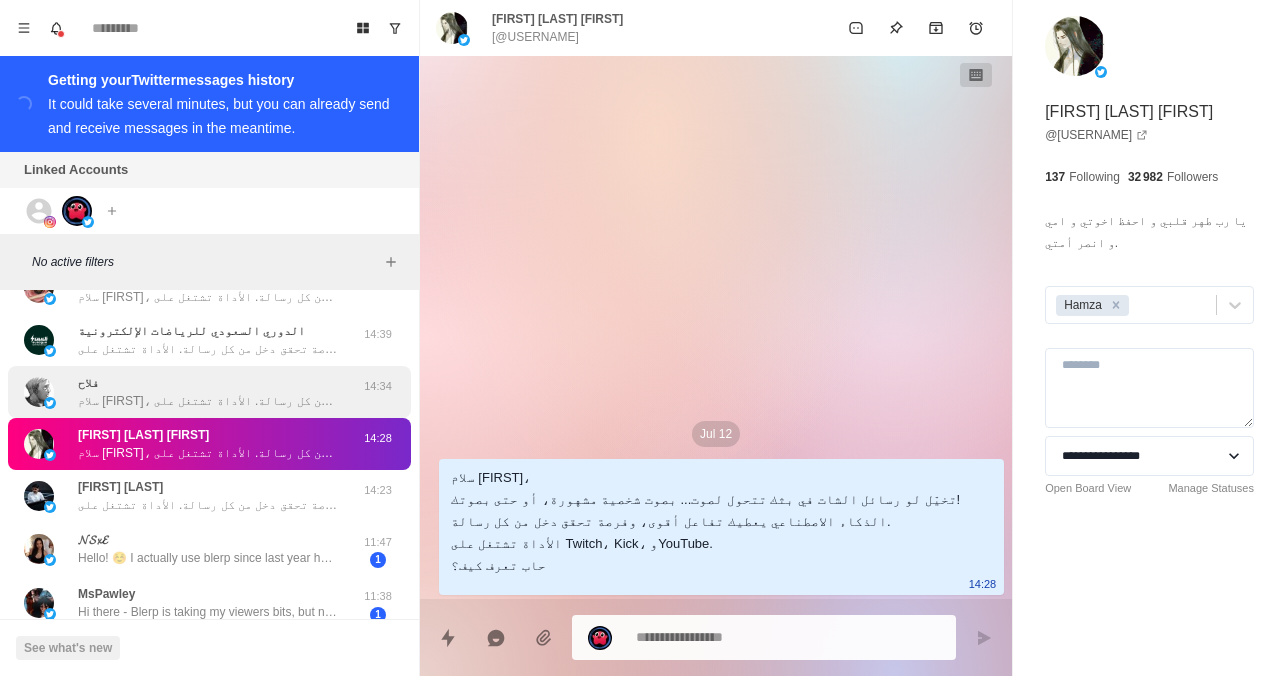 click on "فلاح سلام فلاح،
تخيّل لو رسائل الشات في بثك تتحول لصوت... بصوت شخصية مشهورة، أو حتى بصوتك!
الذكاء الاصطناعي يعطيك تفاعل أقوى، وفرصة تحقق دخل من كل رسالة.
الأداة تشتغل على Twitch، Kick، وYouTube.
حاب تعرف كيف؟" at bounding box center (208, 392) 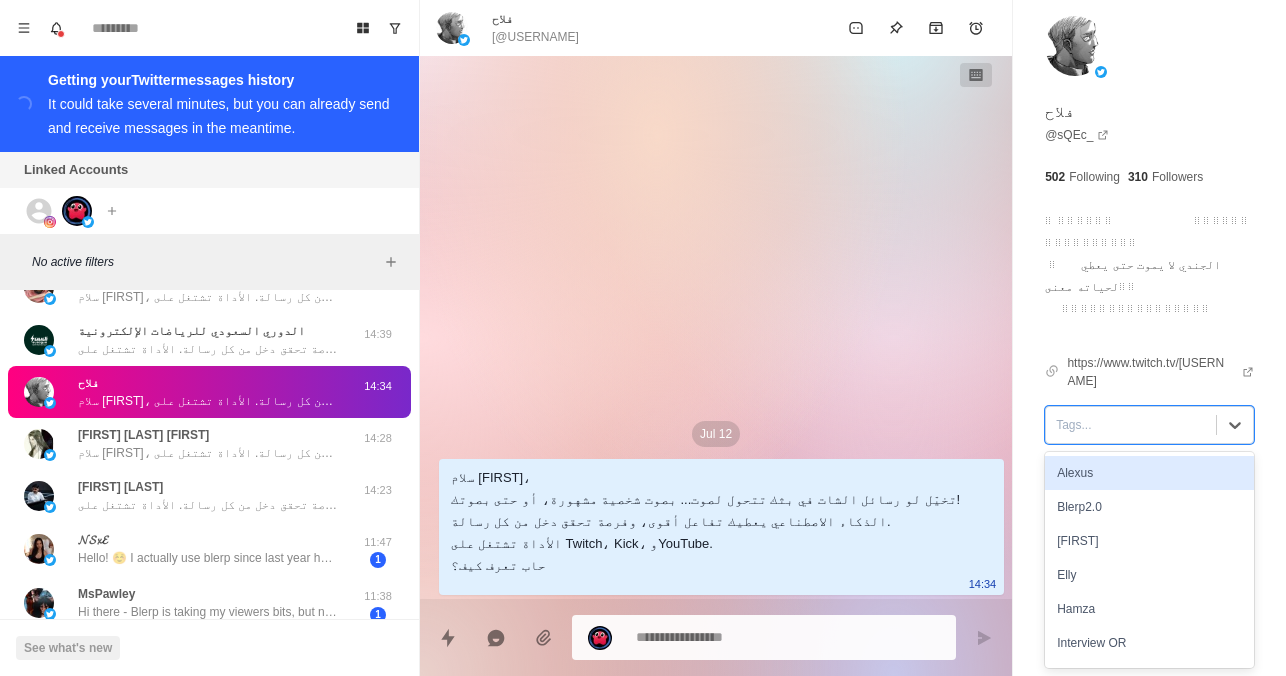 click at bounding box center [1131, 425] 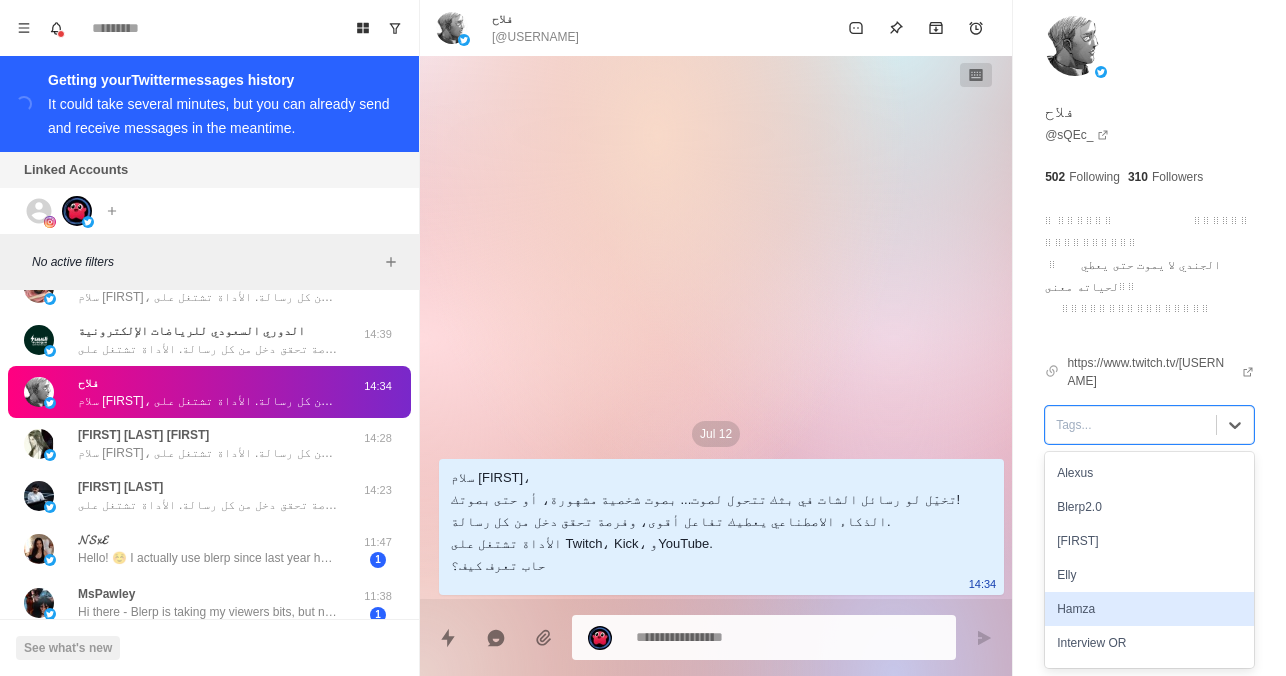 click on "Hamza" at bounding box center [1149, 609] 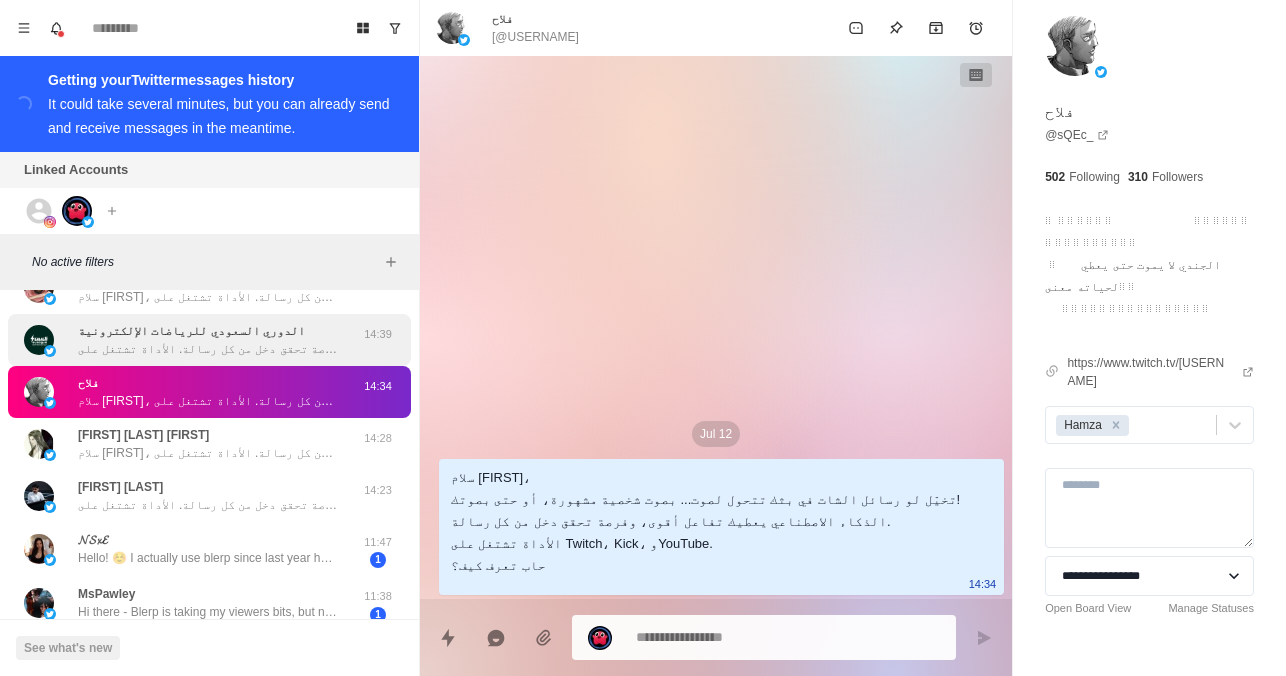 click on "14:39" at bounding box center (378, 340) 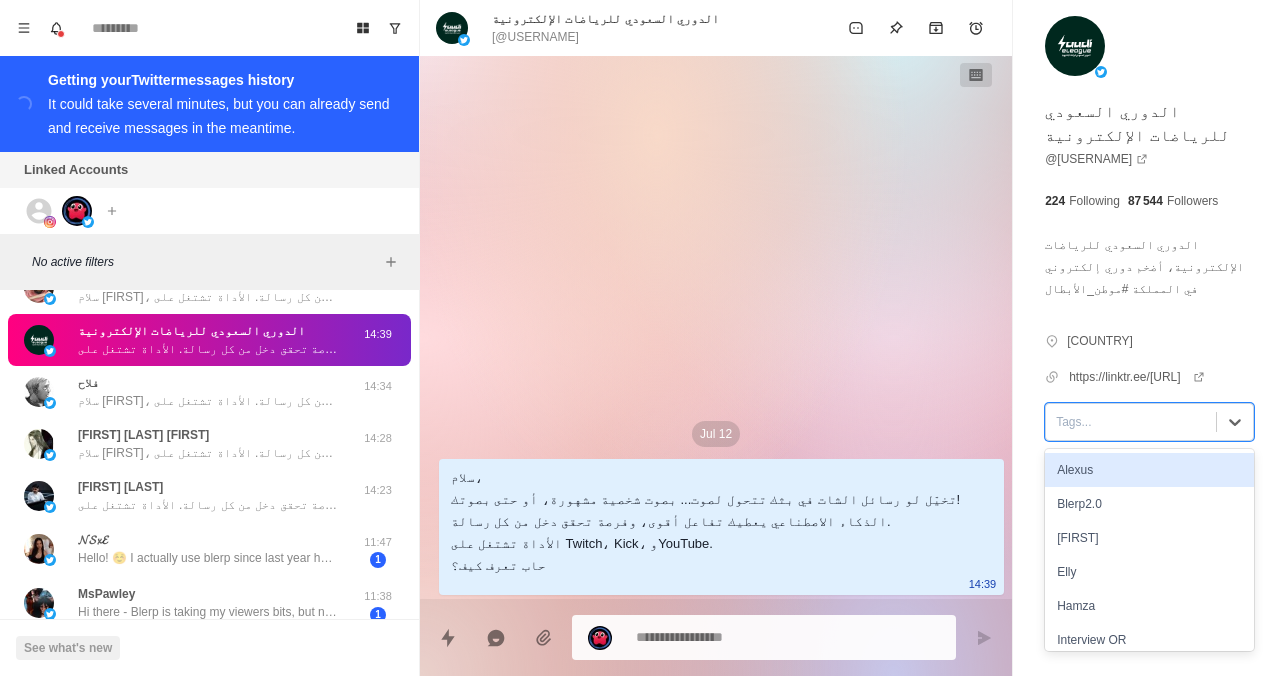 click on "Tags..." at bounding box center [1131, 422] 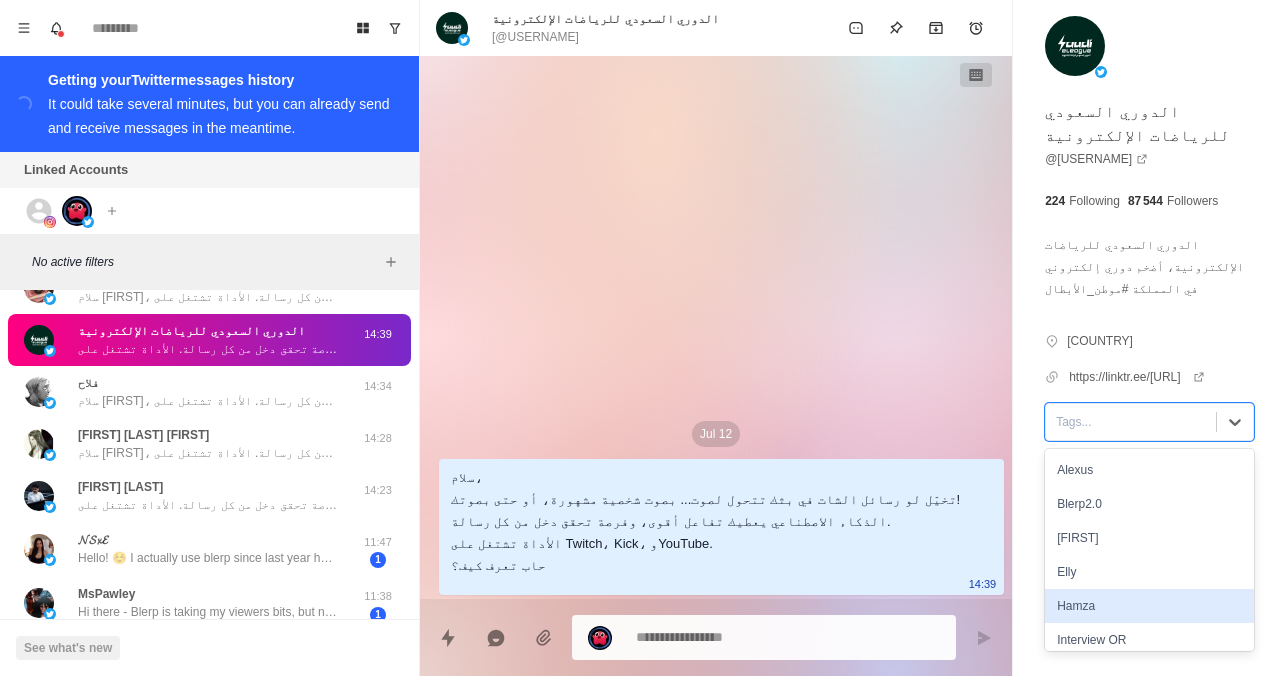 click on "Hamza" at bounding box center (1149, 606) 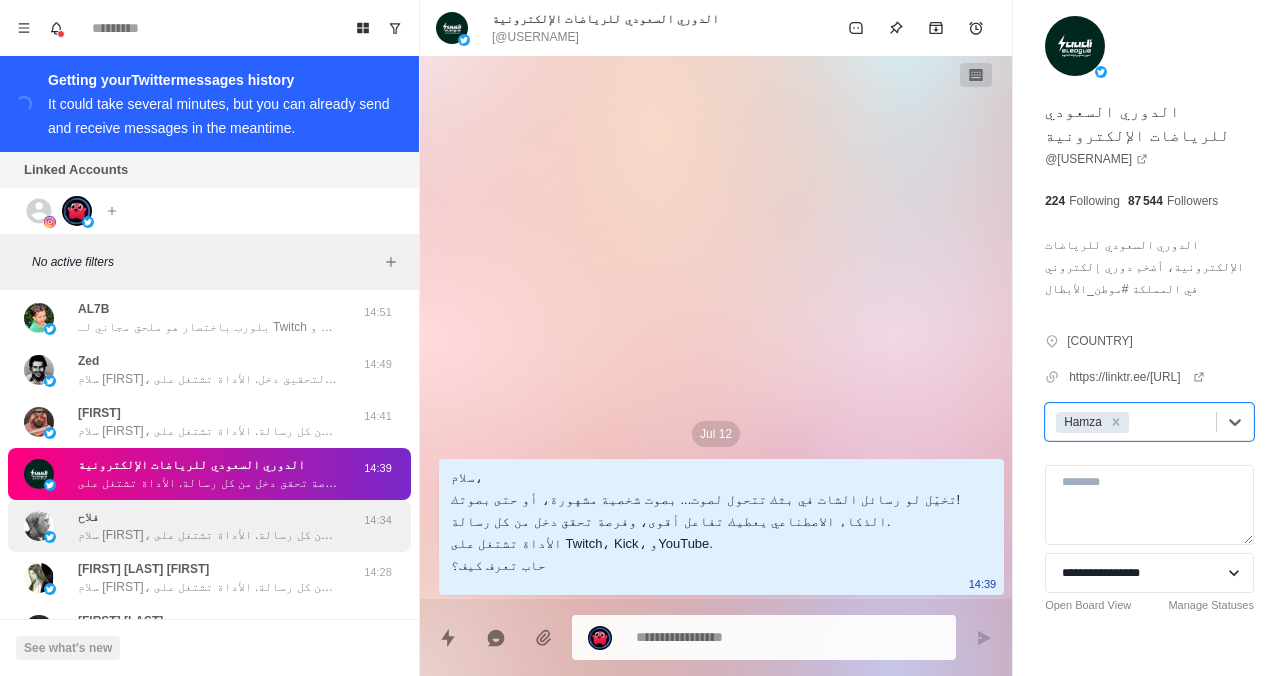 scroll, scrollTop: 108, scrollLeft: 0, axis: vertical 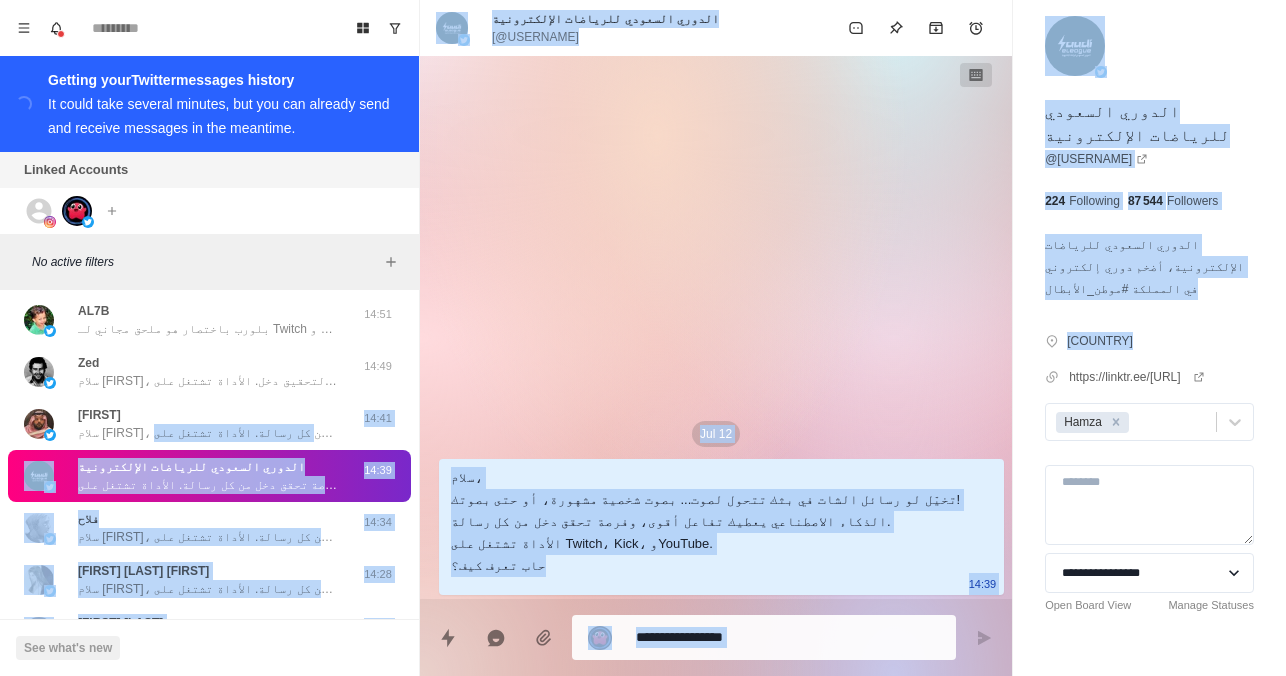 drag, startPoint x: 226, startPoint y: 427, endPoint x: 1110, endPoint y: 364, distance: 886.24207 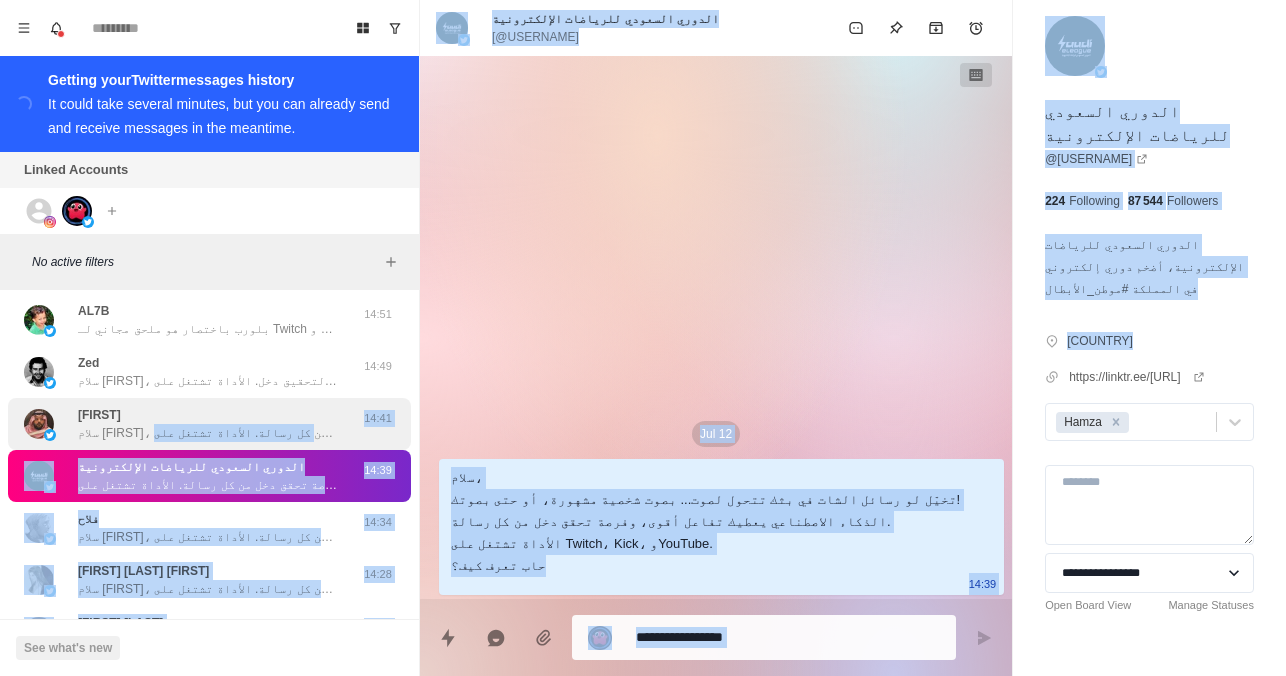 click on "سلام [KUNYA] [FIRST]،
تخيّل لو رسائل الشات في بثك تتحول لصوت... بصوت شخصية مشهورة، أو حتى بصوتك!
الذكاء الاصطناعي يعطيك تفاعل أقوى، وفرصة تحقق دخل من كل رسالة.
الأداة تشتغل على Twitch، Kick، وYouTube.
حاب تعرف كيف؟" at bounding box center [208, 433] 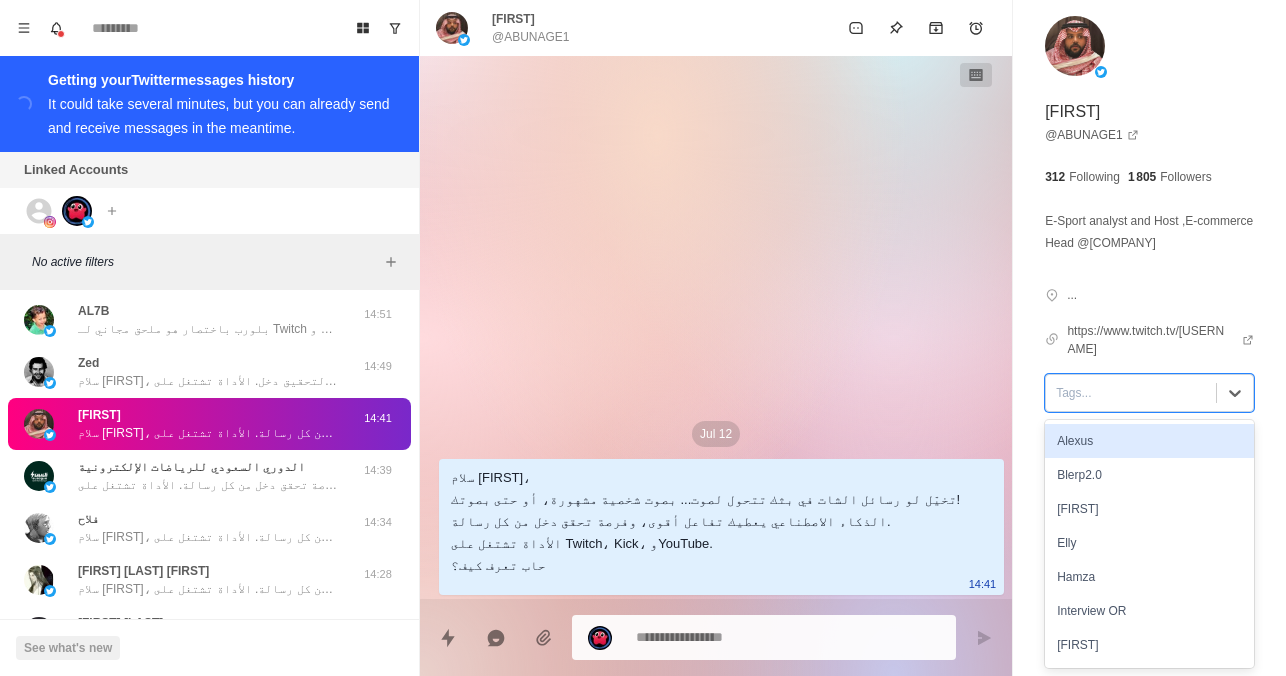 click at bounding box center [1131, 393] 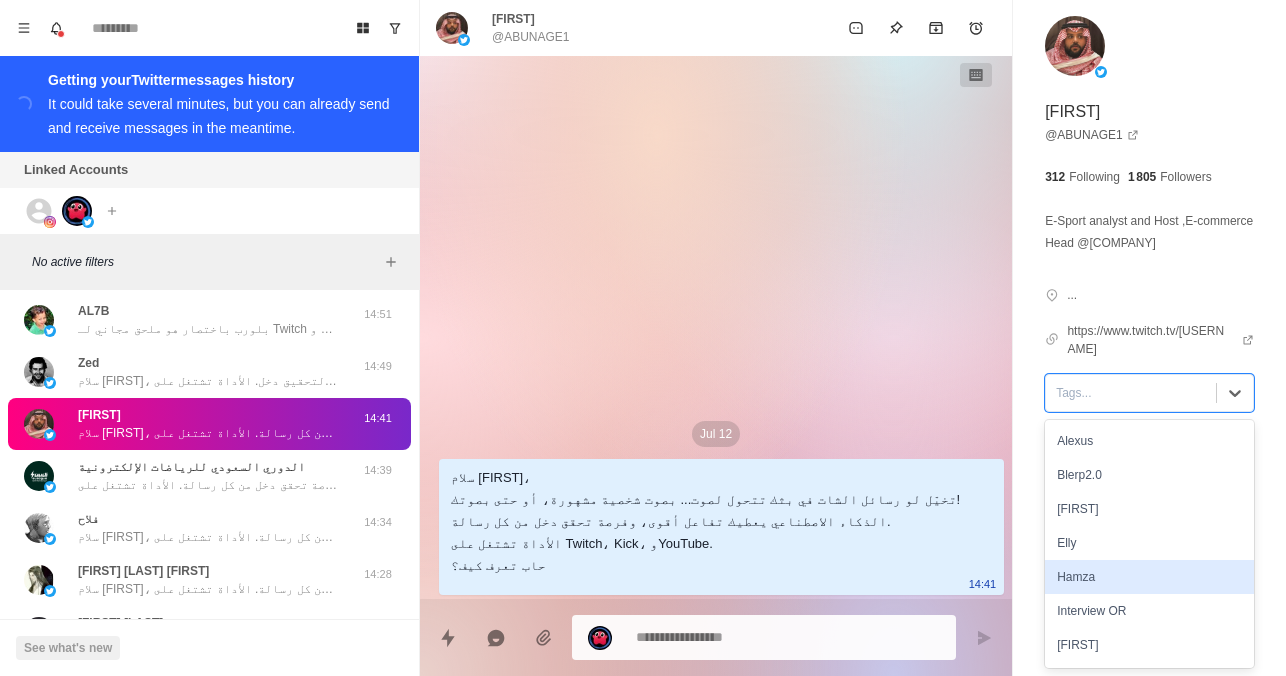 click on "Hamza" at bounding box center [1149, 577] 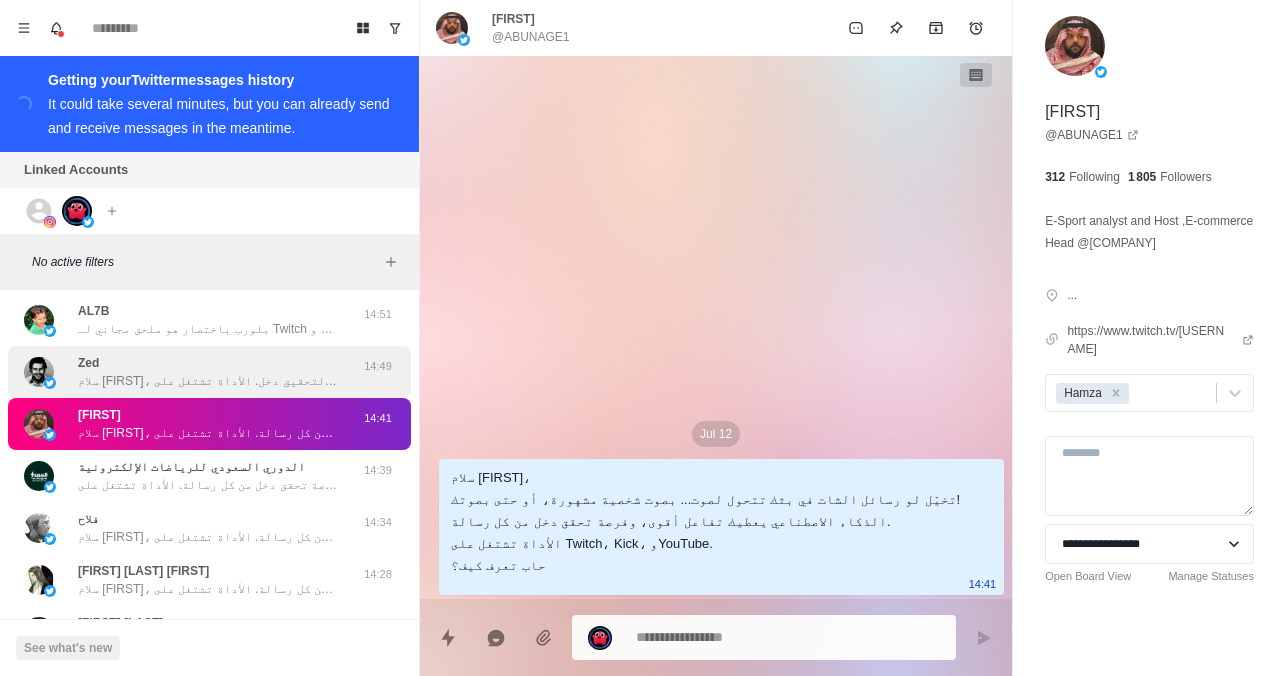 click on "سلام زد،
تخيل لو رسائل الشات في بثك تتحول لصوت… بصوت شخصية مشهورة، أو حتى بصوتك!
بفضل الذكاء الاصطناعي، التفاعل يصير أقوى، ومع كل رسالة تفتح لك فرصة لتحقيق دخل.
الأداة تشتغل على Twitch وKick.
حاب تعرف كيف؟" at bounding box center [208, 381] 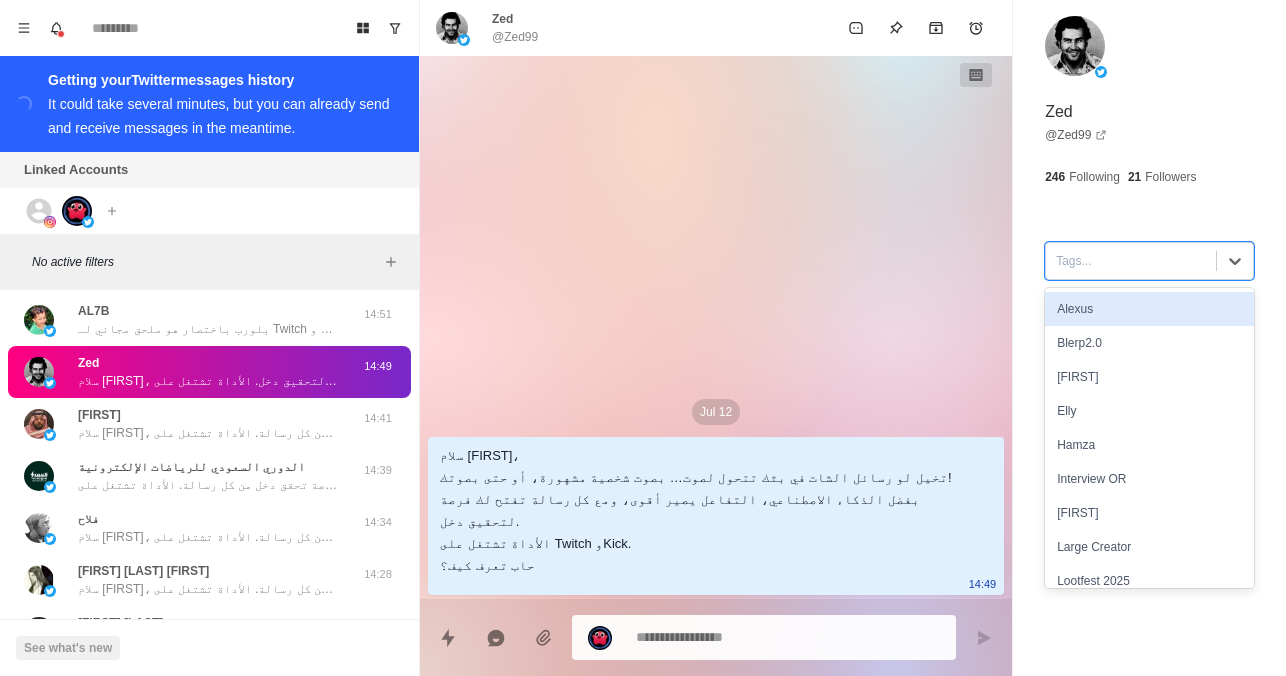 click at bounding box center [1131, 261] 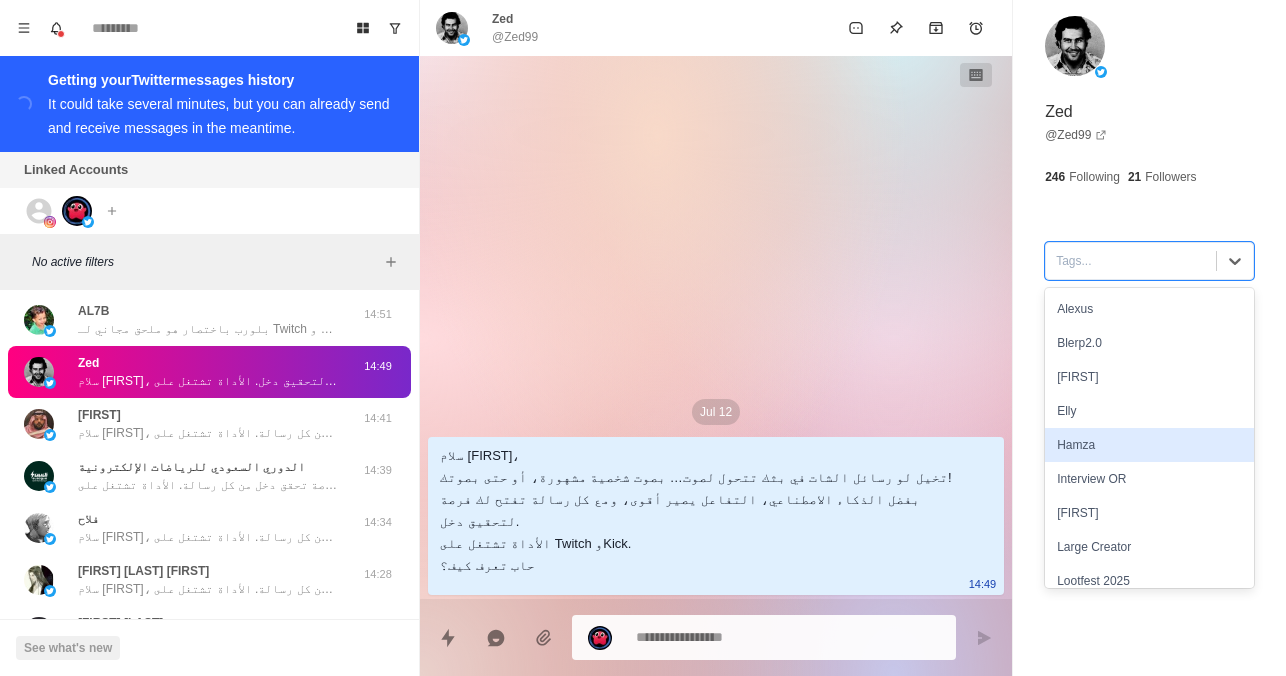 click on "Hamza" at bounding box center (1149, 445) 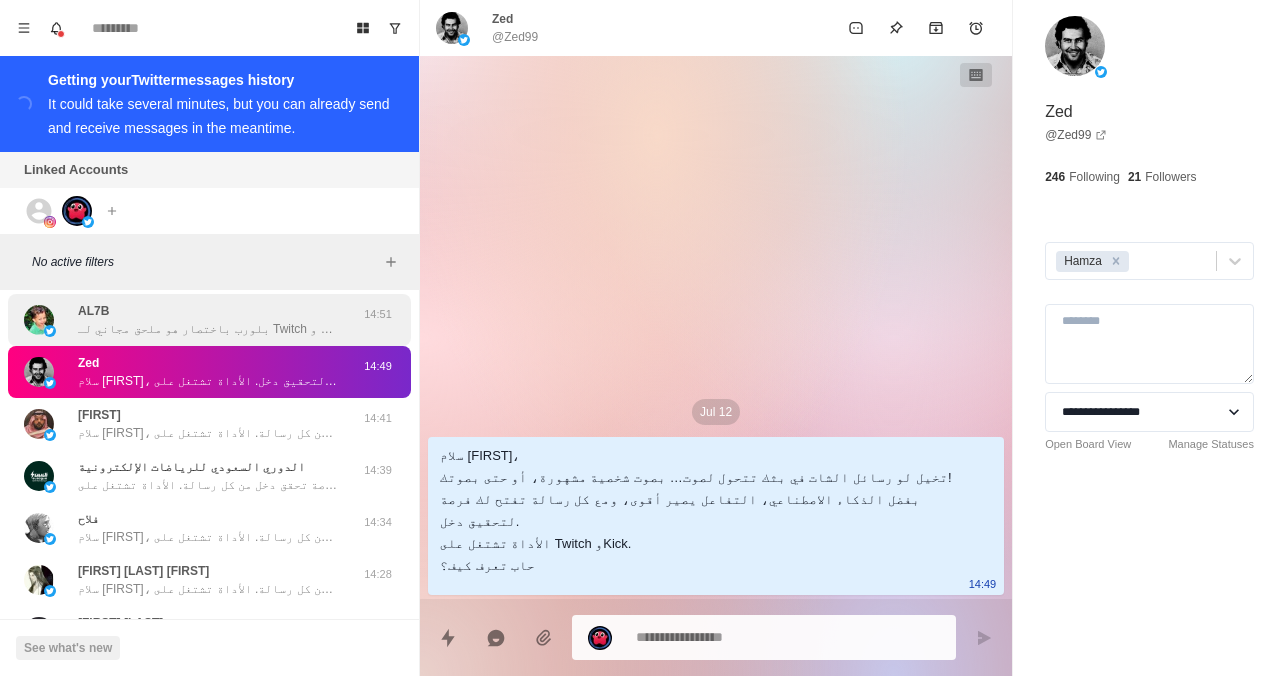 click on "AL7B بلورب باختصار هو ملحق مجاني لـ Twitch و Kick يتيح لجمهورك إرسال رسائل صوتية (TTS) أو تشغيل تنبيهات صوتية تفاعلية مقابل البتات أو التبرعات. يساعدك على زيادة التفاعل، دعم المشاهدين، وتنويع الدخل من الشات بطرق مبتكرة. مجاني وسهل الإعداد - هل ترغب بتجربته؟" at bounding box center [208, 320] 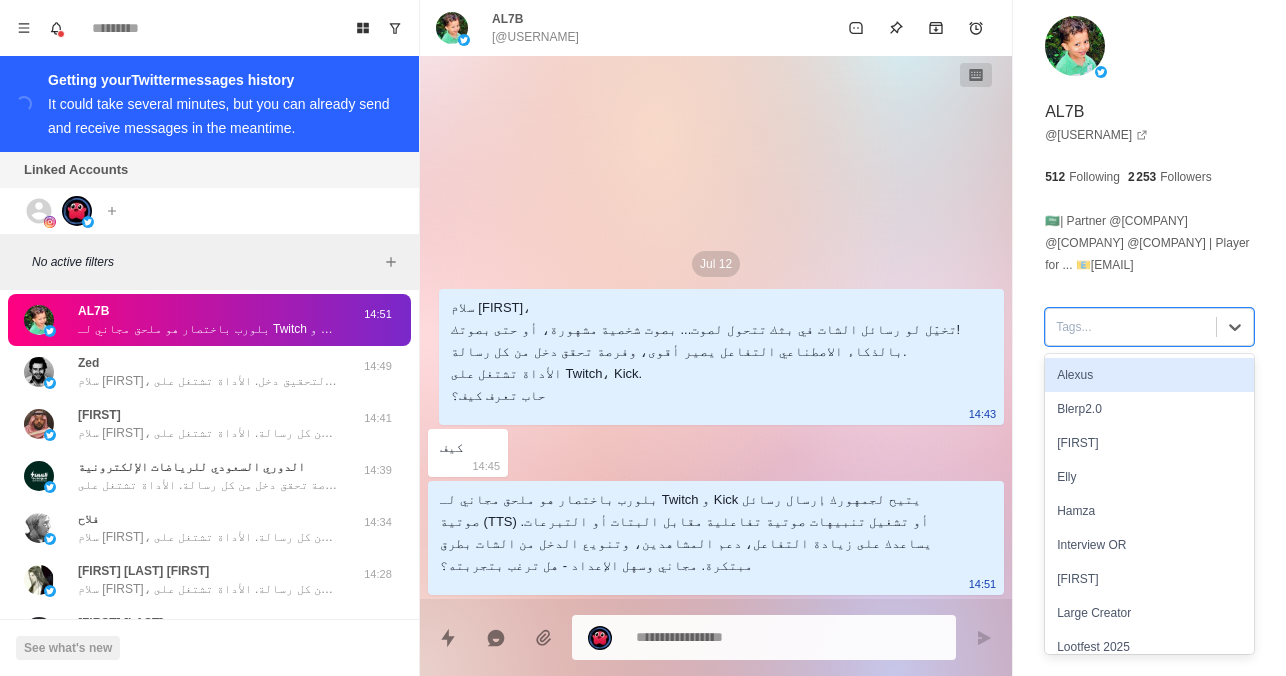 click on "Tags..." at bounding box center (1131, 327) 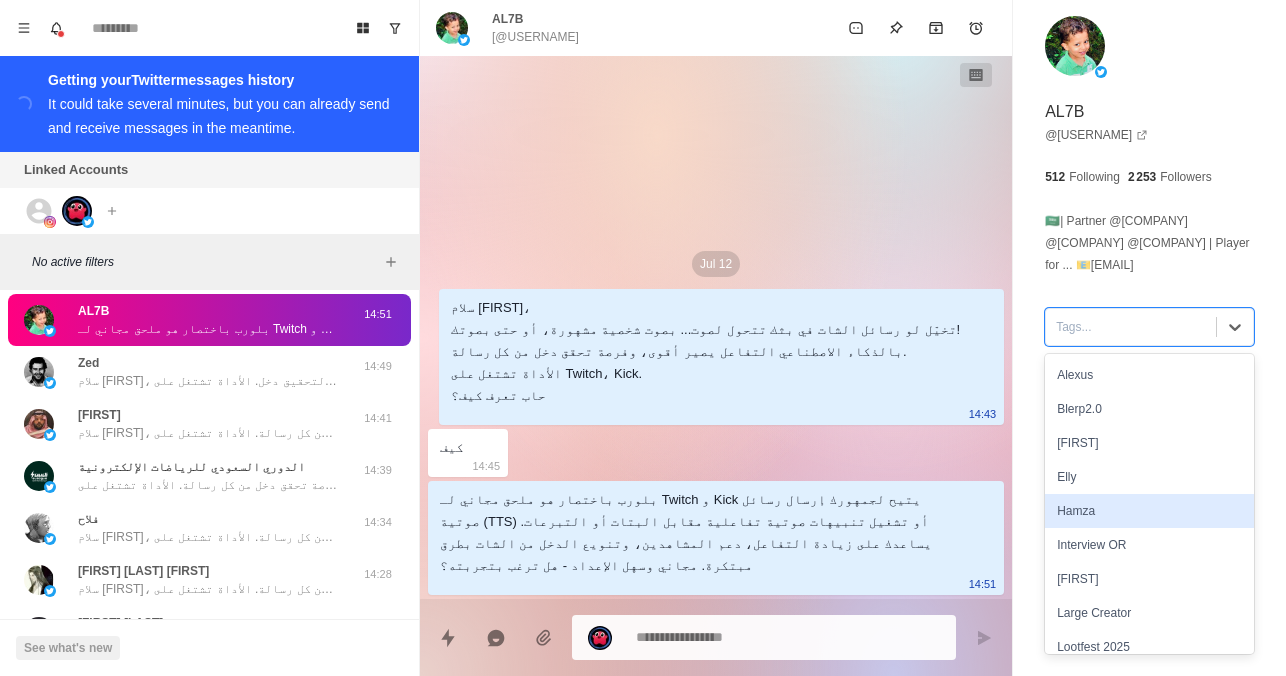 click on "Hamza" at bounding box center (1149, 511) 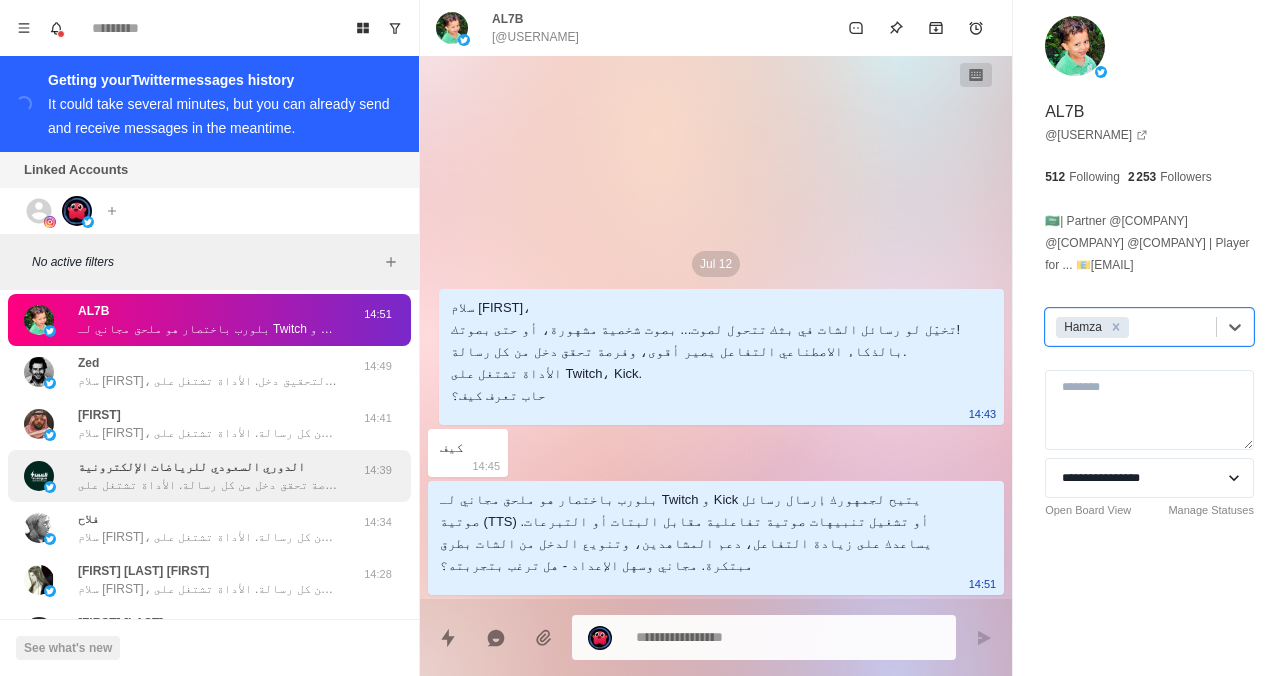 scroll, scrollTop: 0, scrollLeft: 0, axis: both 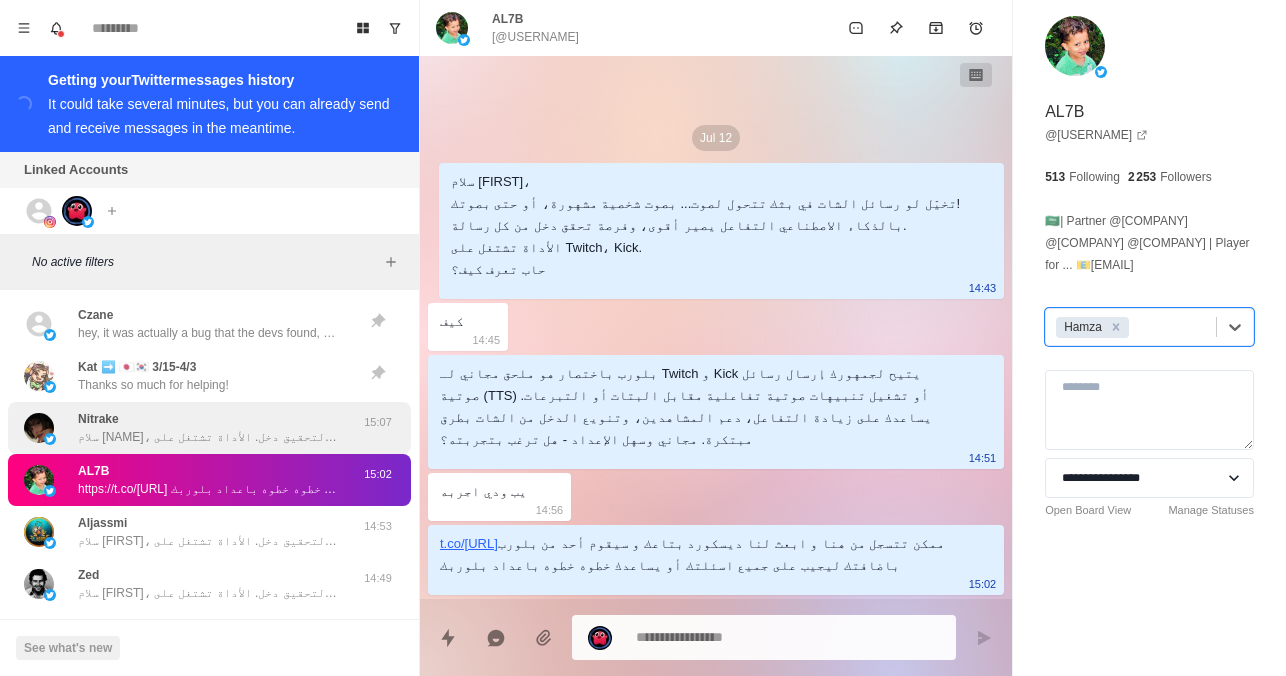 click on "Nitrake سلام ندى،
تخيّلي لو رسائل الشات في بثك تتحوّل لصوت… بصوت شخصية مشهورة، أو حتى بصوتك إنتِ!
بفضل الذكاء الاصطناعي، التفاعل يصير أقوى، ومع كل رسالة تفتح لك فرصة لتحقيق دخل.
الأداة تشتغل على Twitch وKick.
حابّة تعرفين كيف؟" at bounding box center [208, 428] 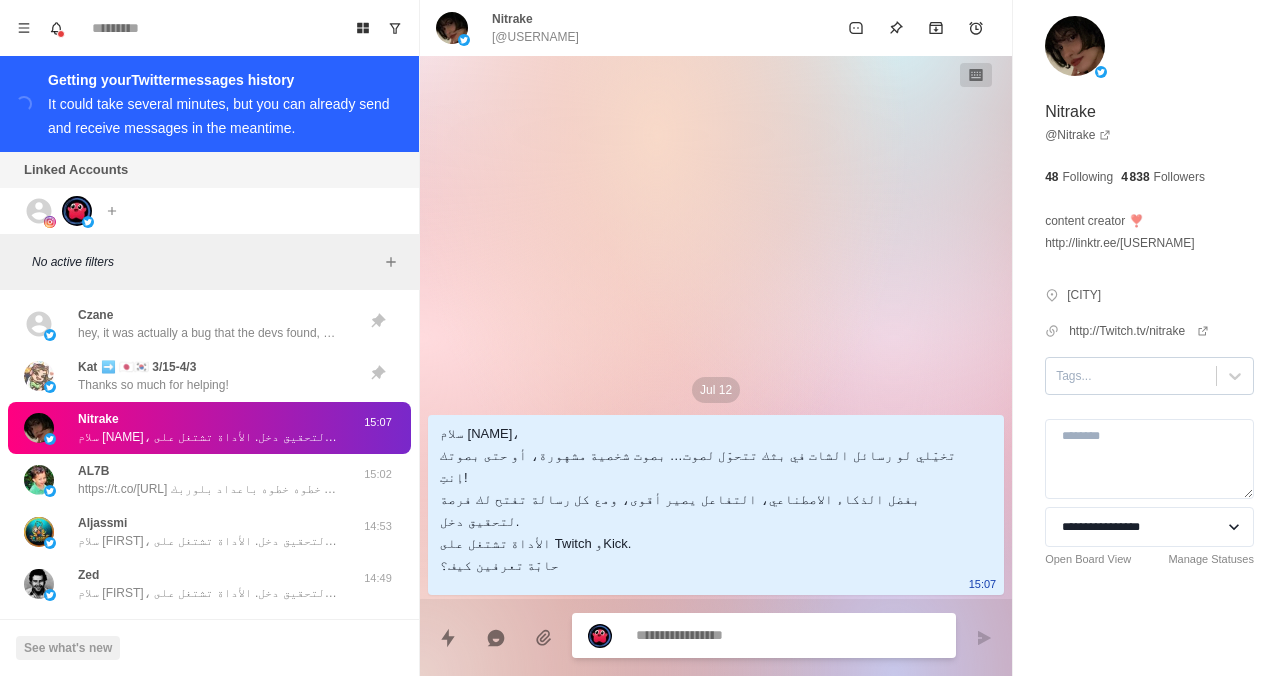click at bounding box center (1131, 376) 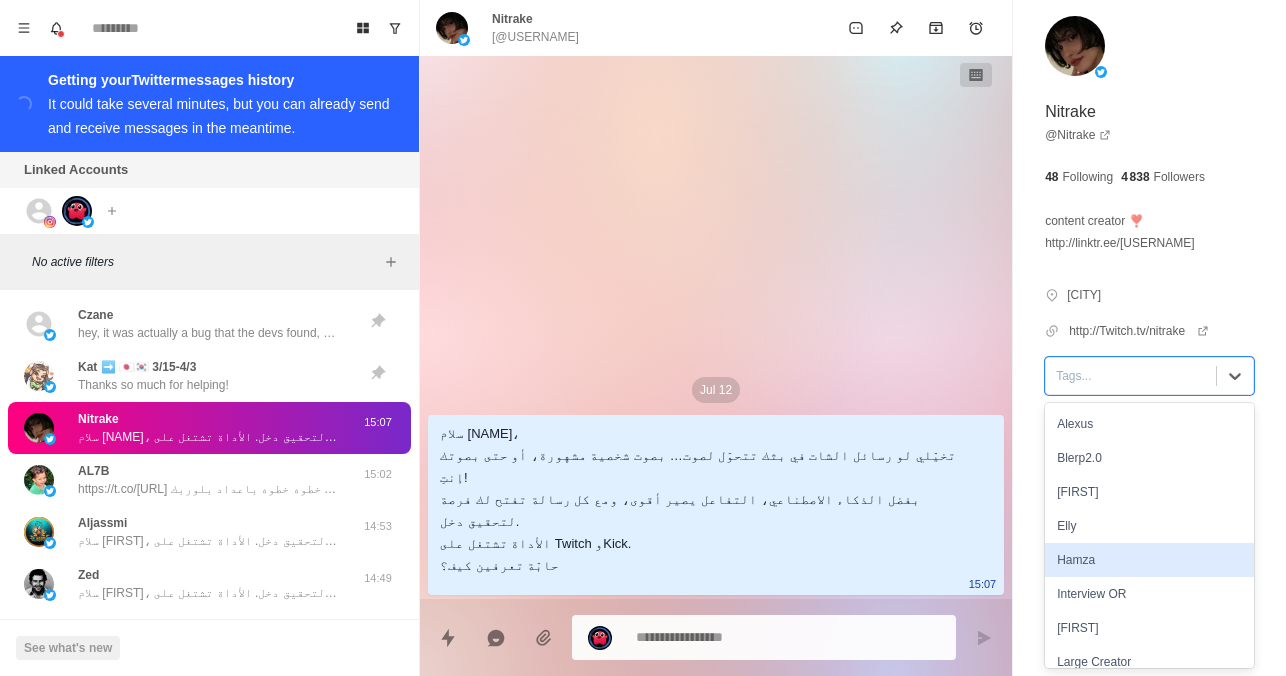 click on "Hamza" at bounding box center (1149, 560) 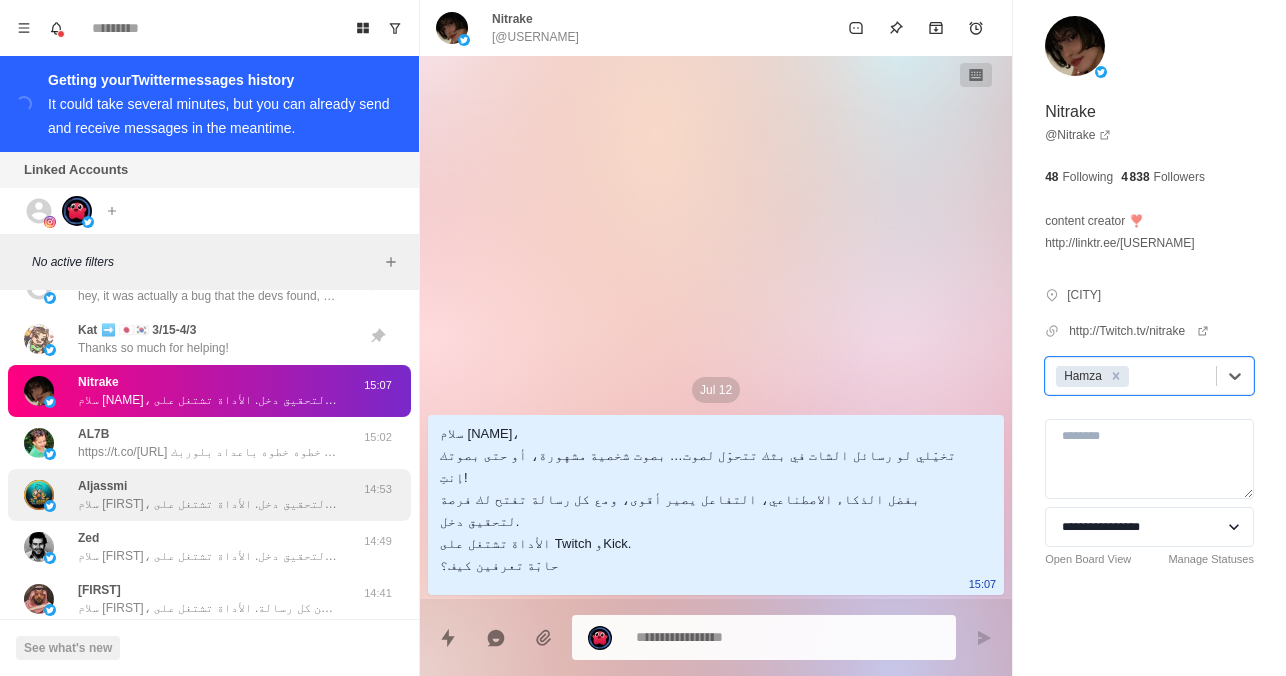 scroll, scrollTop: 0, scrollLeft: 0, axis: both 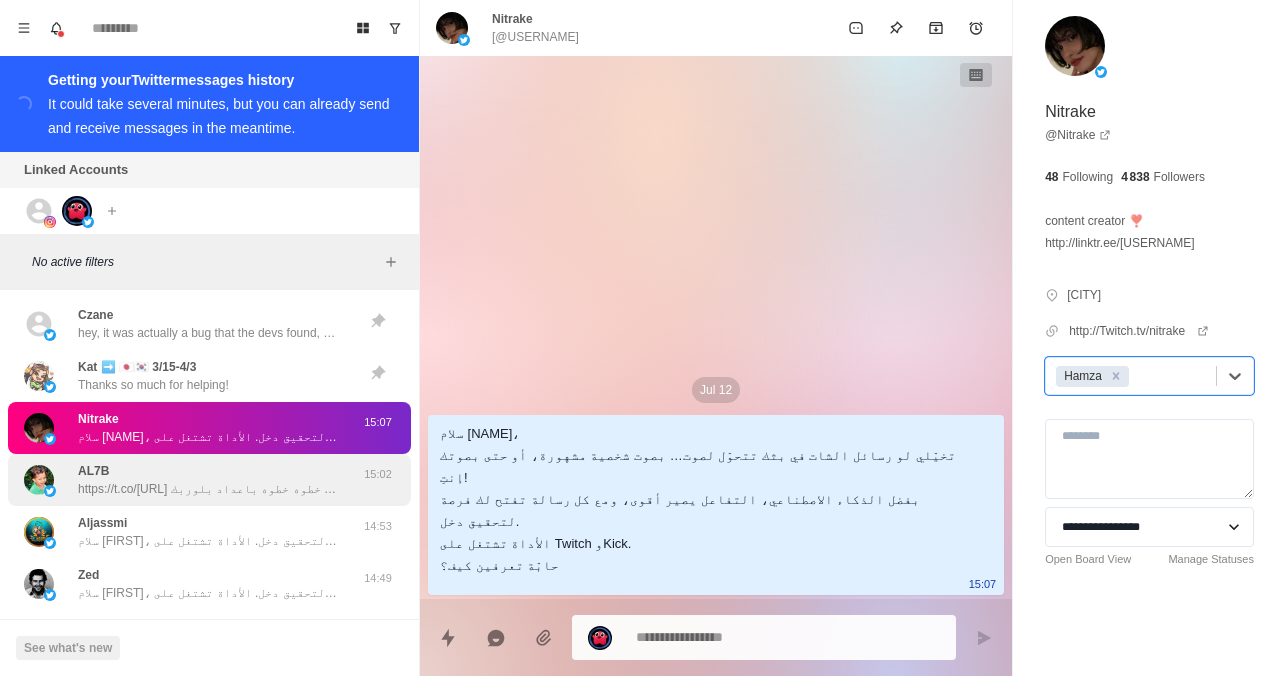 type on "*" 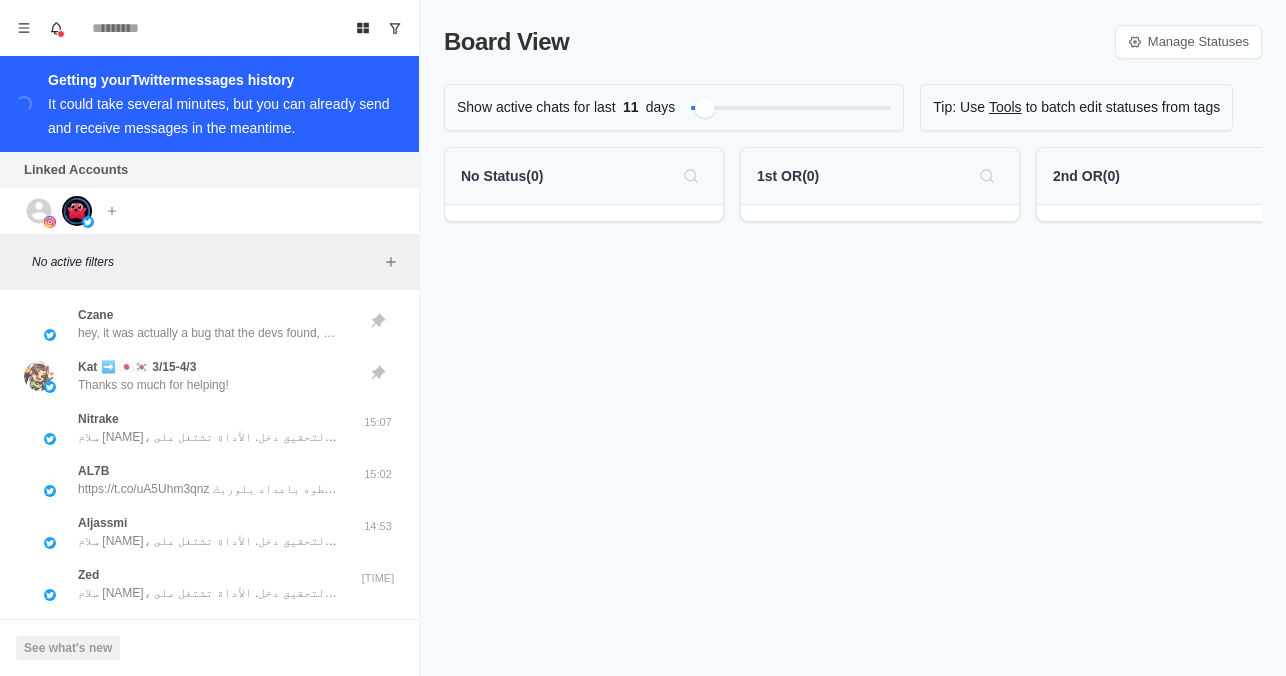 scroll, scrollTop: 0, scrollLeft: 0, axis: both 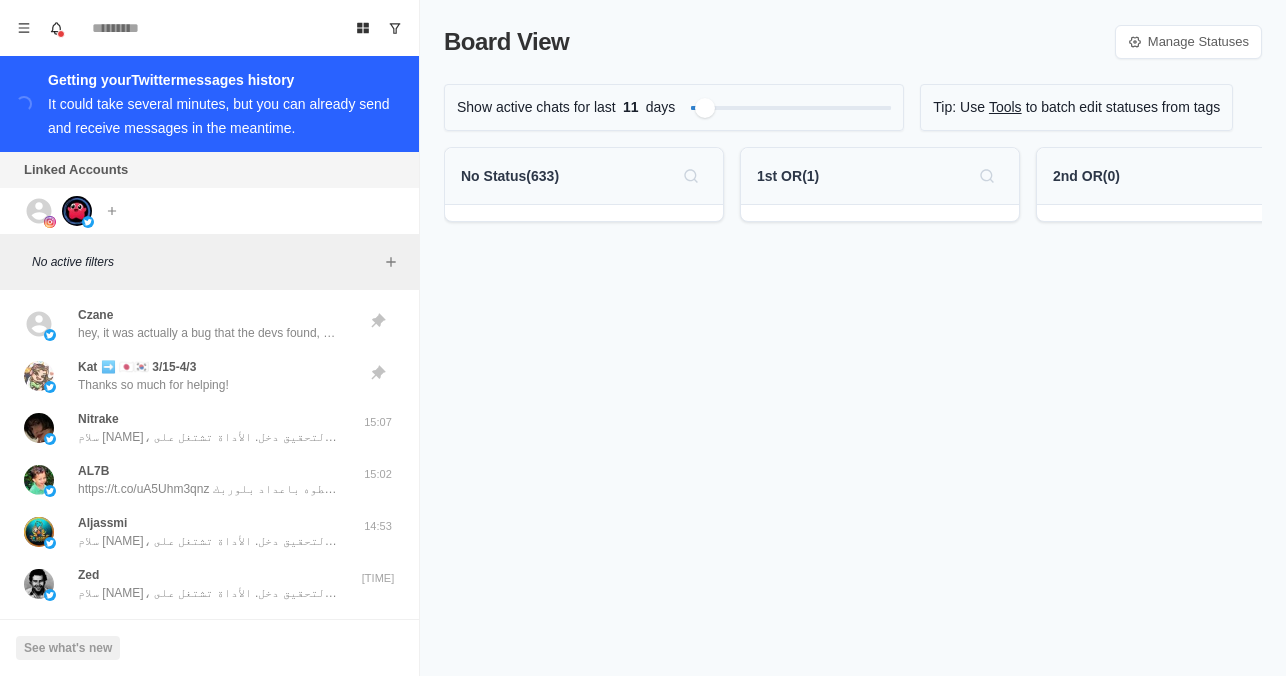 click 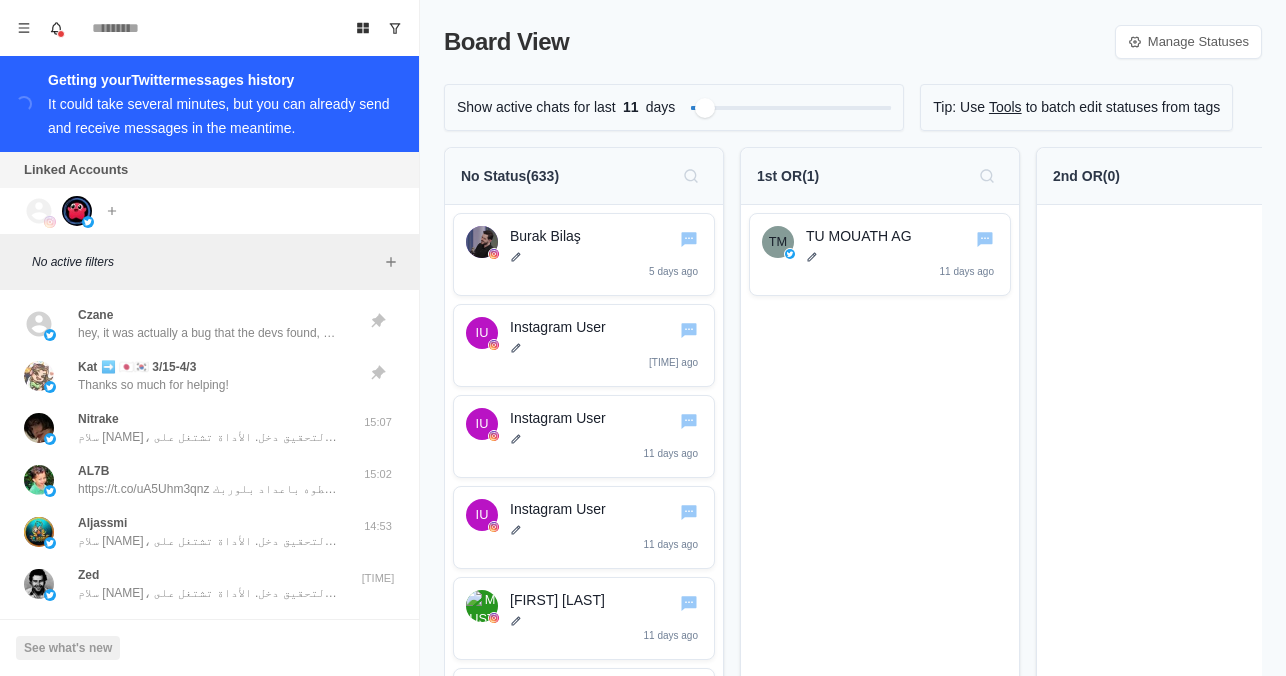 click 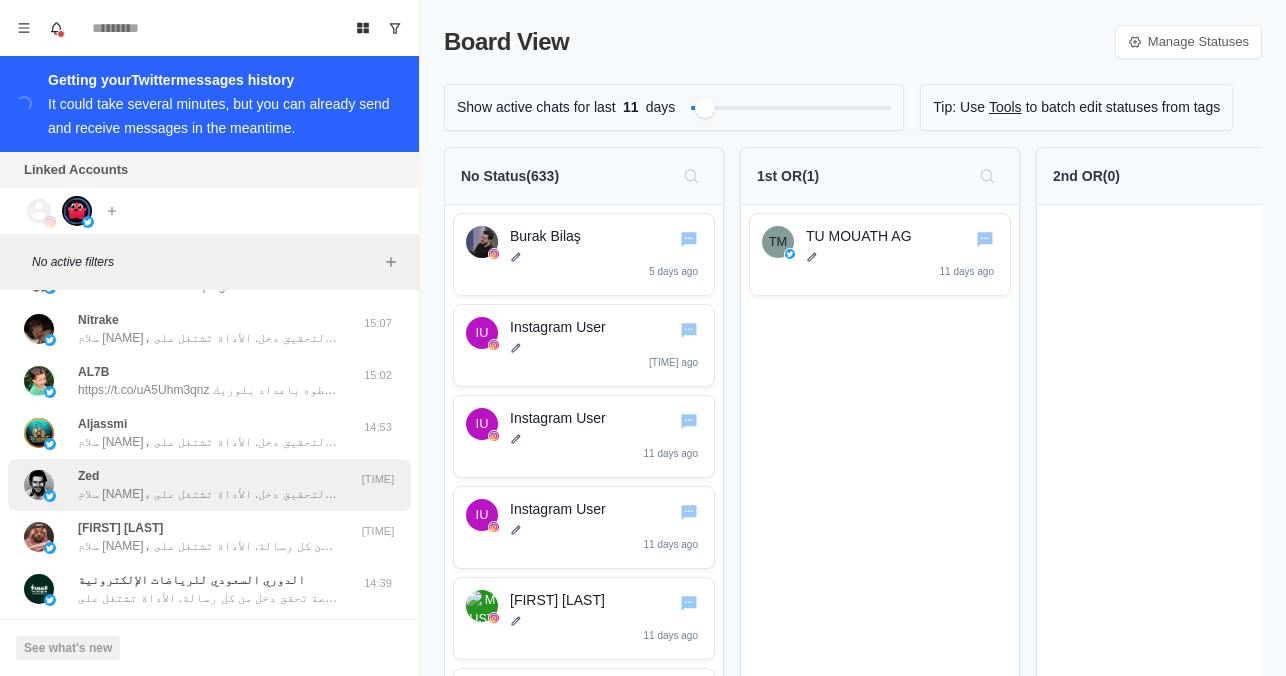 scroll, scrollTop: 102, scrollLeft: 0, axis: vertical 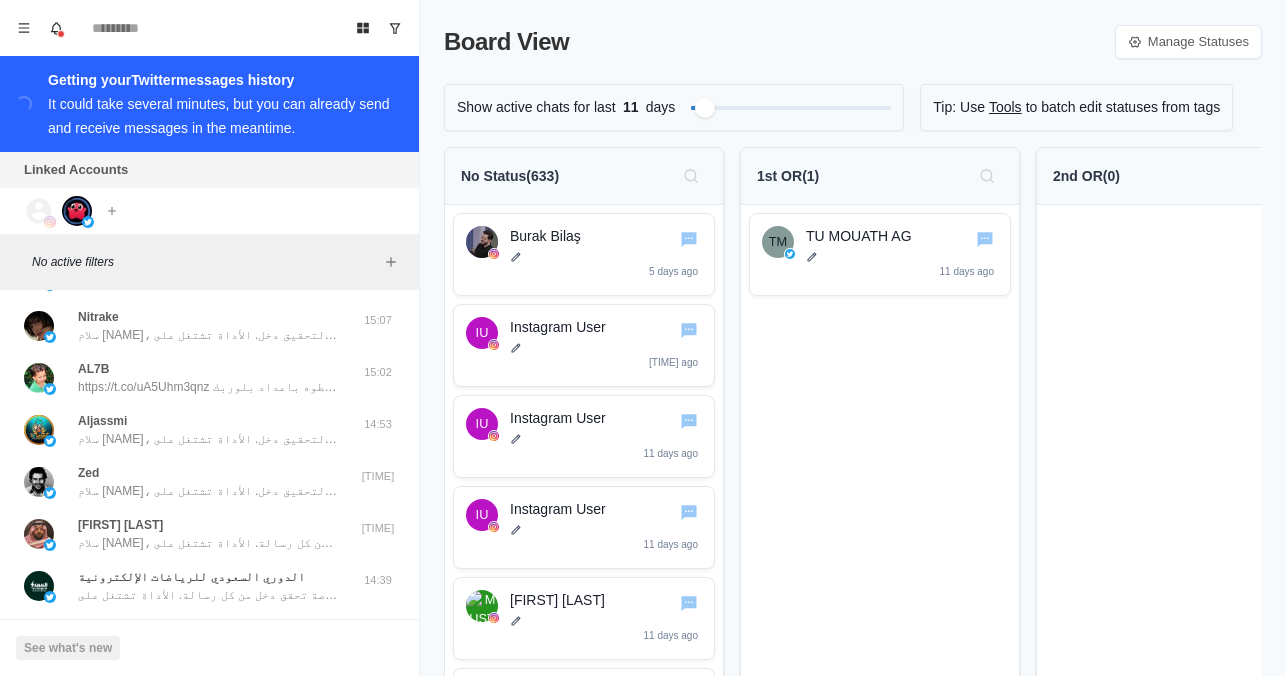 click at bounding box center (50, 222) 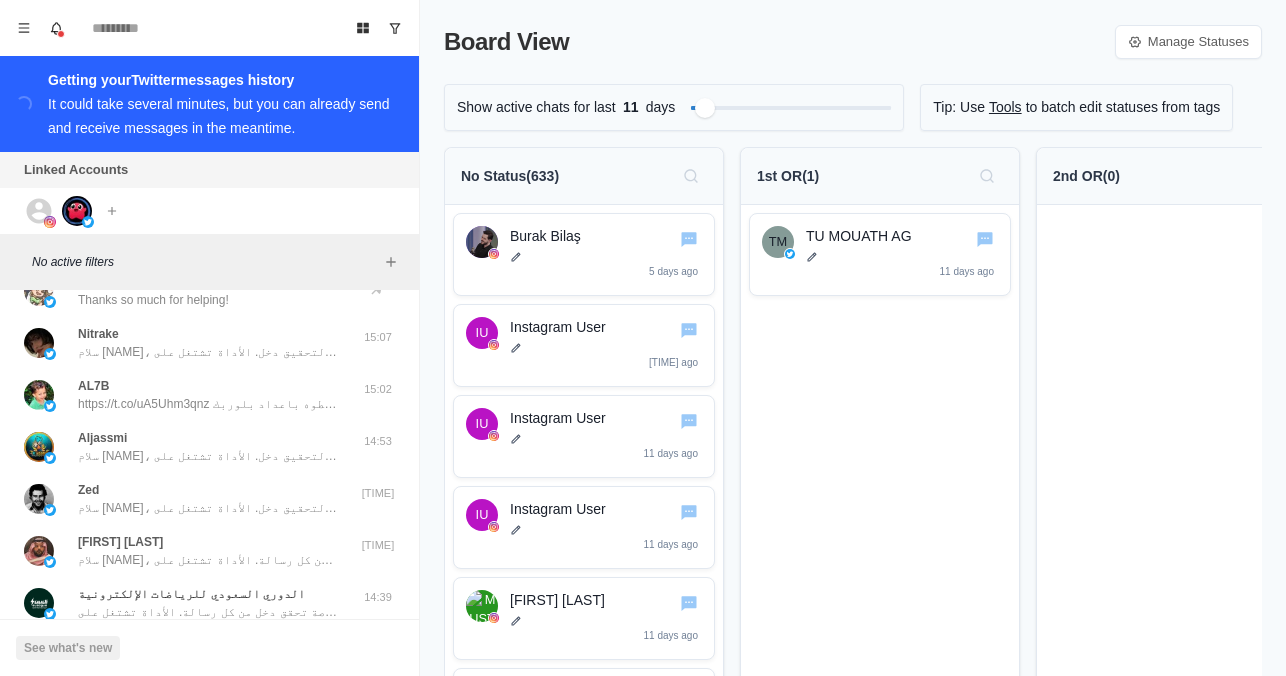 scroll, scrollTop: 74, scrollLeft: 0, axis: vertical 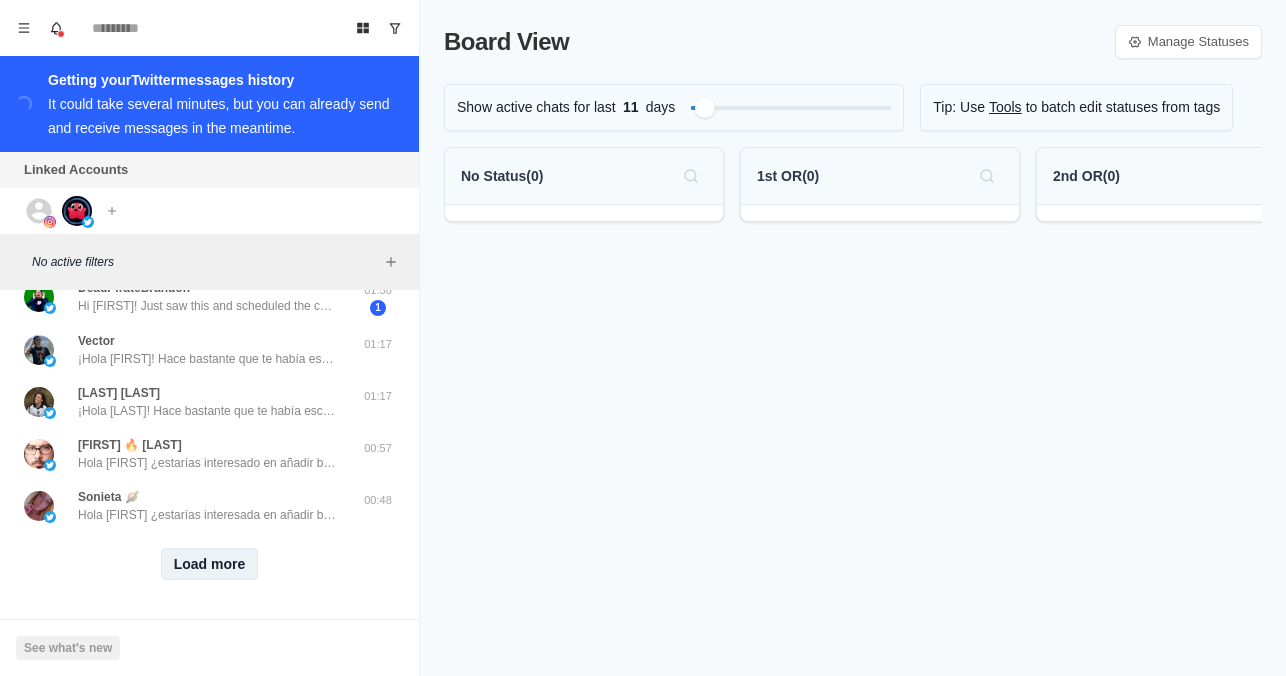 click on "Load more" at bounding box center (210, 564) 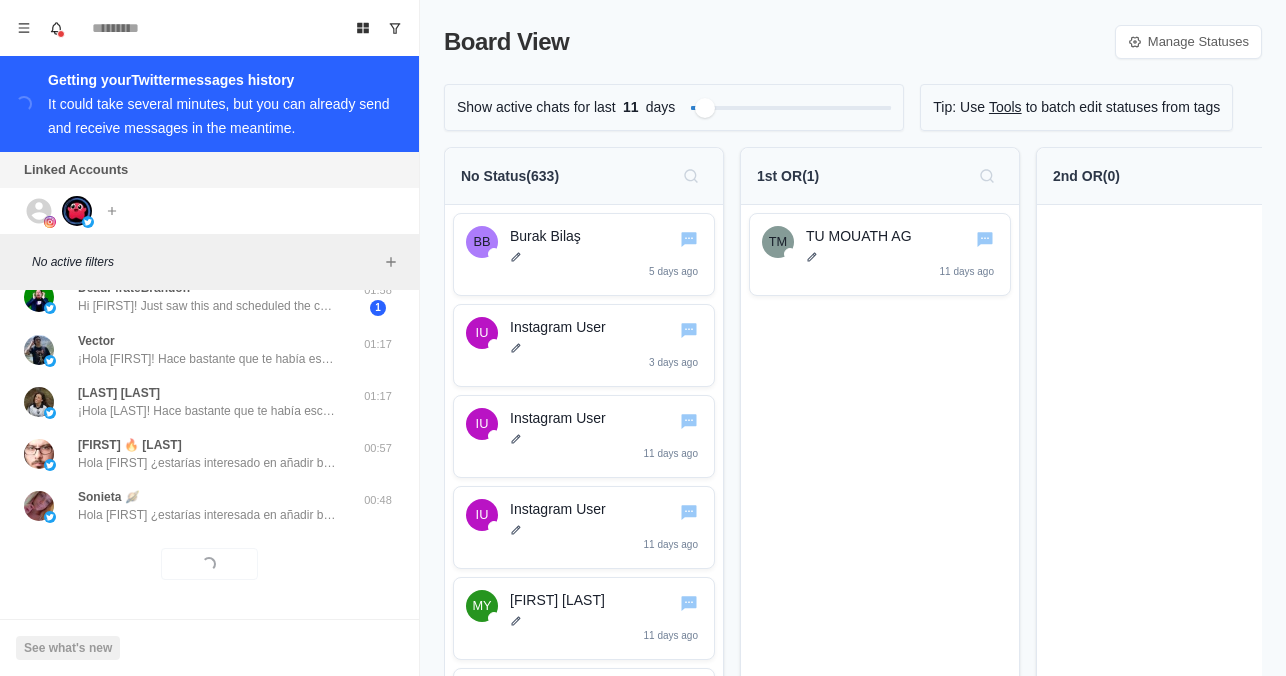 click at bounding box center (50, 222) 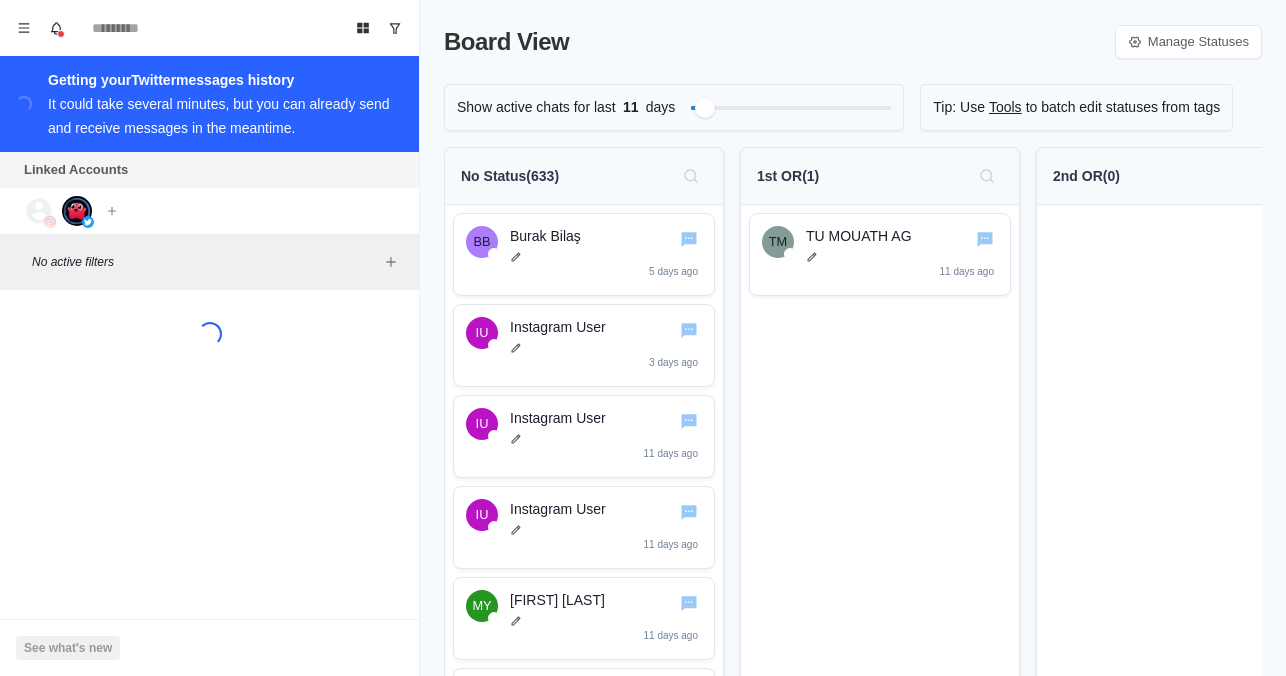scroll, scrollTop: 0, scrollLeft: 0, axis: both 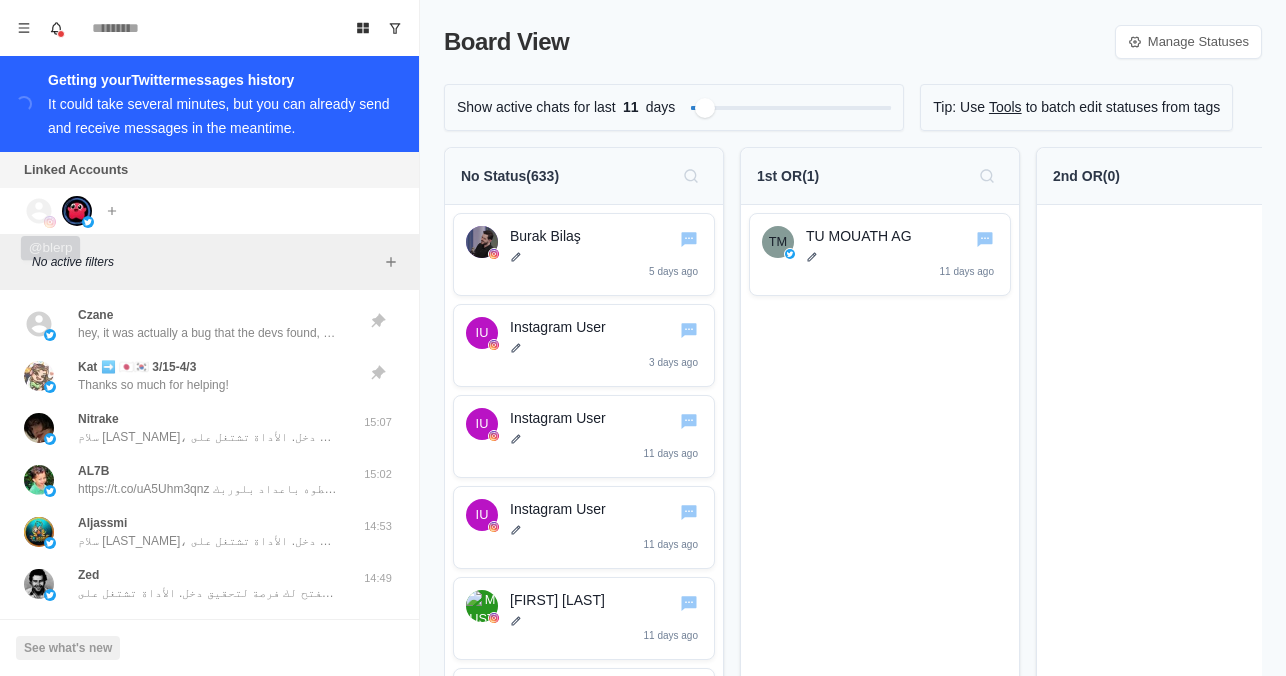 click 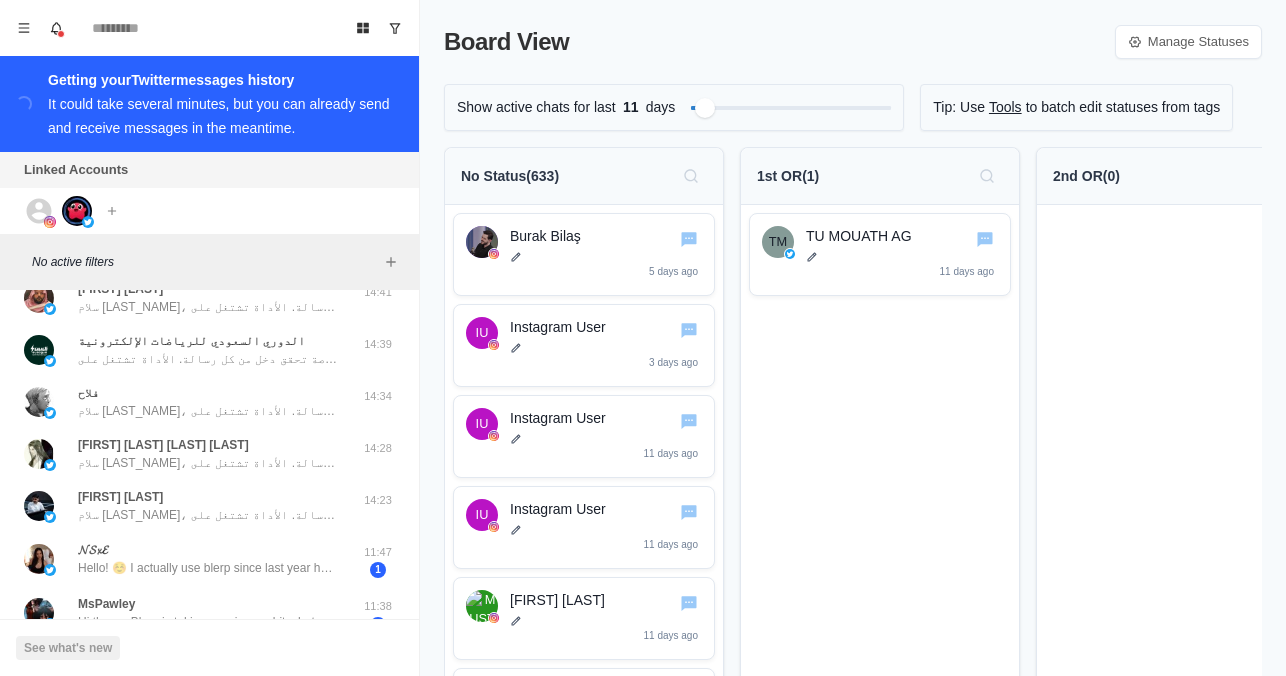 scroll, scrollTop: 835, scrollLeft: 0, axis: vertical 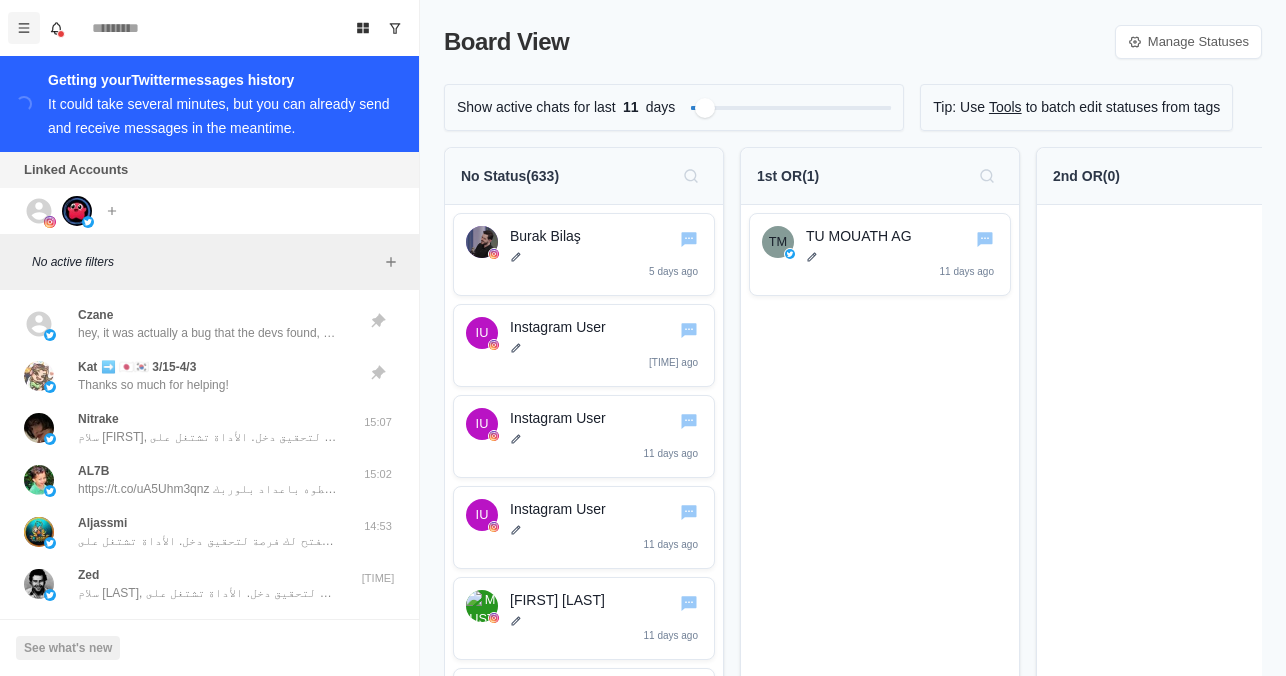 drag, startPoint x: 218, startPoint y: 265, endPoint x: 17, endPoint y: 27, distance: 311.52048 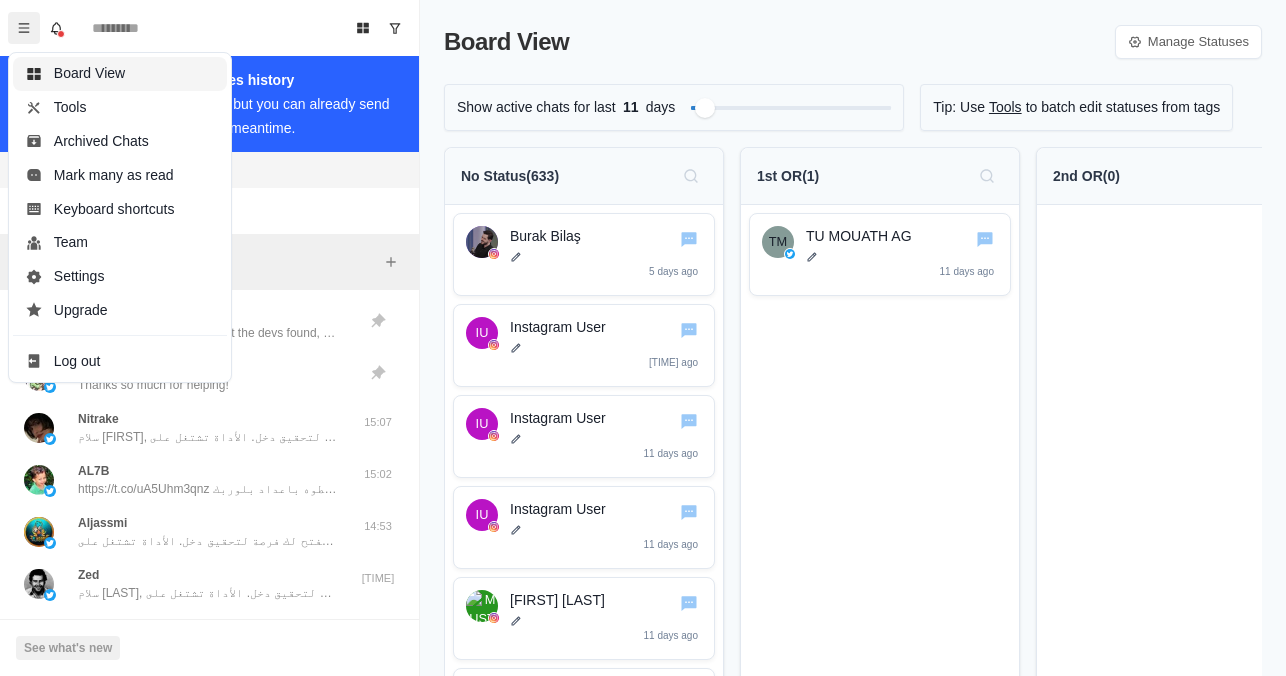 click on "Board View" at bounding box center [120, 74] 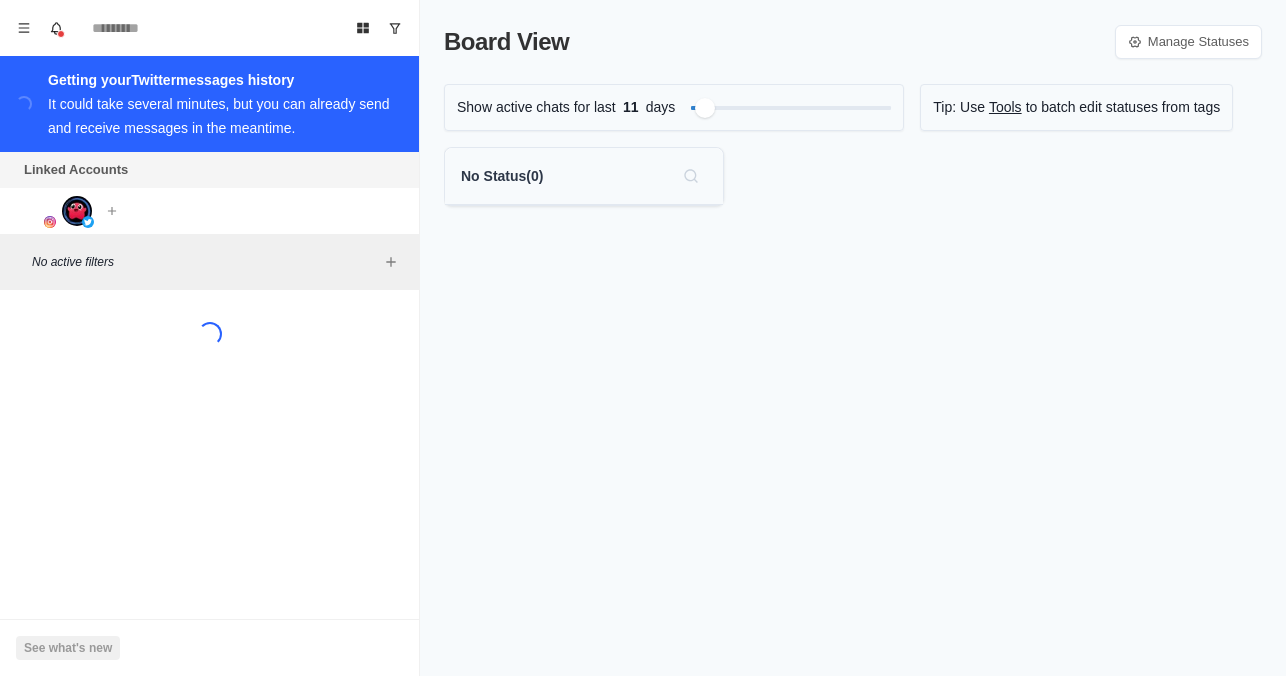 scroll, scrollTop: 0, scrollLeft: 0, axis: both 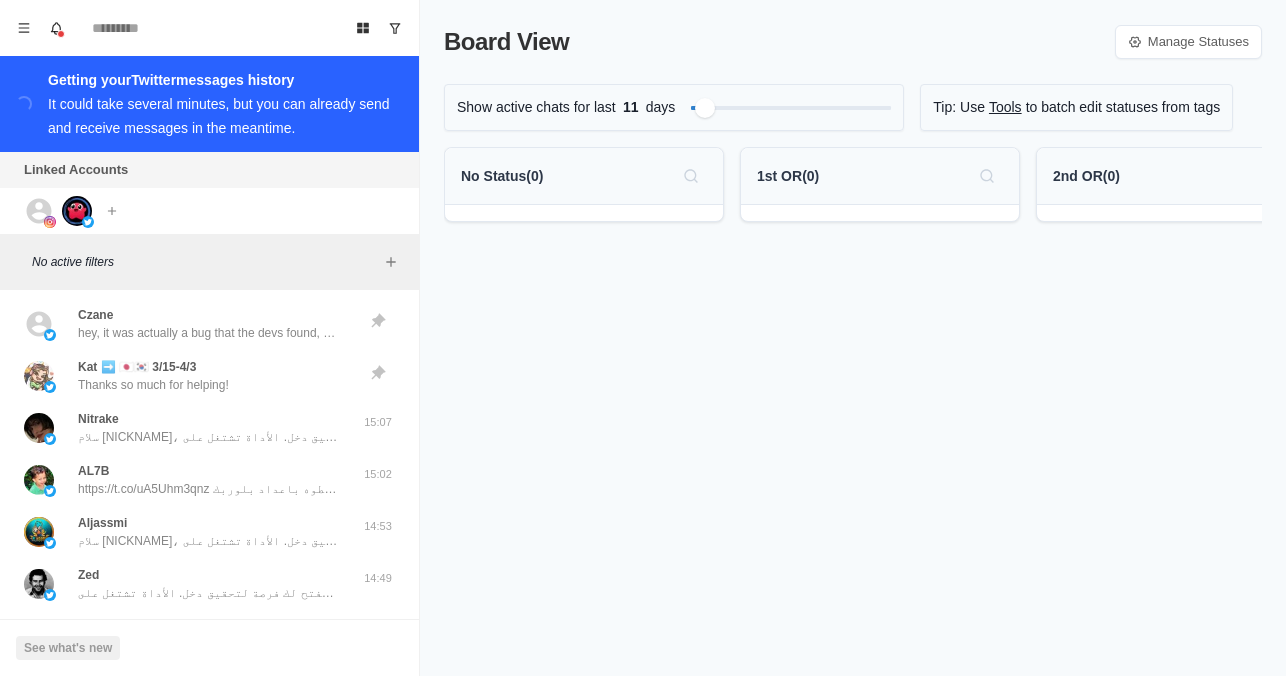 click at bounding box center (76, 193) 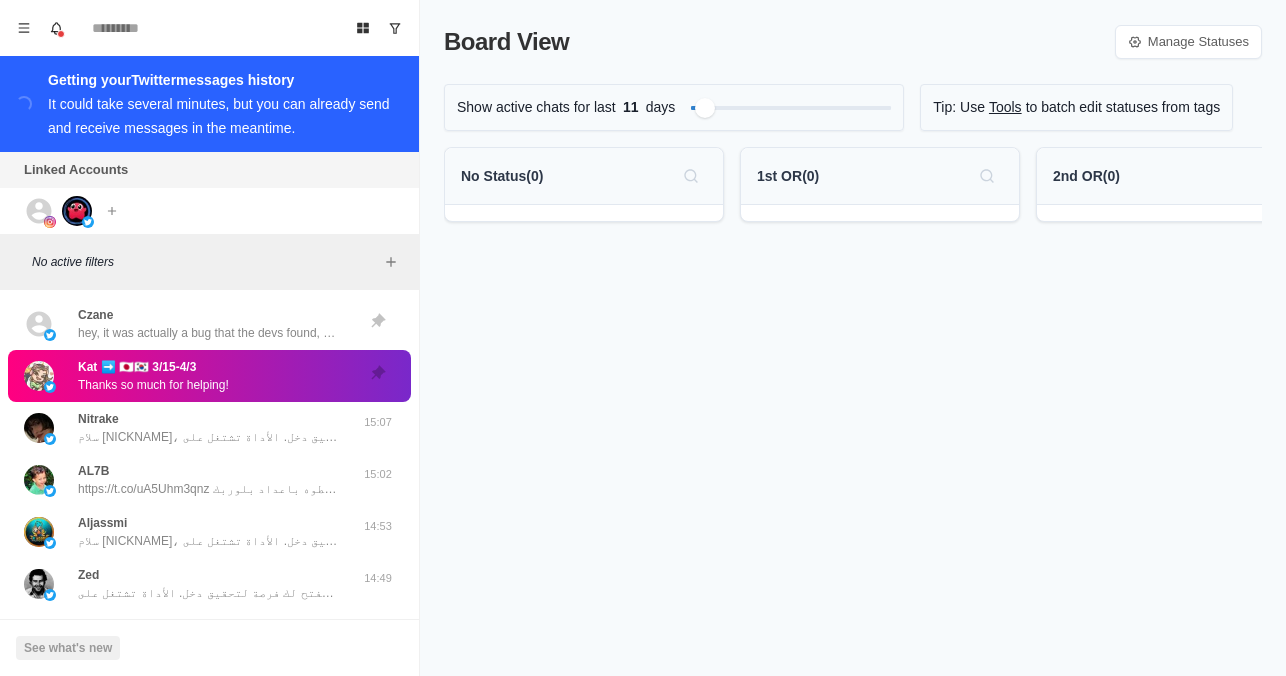 click at bounding box center [76, 193] 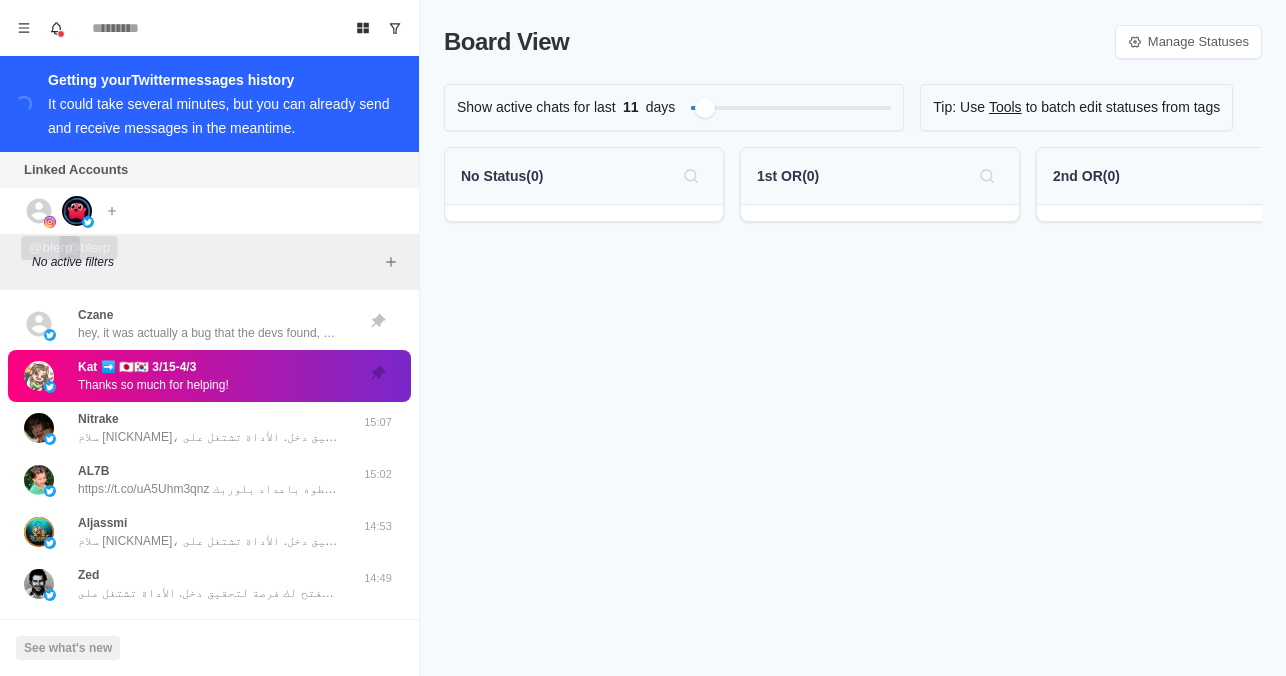 click 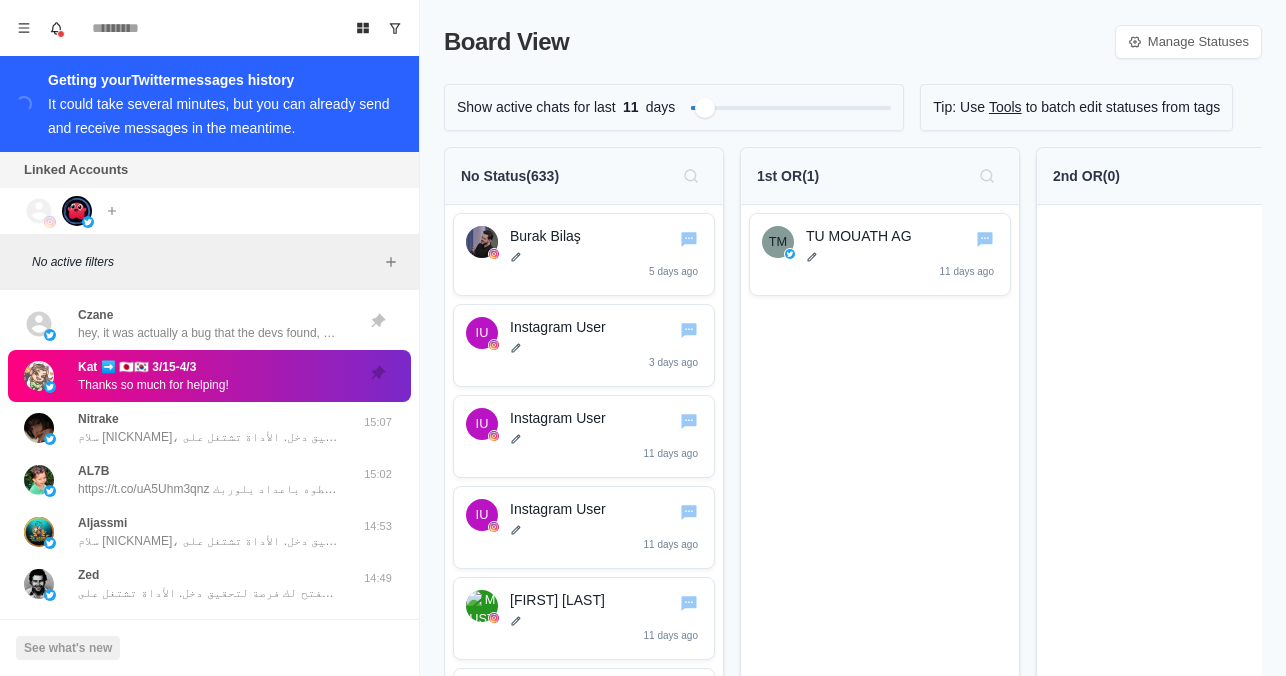 drag, startPoint x: 119, startPoint y: 463, endPoint x: 603, endPoint y: 197, distance: 552.27893 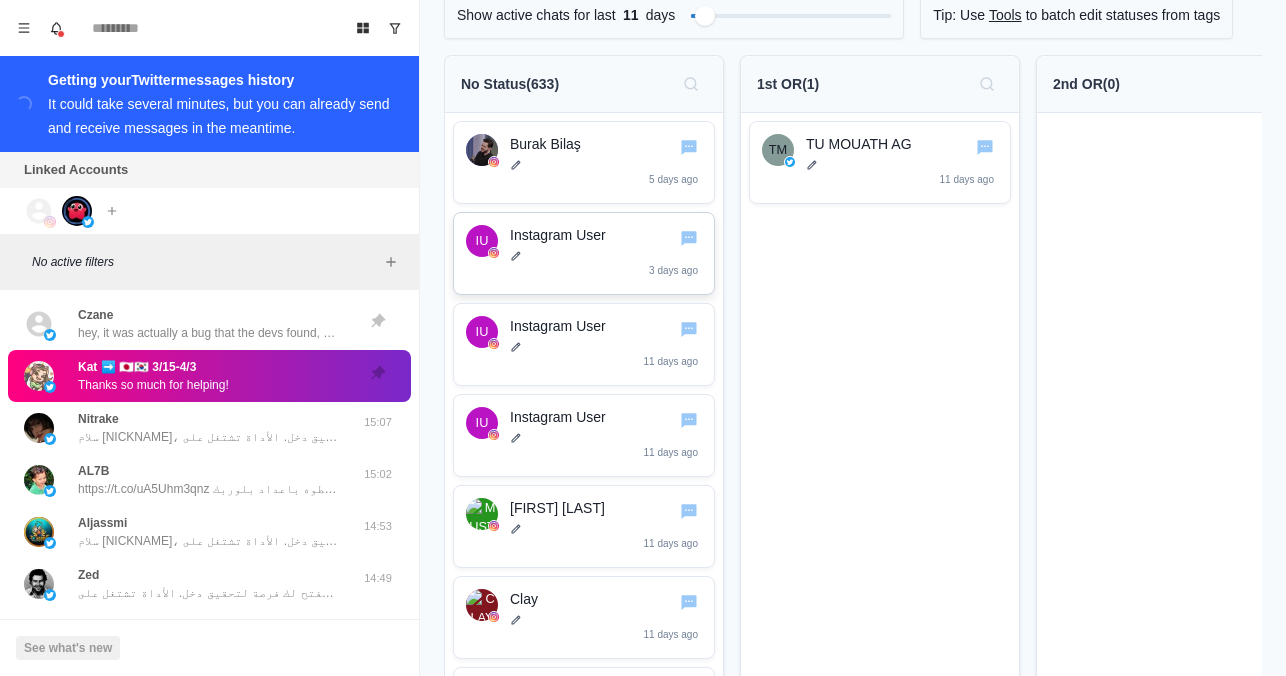 scroll, scrollTop: 90, scrollLeft: 0, axis: vertical 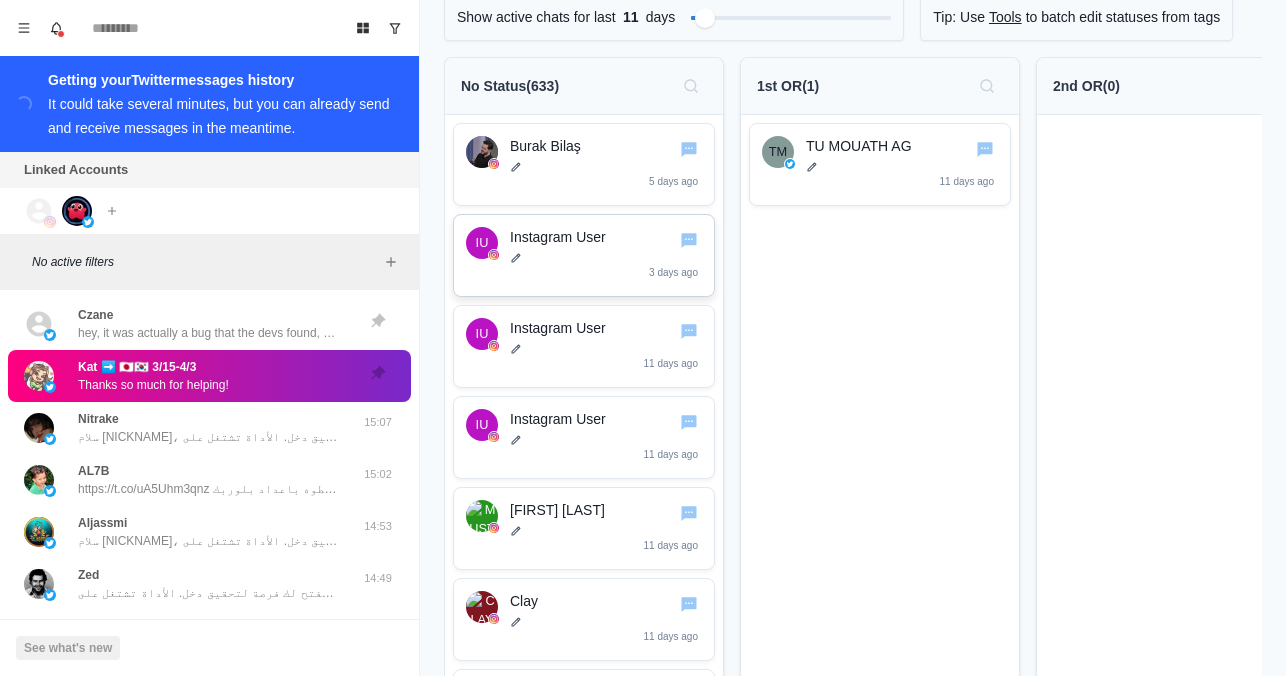click on "Instagram User" at bounding box center [606, 237] 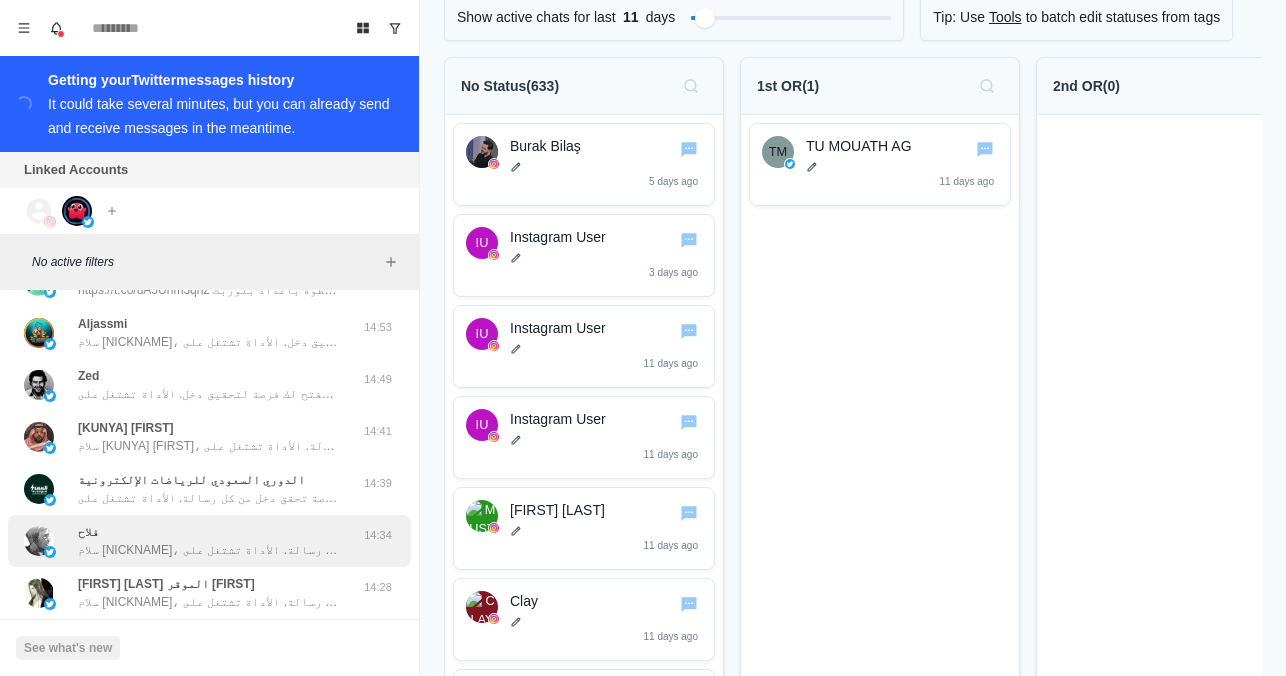scroll, scrollTop: 835, scrollLeft: 0, axis: vertical 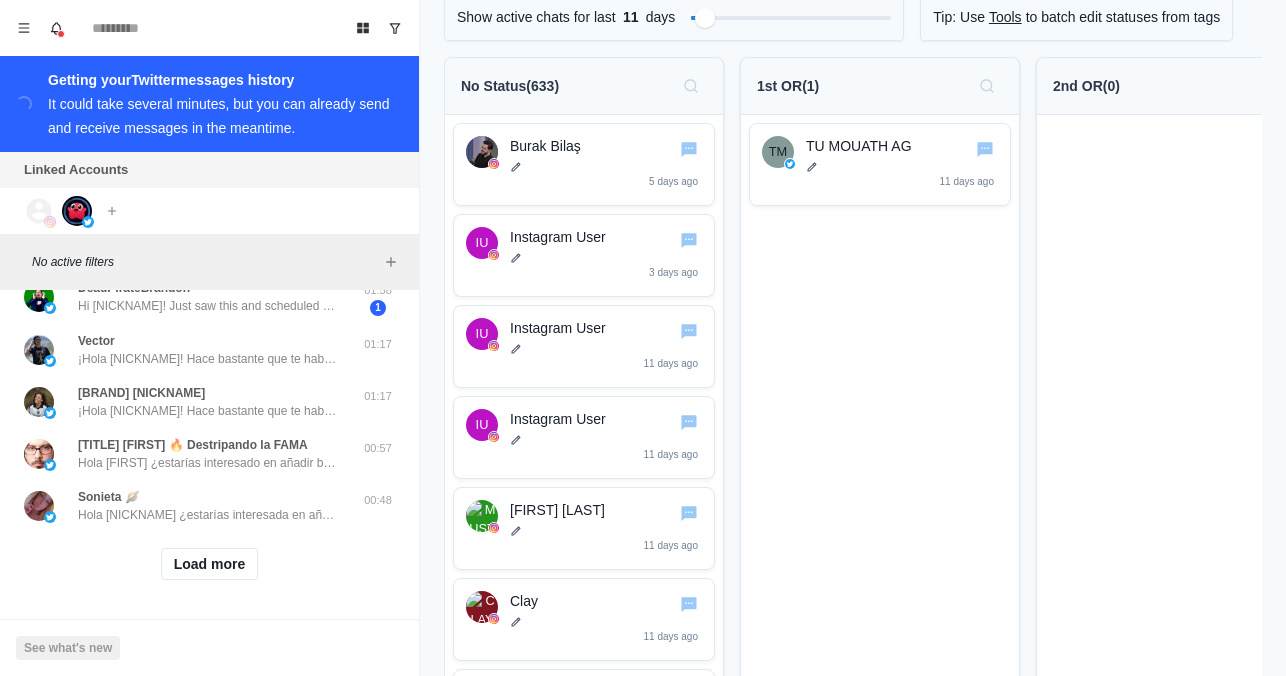 click on "Load more" at bounding box center (209, 564) 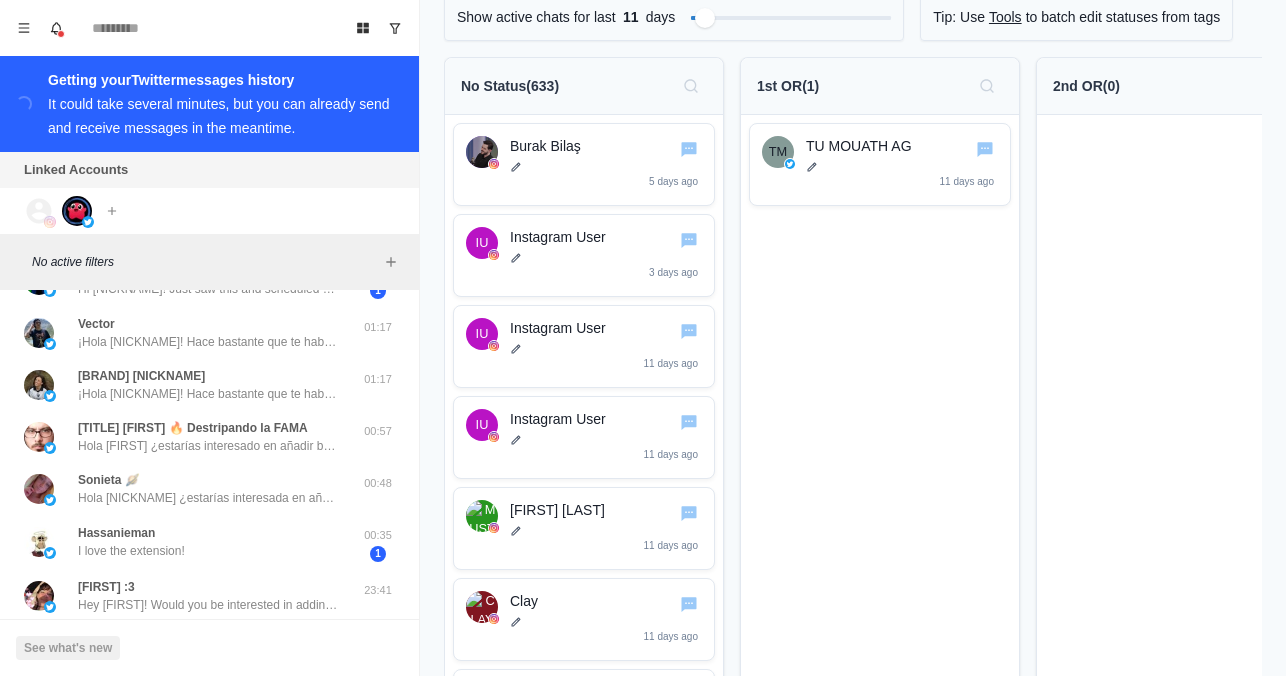 scroll, scrollTop: 68, scrollLeft: 0, axis: vertical 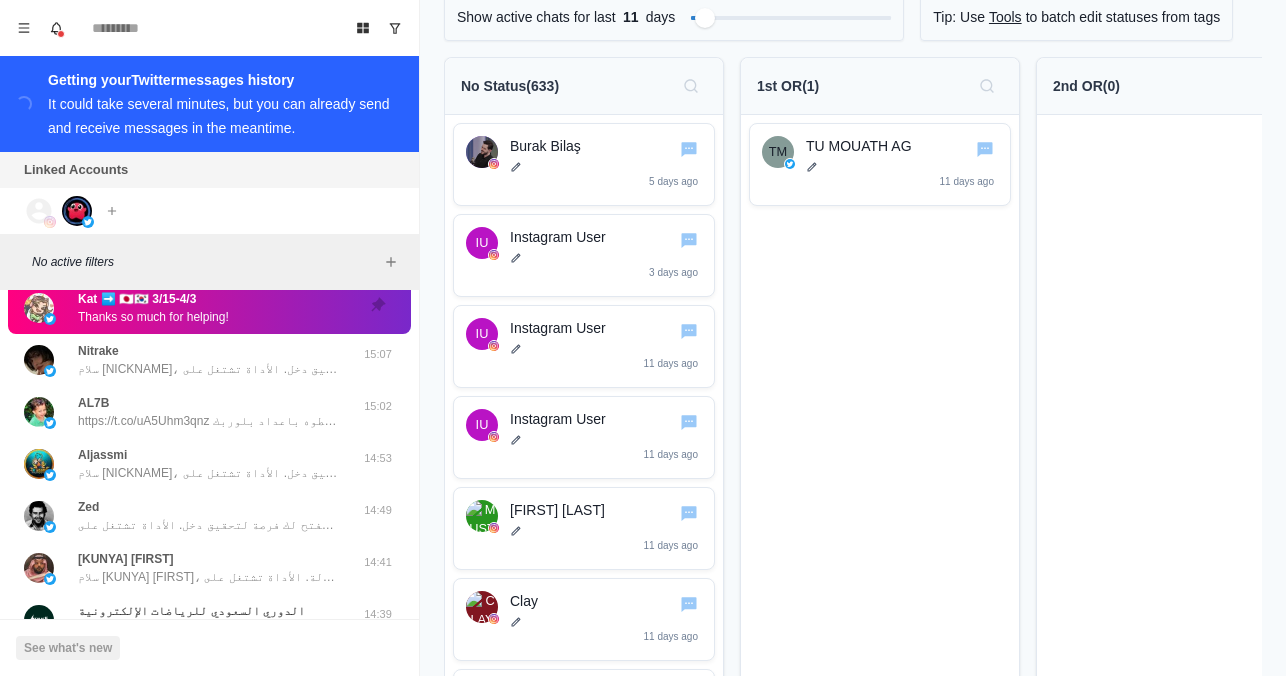 click at bounding box center (50, 222) 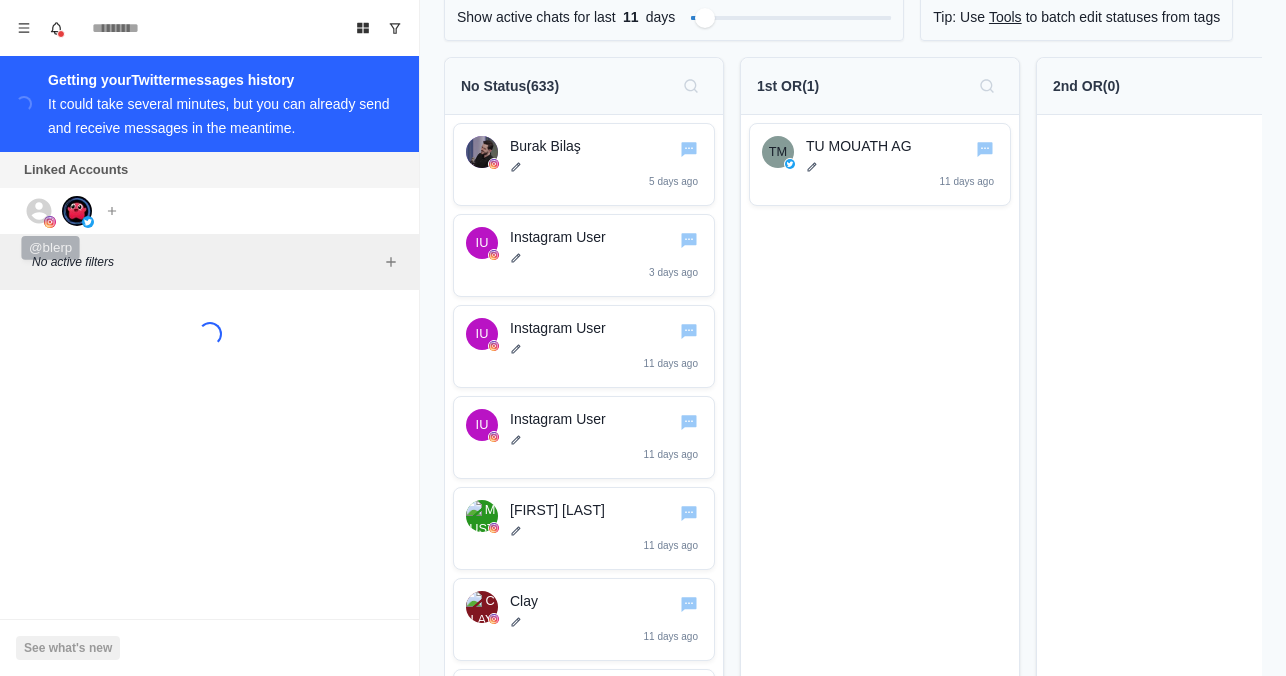 scroll, scrollTop: 0, scrollLeft: 0, axis: both 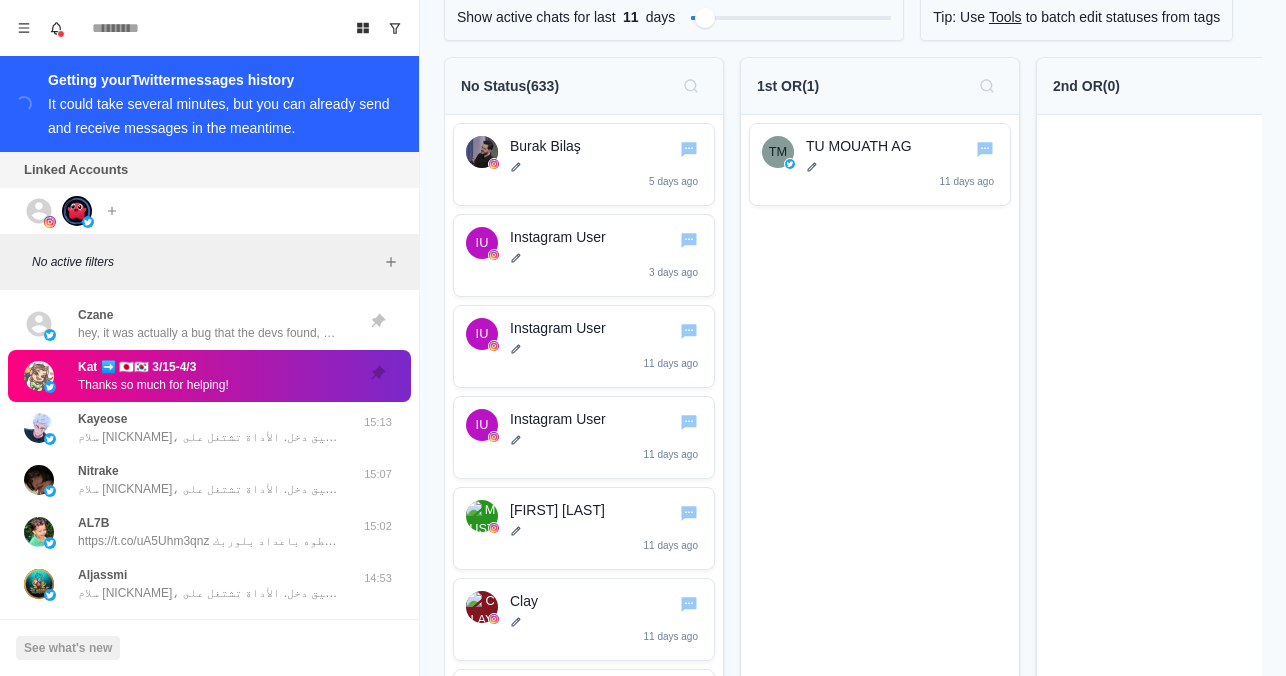 click on "Tools" at bounding box center (1005, 17) 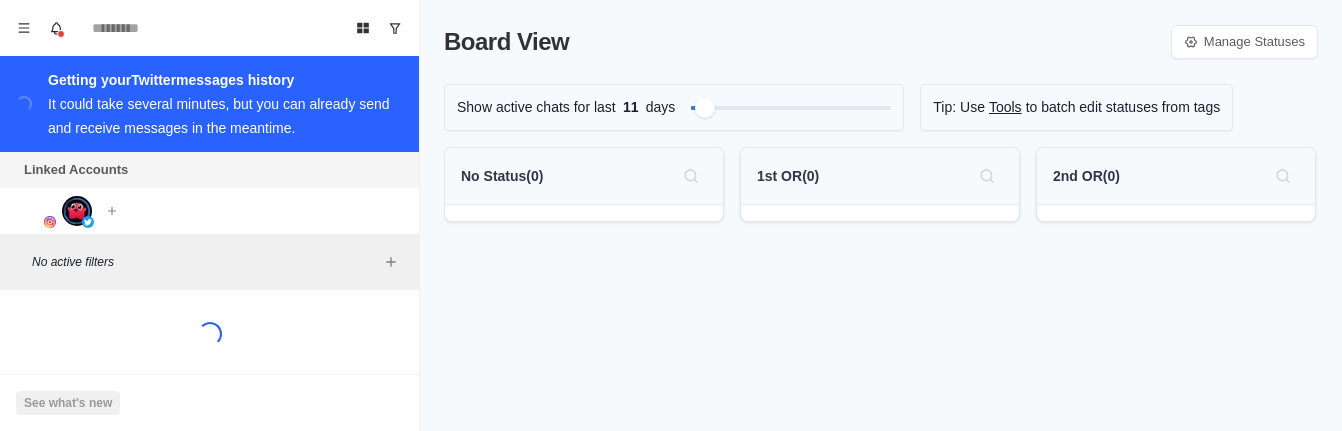 scroll, scrollTop: 0, scrollLeft: 0, axis: both 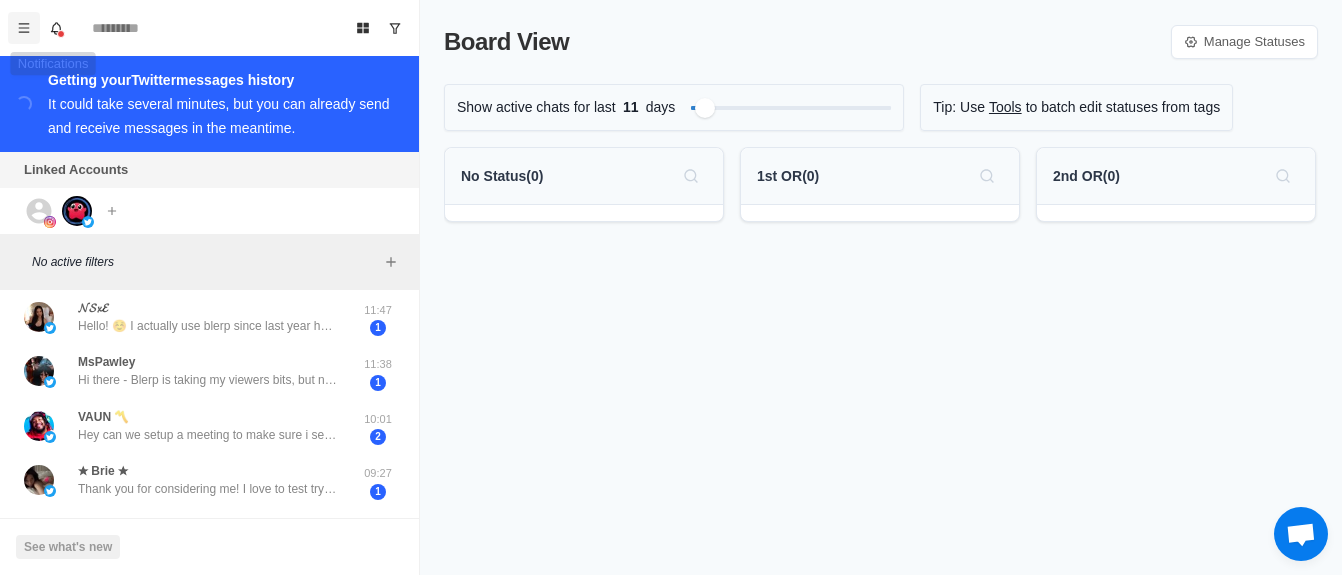 click 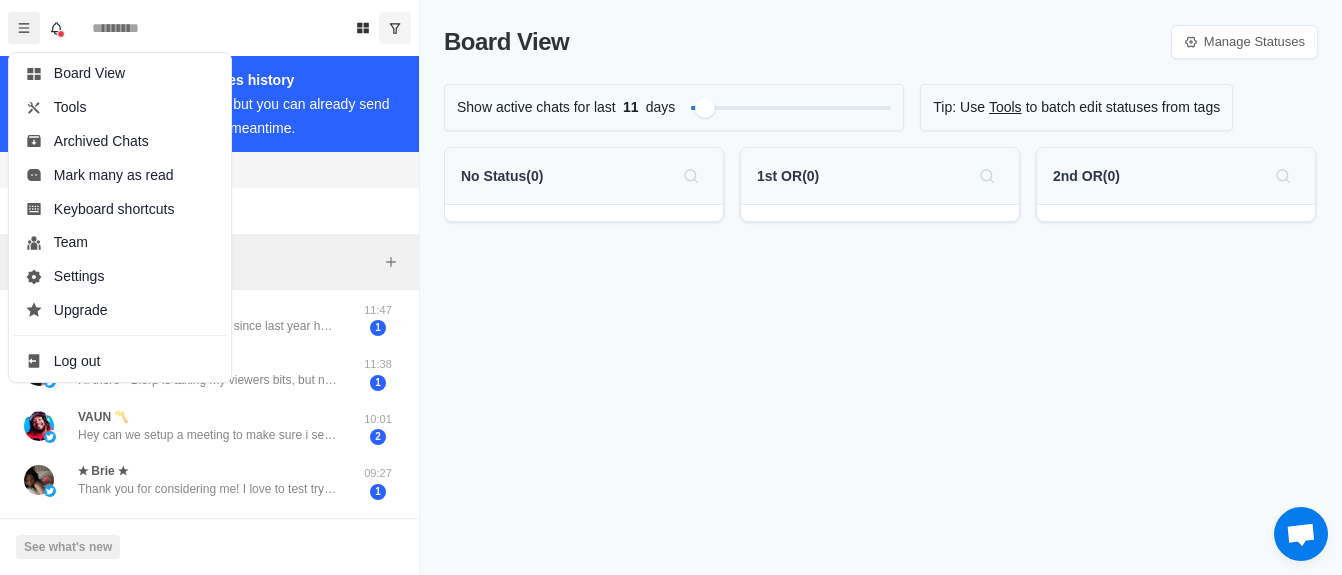 click 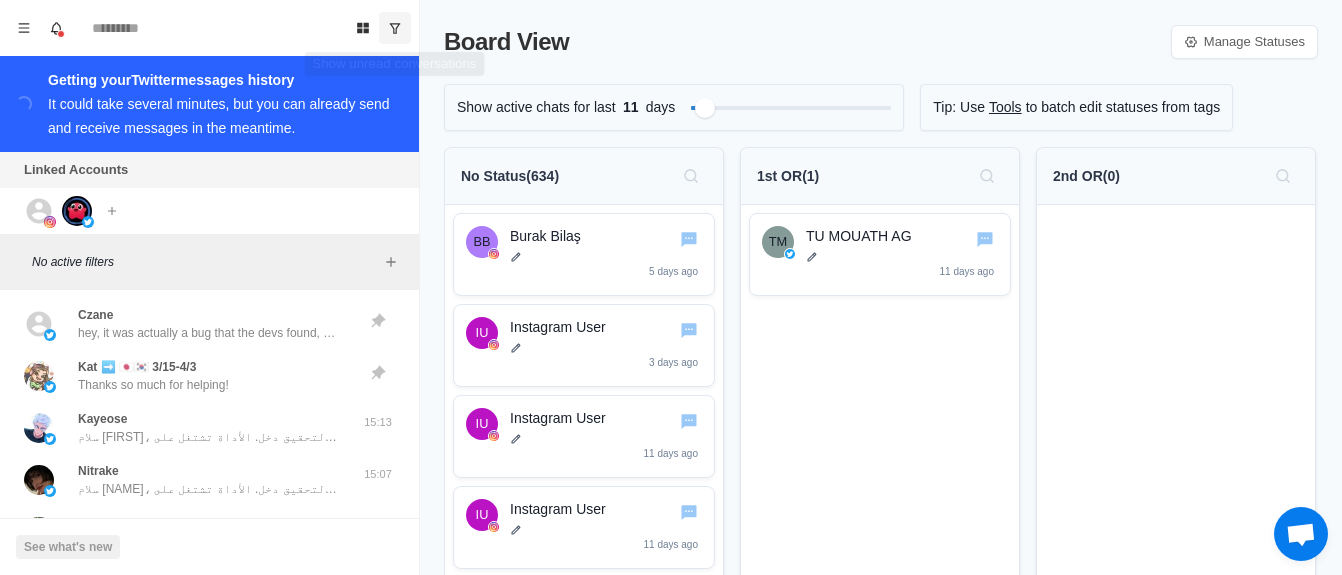 click 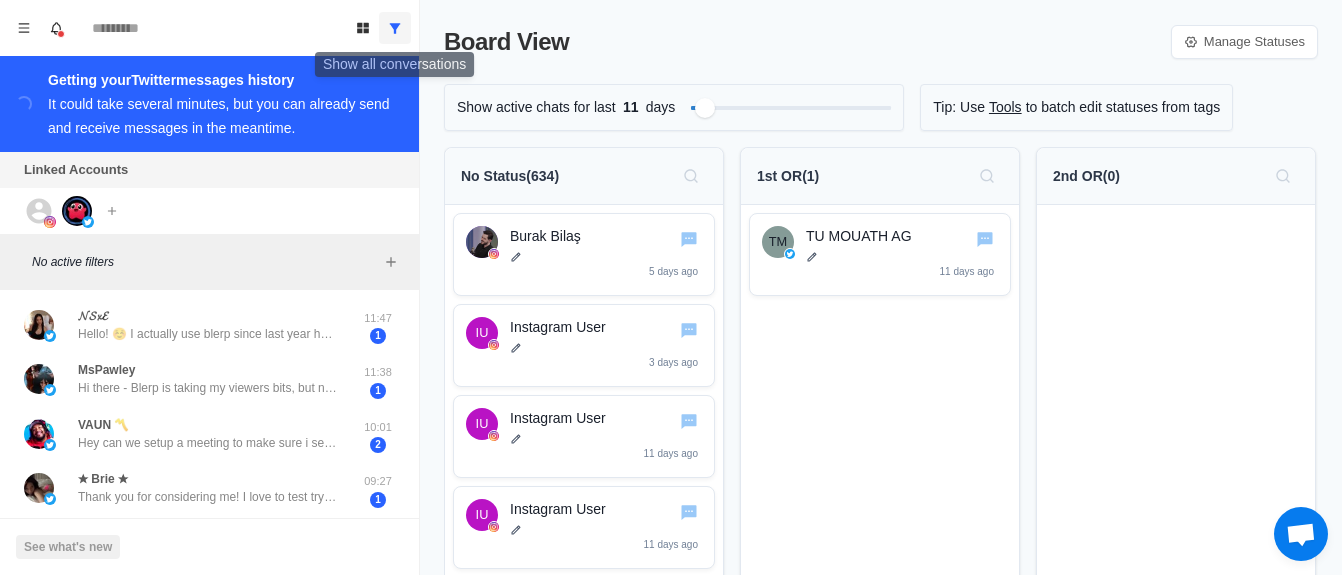 click 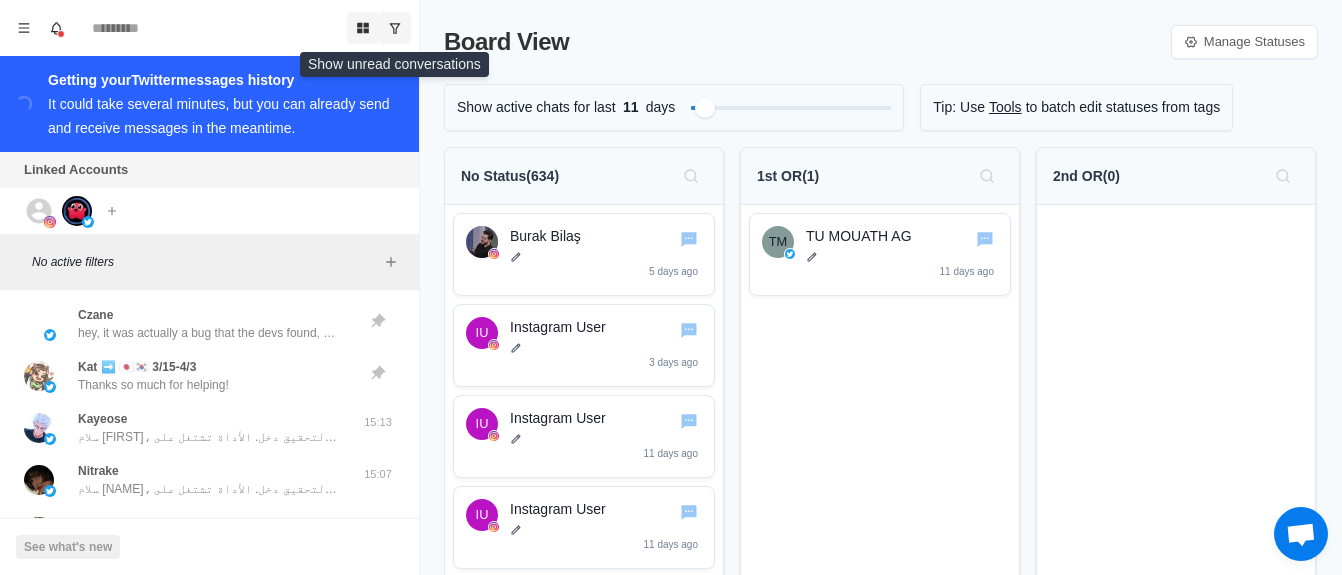 click at bounding box center [363, 28] 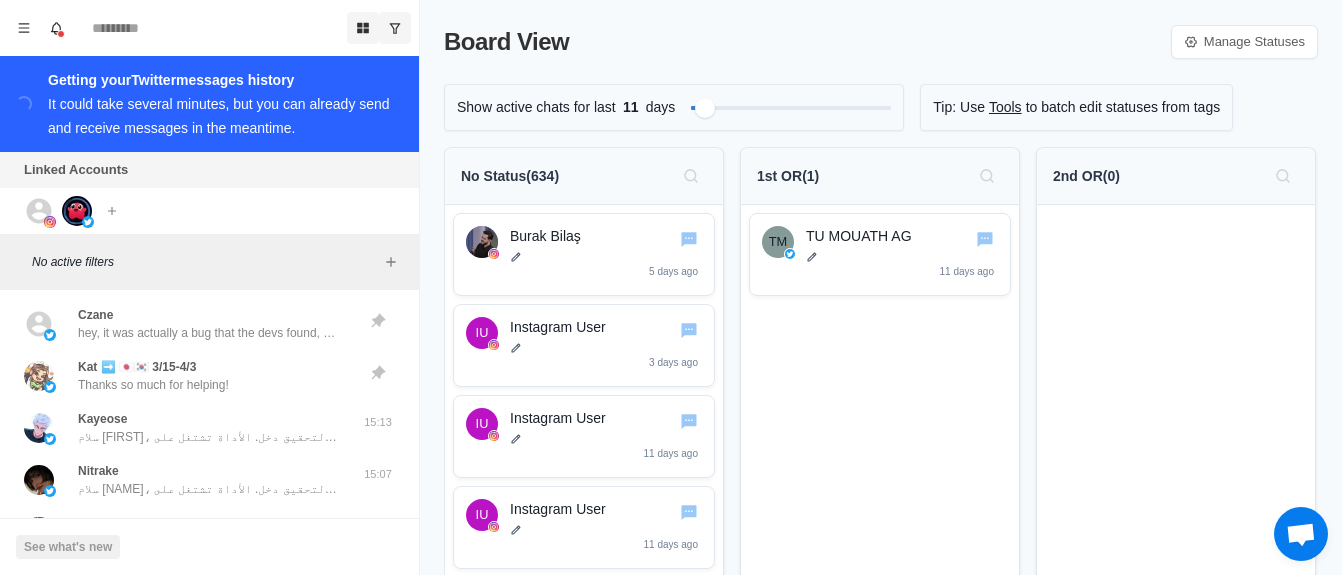 click 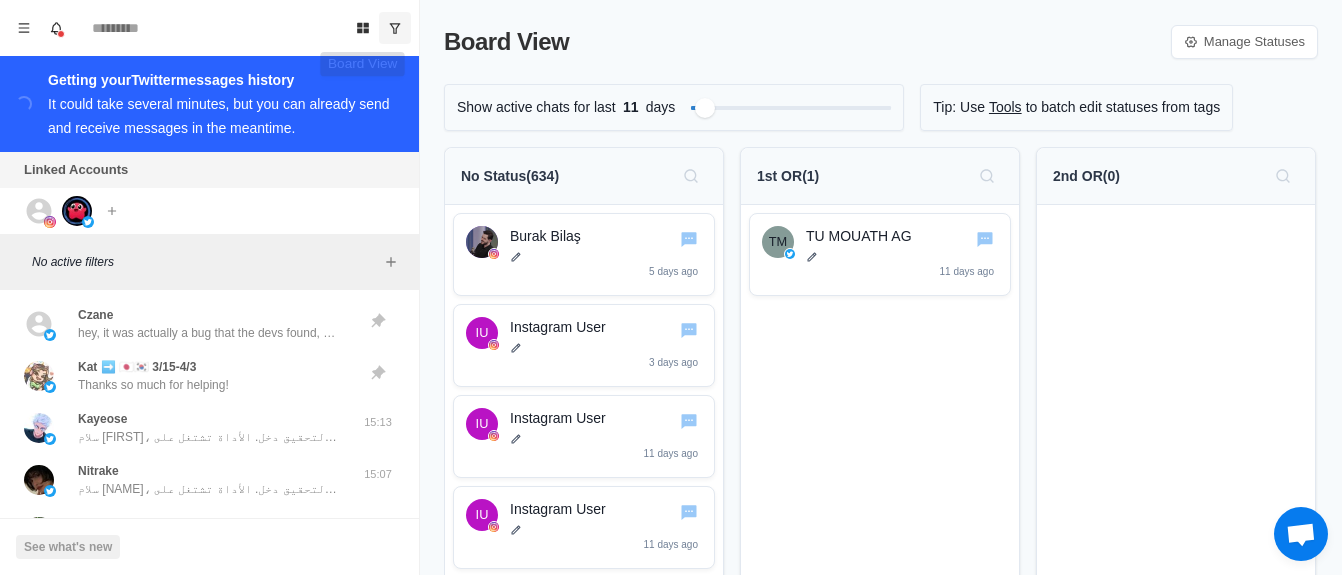 scroll, scrollTop: 503, scrollLeft: 0, axis: vertical 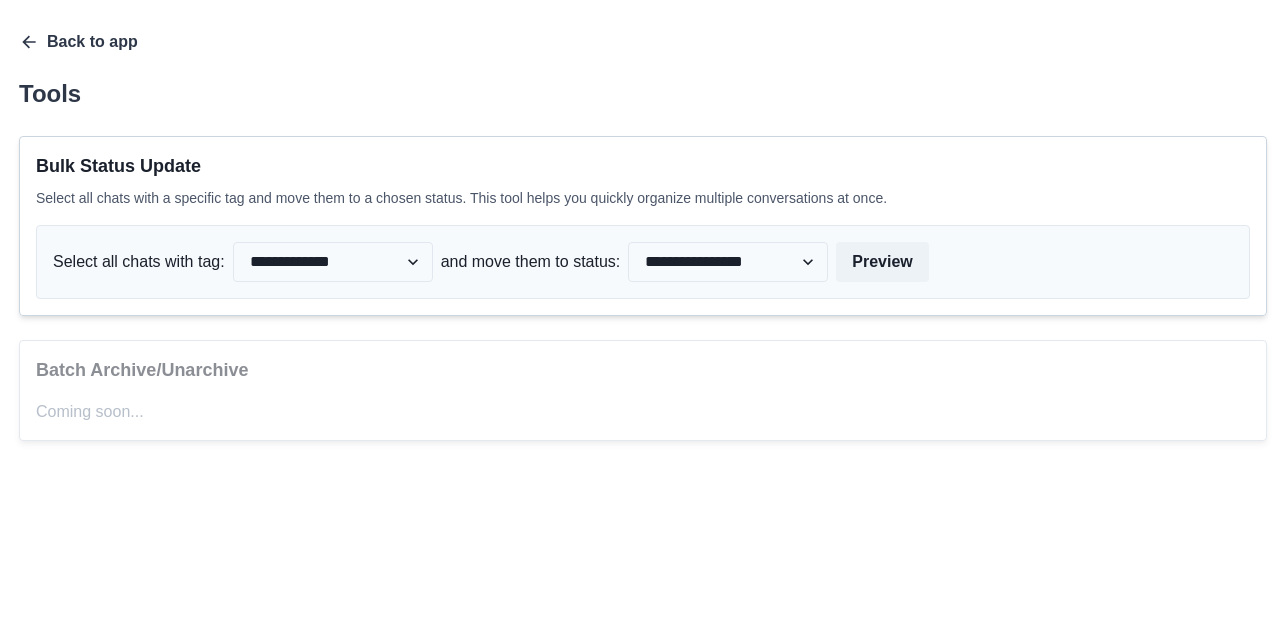 click 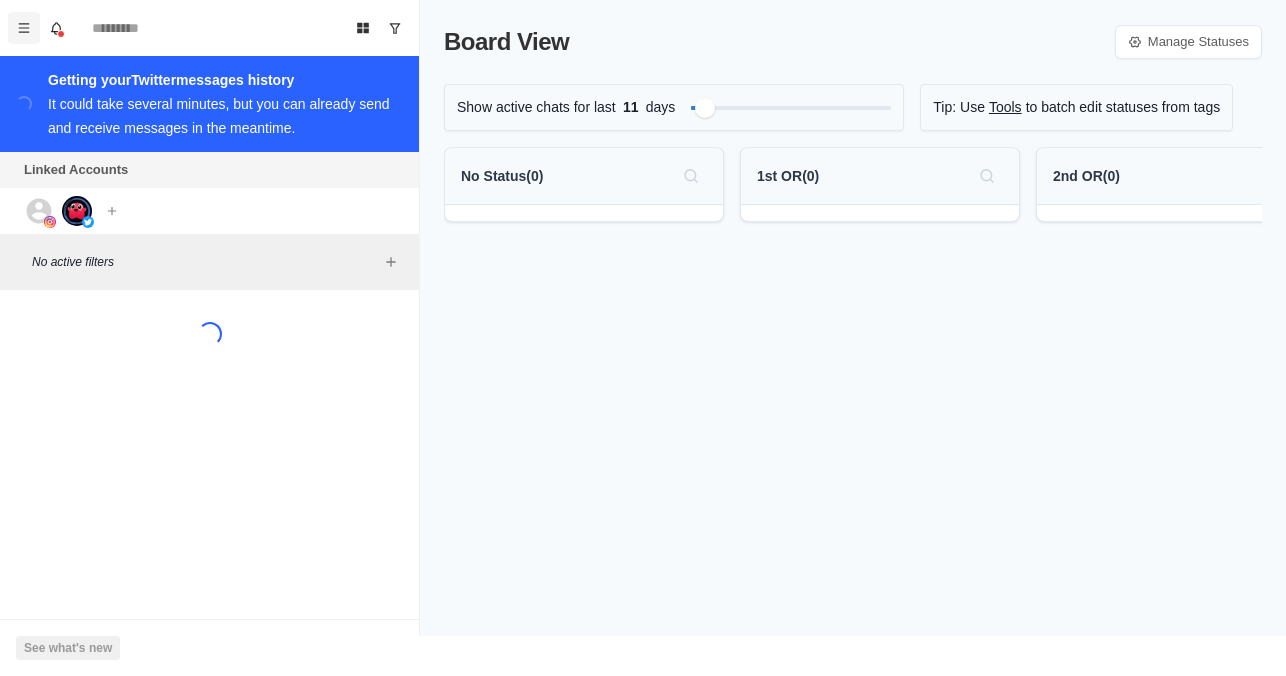 click at bounding box center (24, 28) 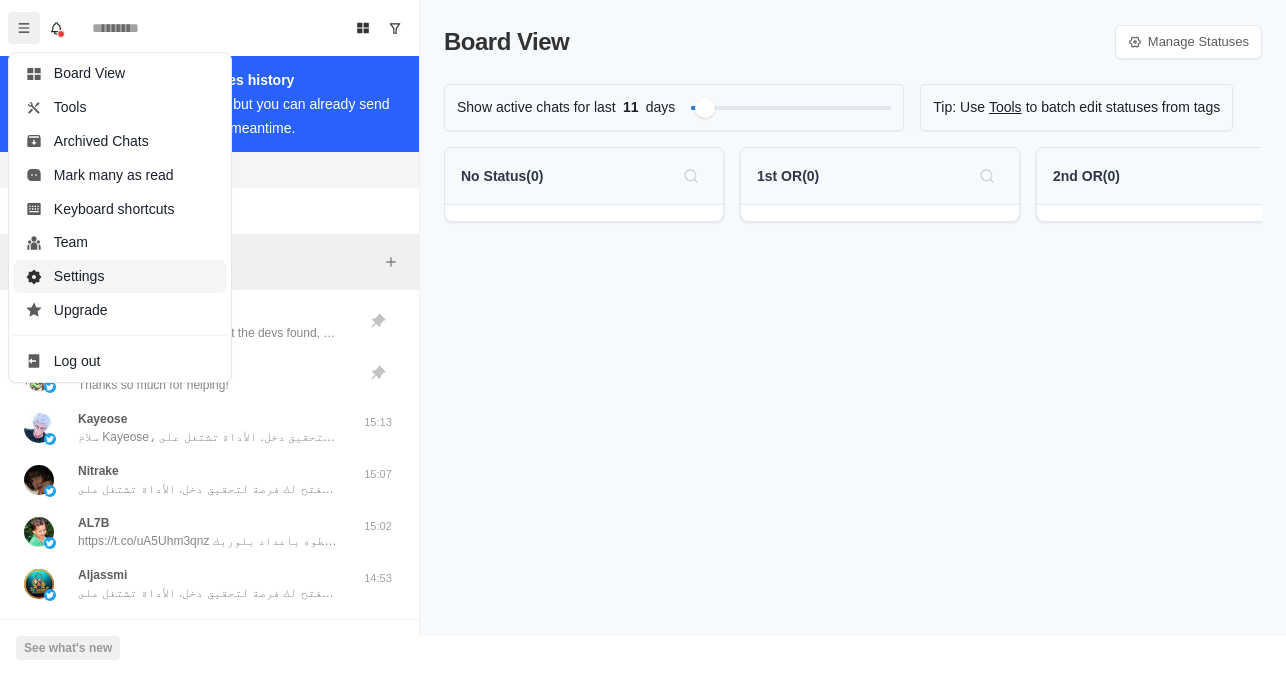 click on "Settings" at bounding box center (120, 277) 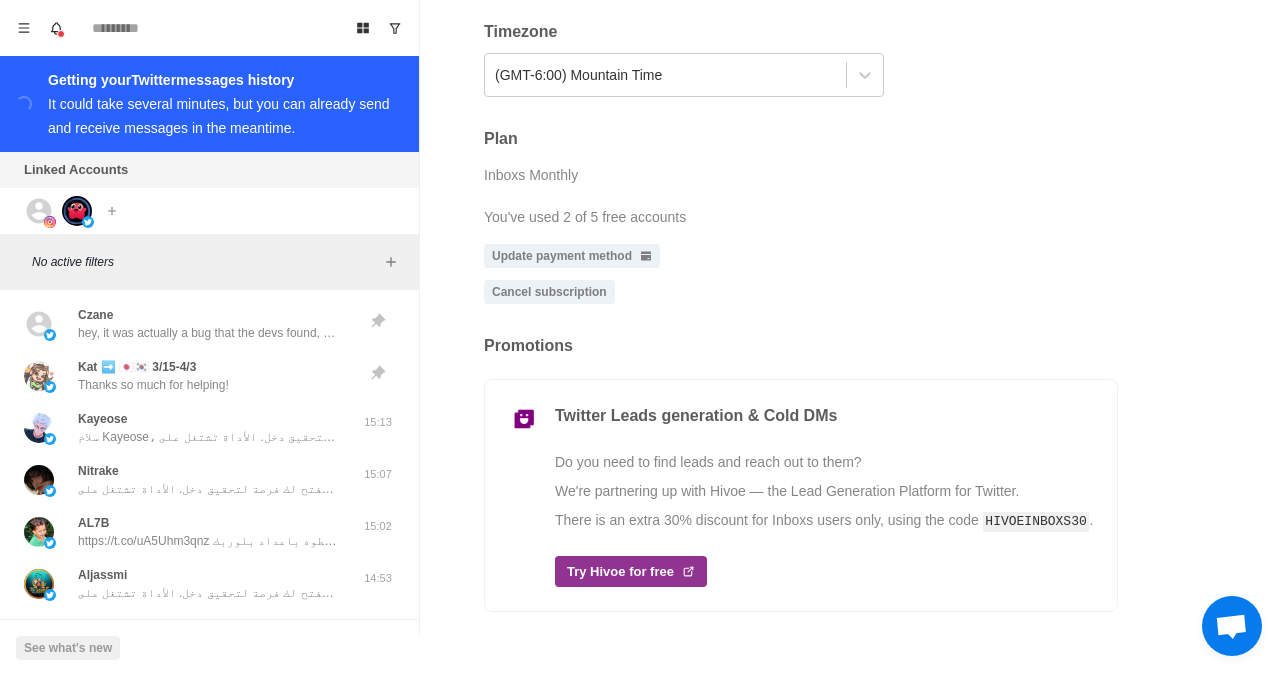 scroll, scrollTop: 625, scrollLeft: 0, axis: vertical 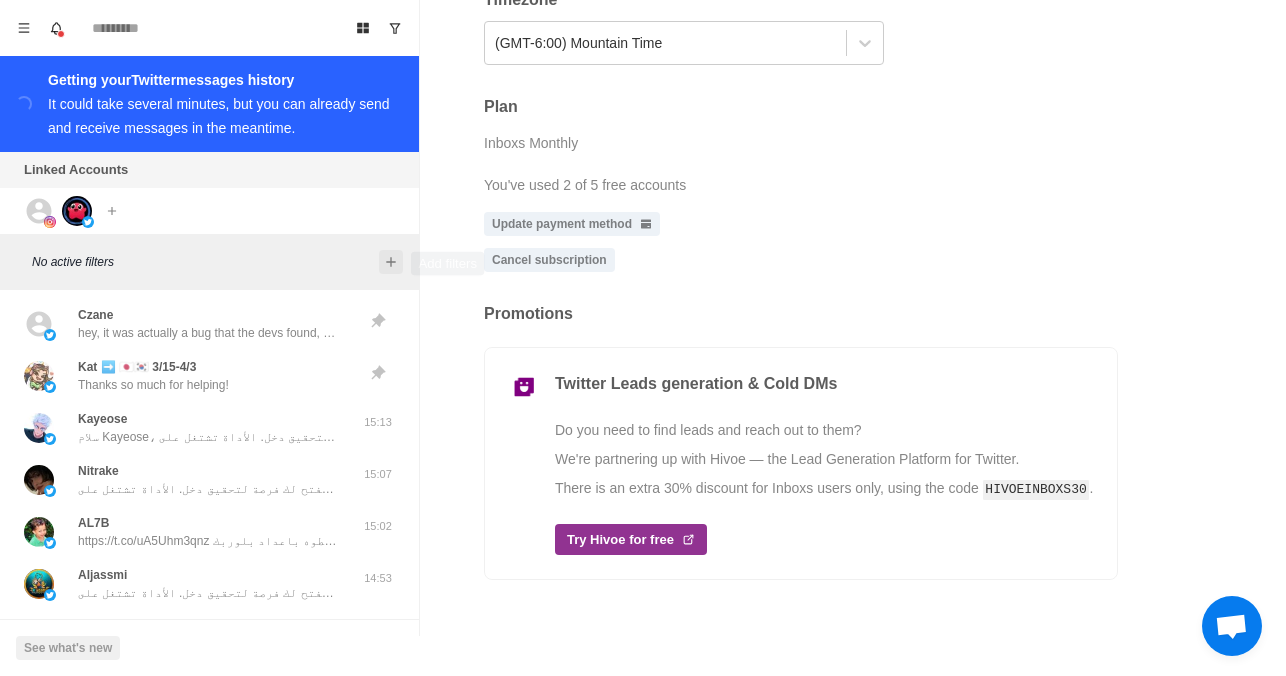 click 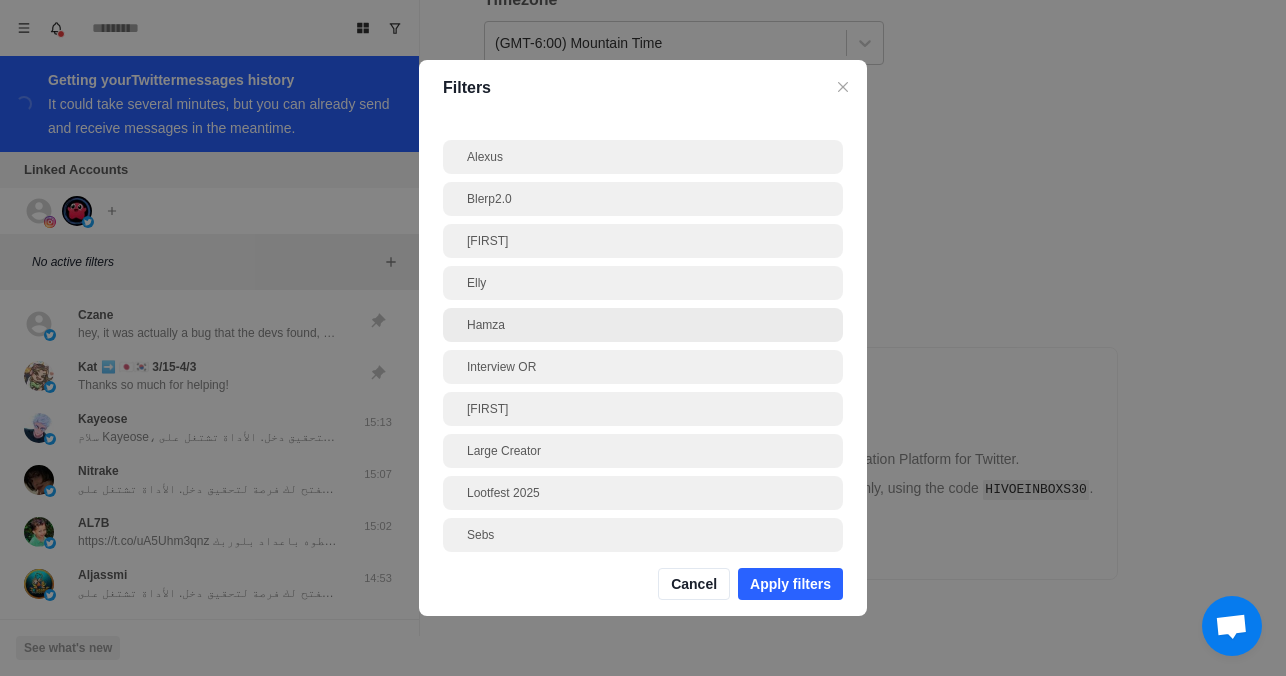 click on "Hamza" at bounding box center [643, 325] 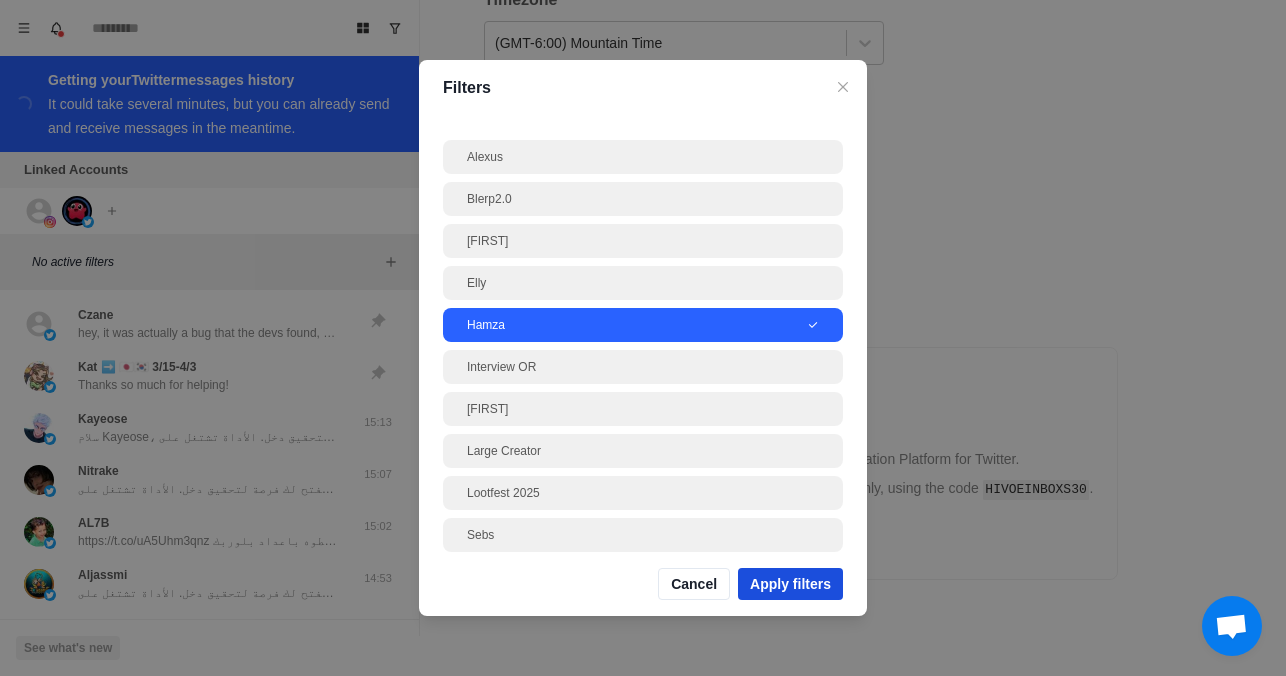 click on "Apply filters" at bounding box center [790, 584] 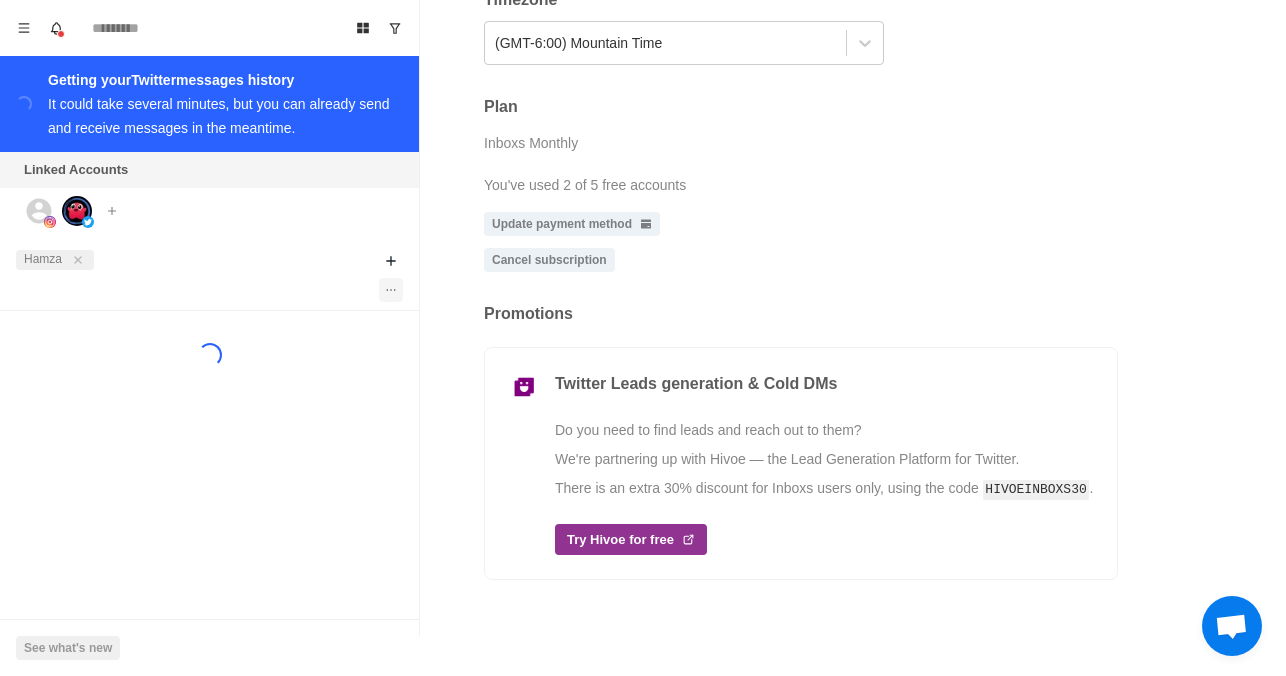 click at bounding box center [391, 290] 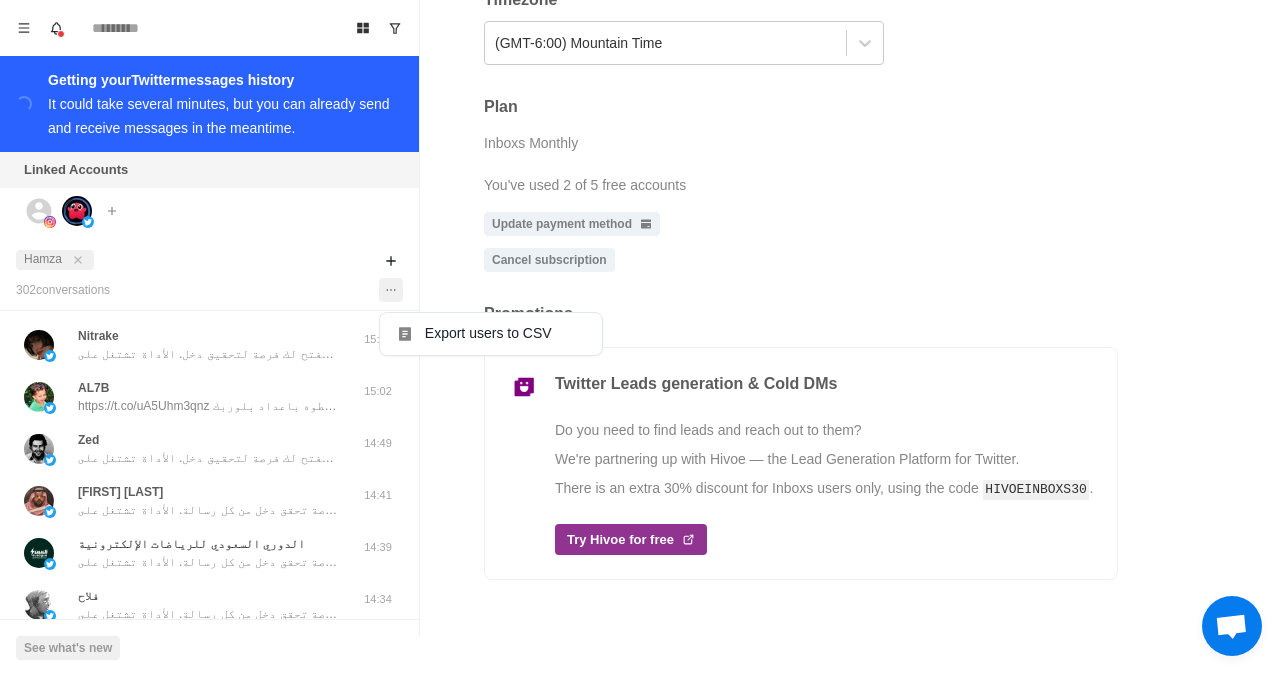 click at bounding box center (244, 290) 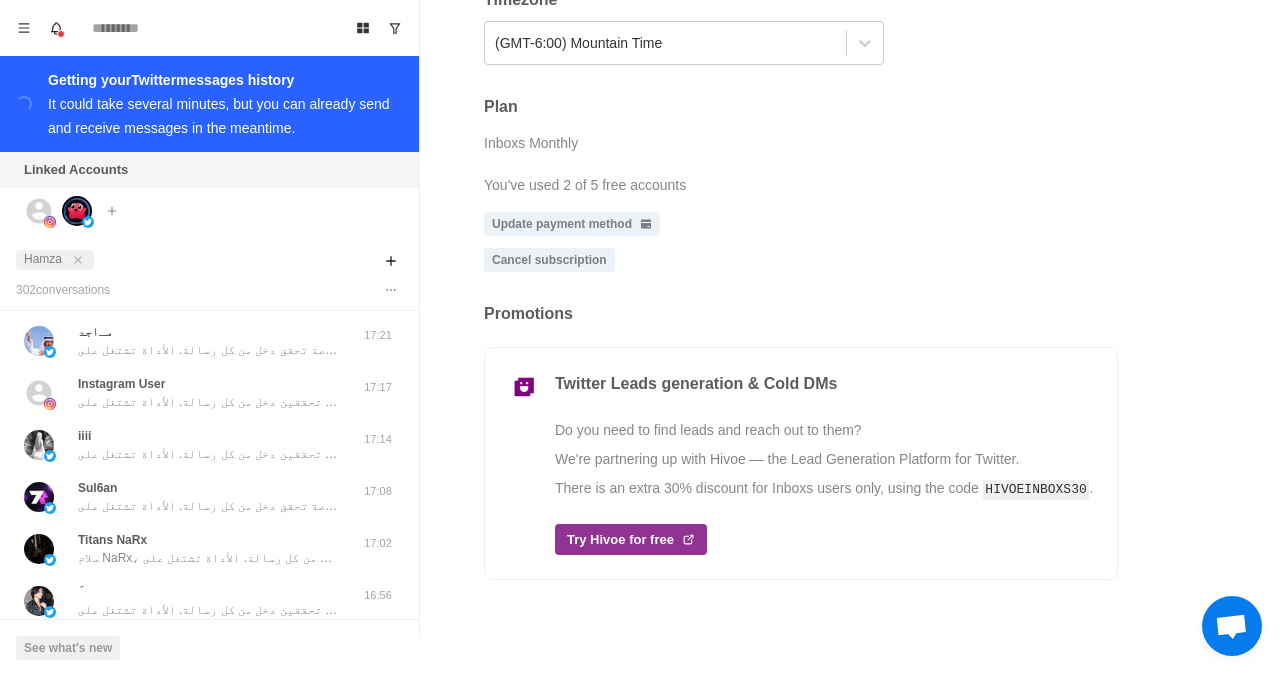 scroll, scrollTop: 470, scrollLeft: 0, axis: vertical 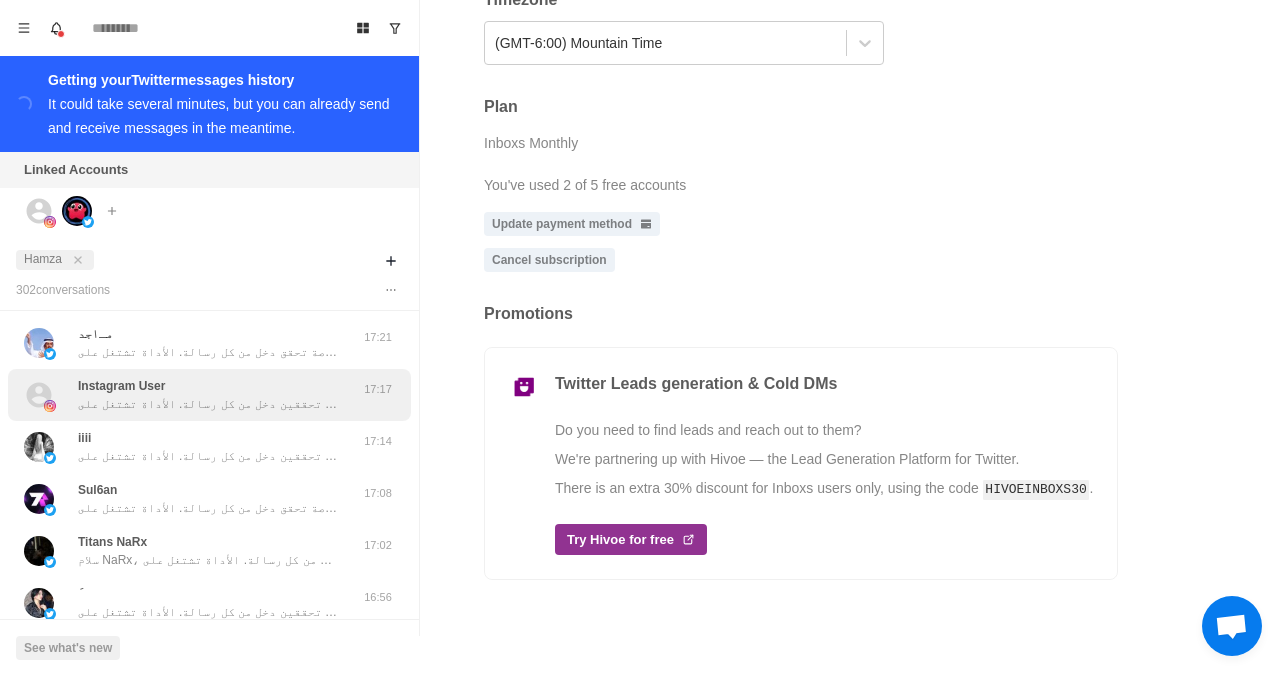click on "سلام مروان،
تخيّلي لو رسائل الشات في بثك تتحول لصوت... بصوت شخصية مشهورة، أو حتى بصوتك إنتِ!
الذكاء الاصطناعي يعطيك تفاعل أقوى، وفرصة تحققين دخل من كل رسالة.
الأداة تشتغل على Twitch، Kick، وYouTube.
حابّة تعرفين كيف؟ 😉" at bounding box center [208, 404] 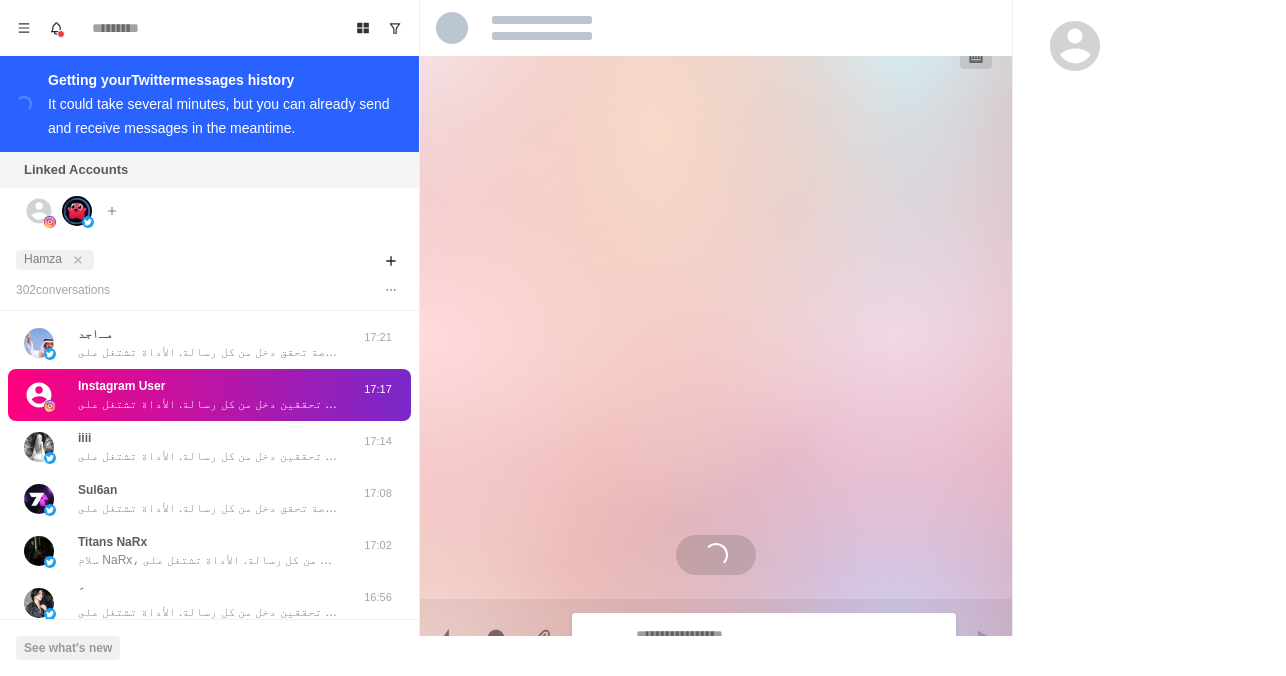 scroll, scrollTop: 11, scrollLeft: 0, axis: vertical 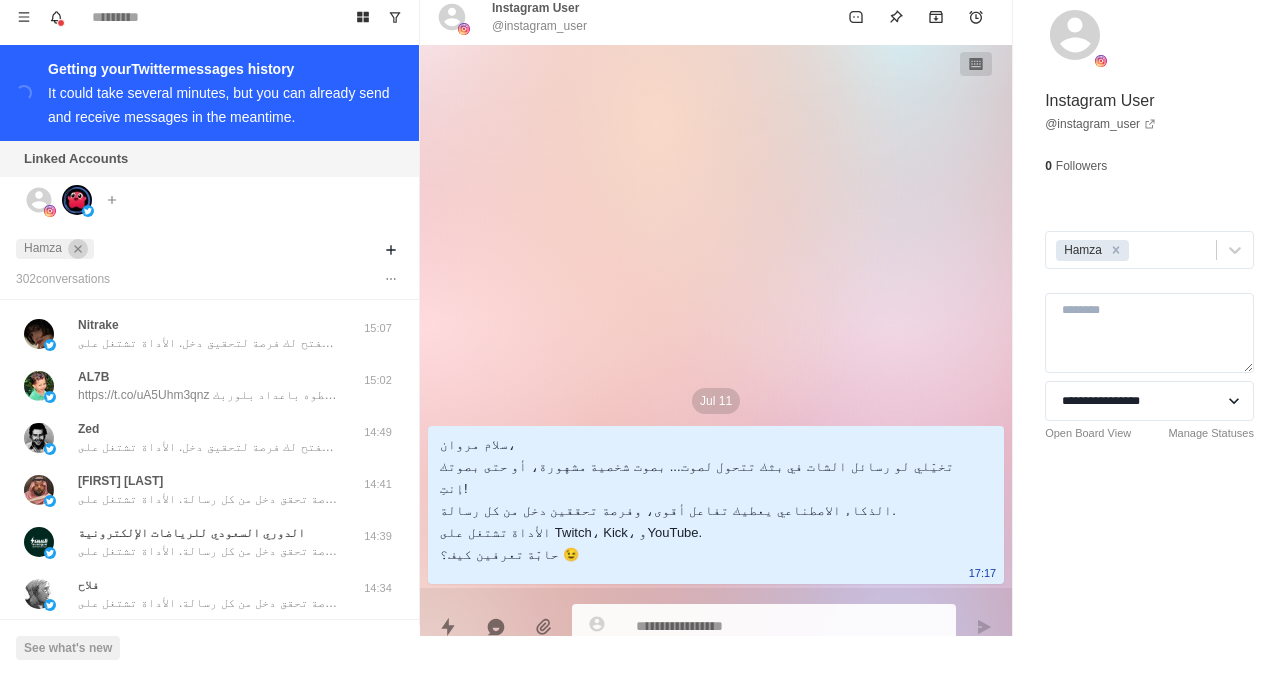 click 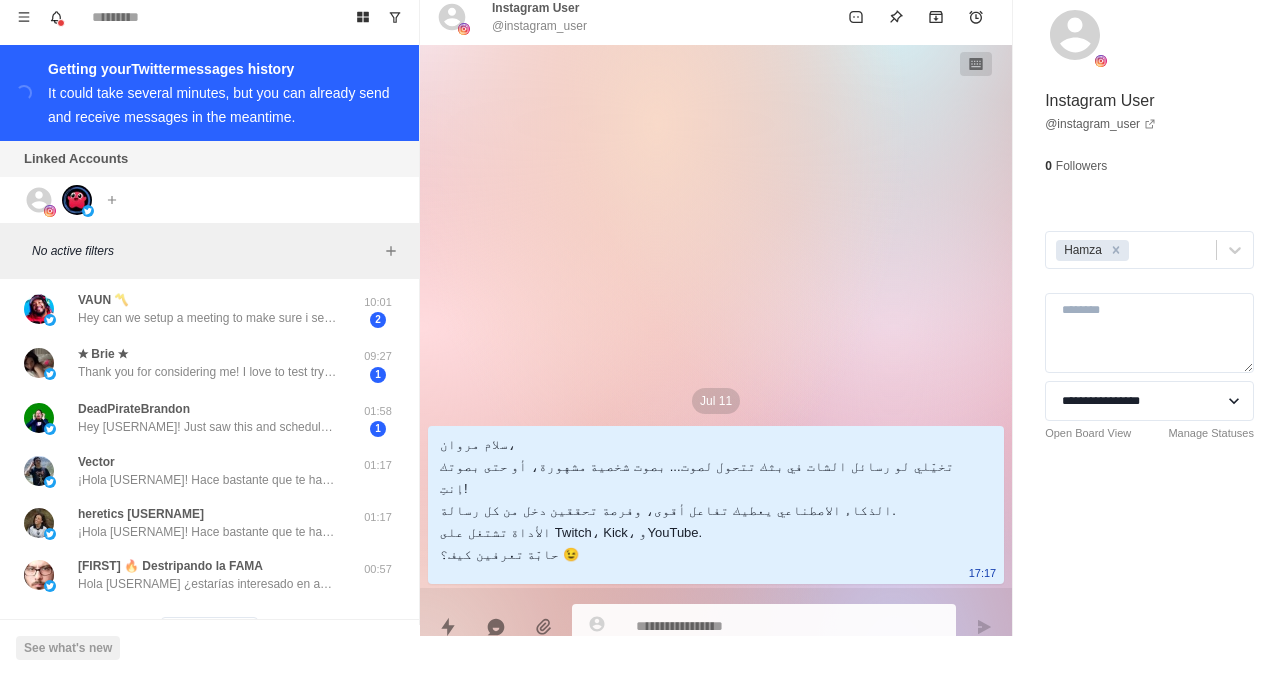scroll, scrollTop: 875, scrollLeft: 0, axis: vertical 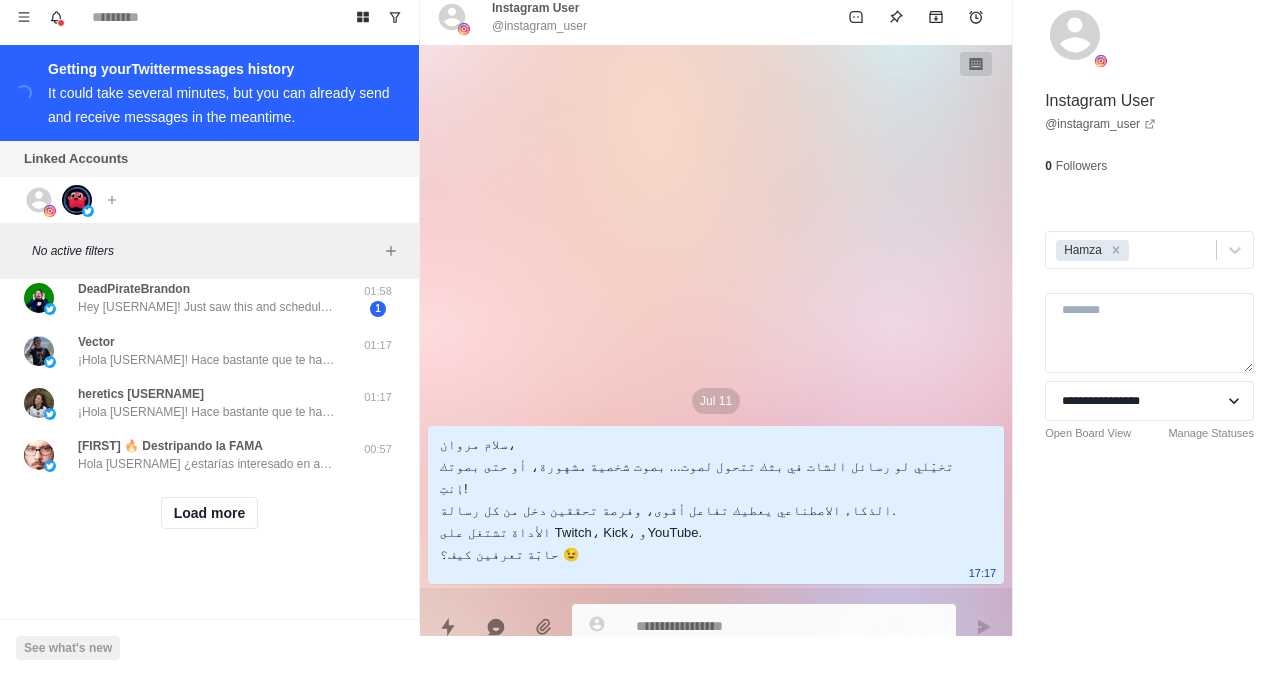 click on "Load more" at bounding box center [210, 513] 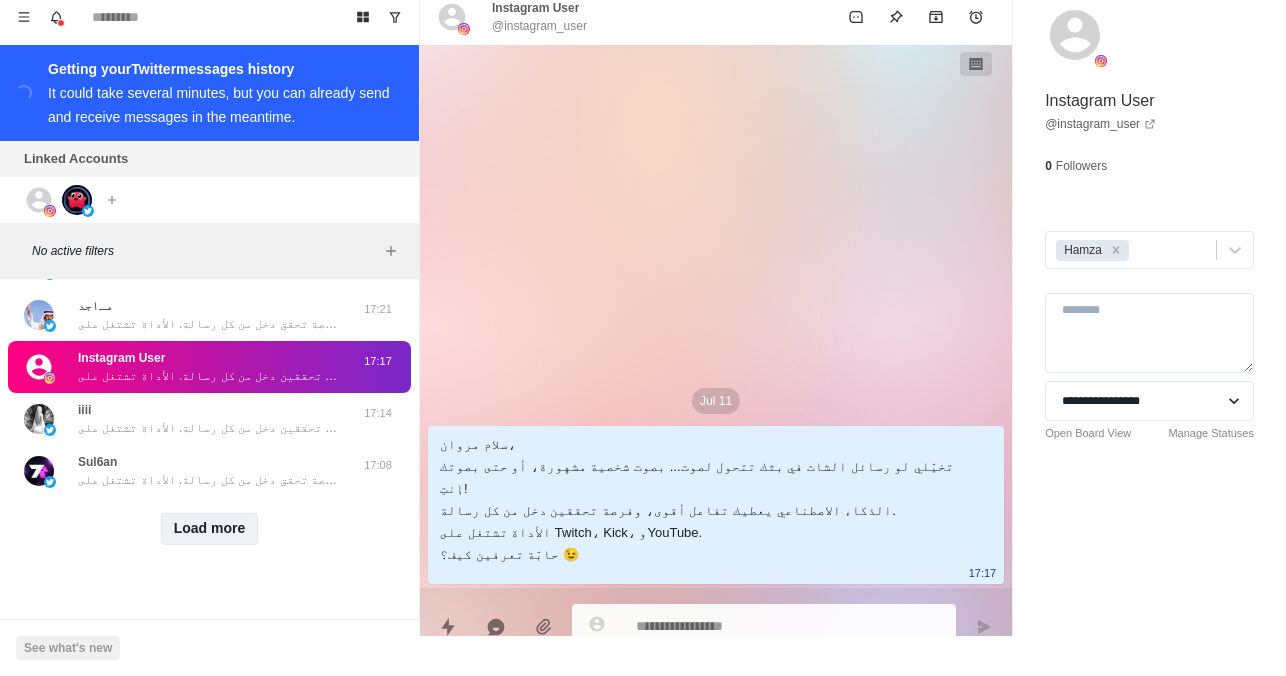 scroll, scrollTop: 1922, scrollLeft: 0, axis: vertical 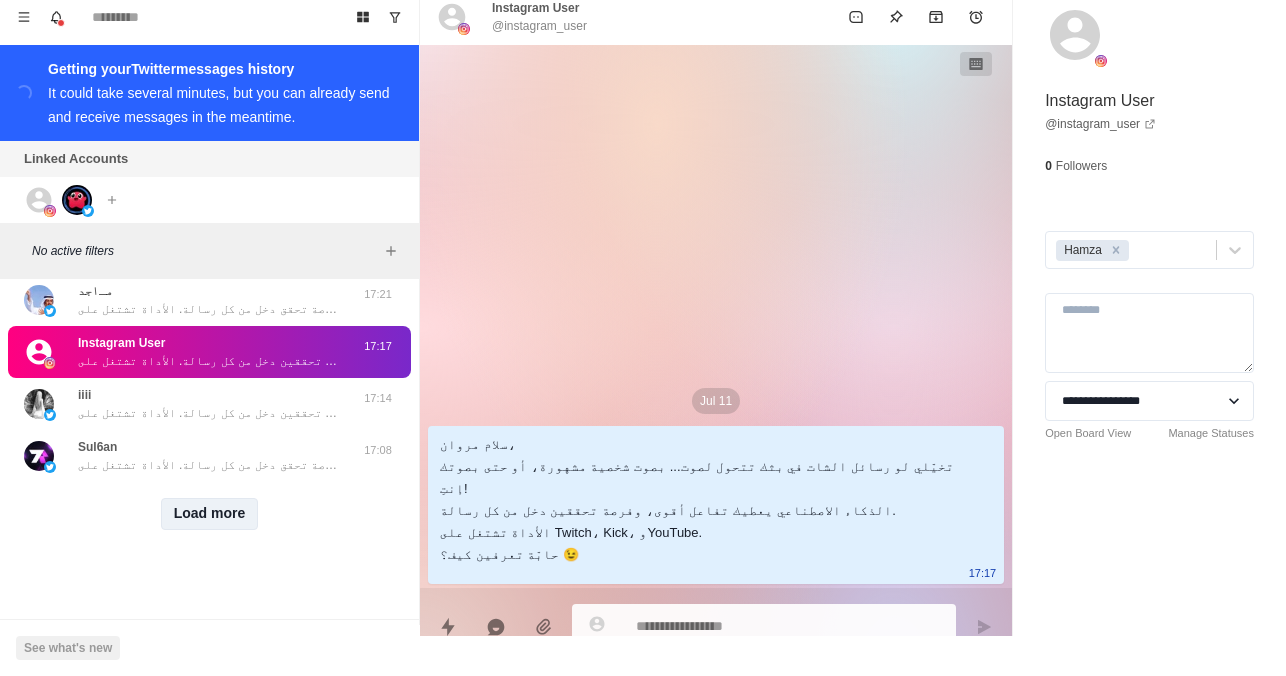 click on "Load more" at bounding box center [210, 514] 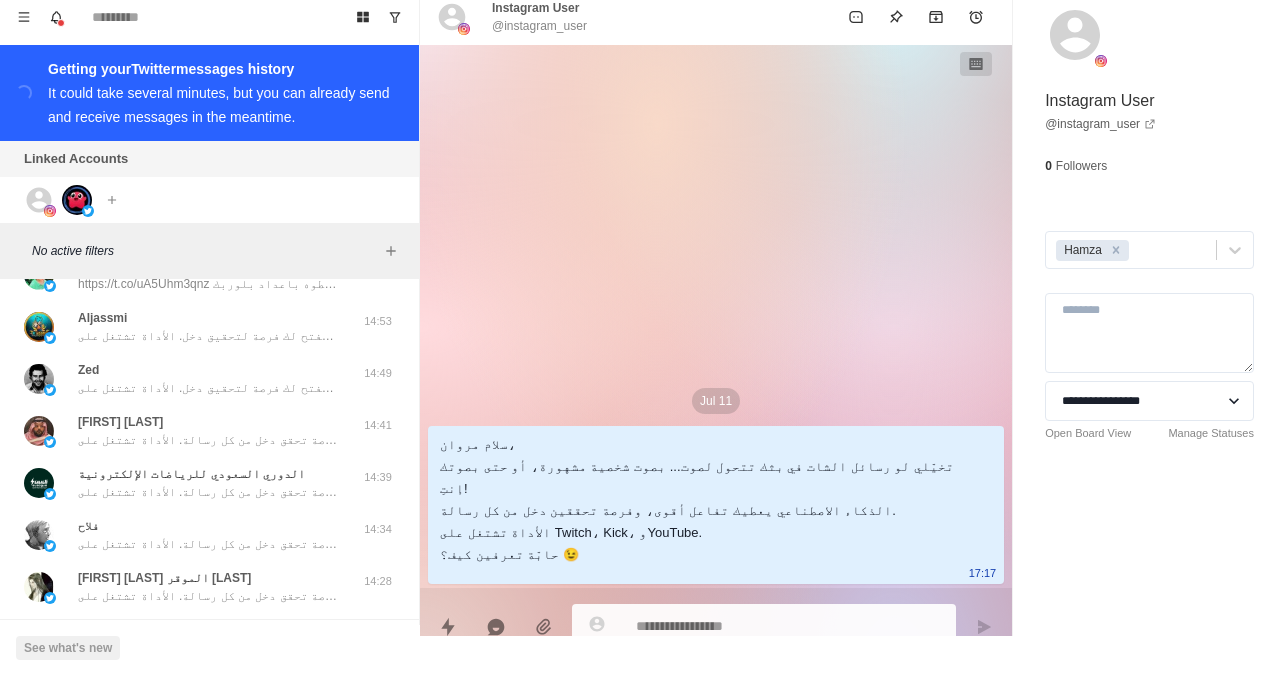 scroll, scrollTop: 297, scrollLeft: 0, axis: vertical 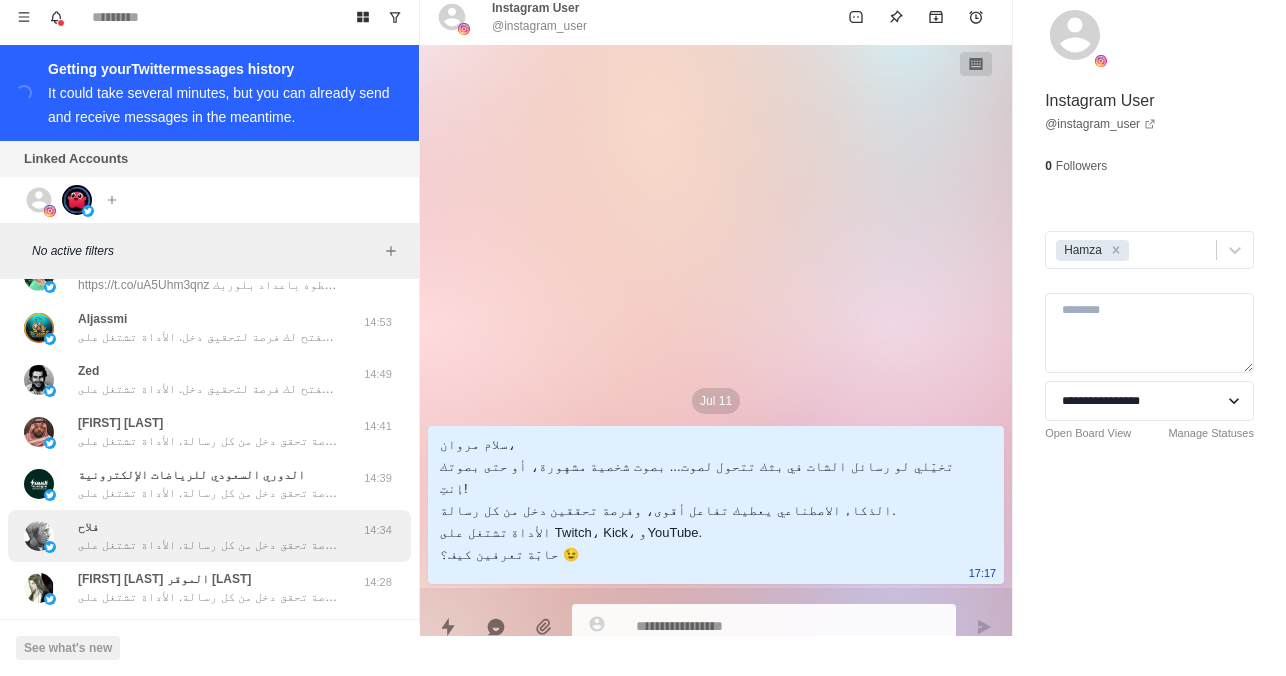 click on "سلام فلاح،
تخيّل لو رسائل الشات في بثك تتحول لصوت... بصوت شخصية مشهورة، أو حتى بصوتك!
الذكاء الاصطناعي يعطيك تفاعل أقوى، وفرصة تحقق دخل من كل رسالة.
الأداة تشتغل على Twitch، Kick، وYouTube.
حاب تعرف كيف؟" at bounding box center (208, 545) 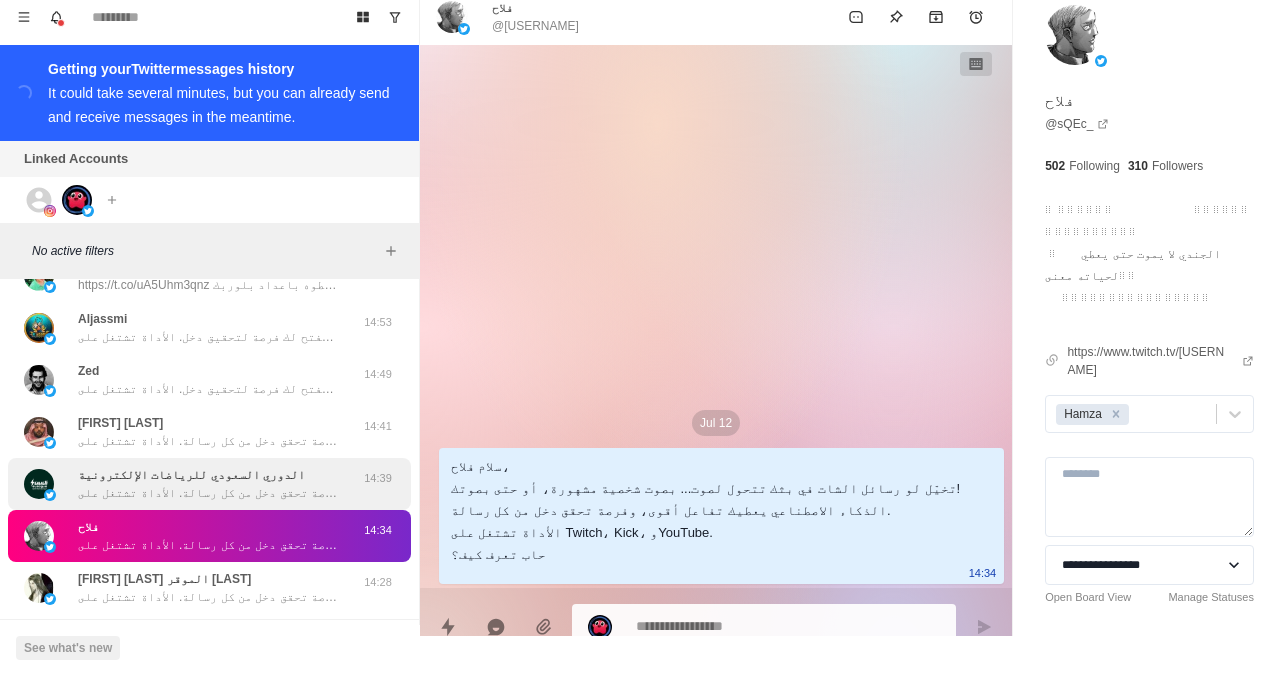 click on "سلام،
تخيّل لو رسائل الشات في بثك تتحول لصوت... بصوت شخصية مشهورة، أو حتى بصوتك!
الذكاء الاصطناعي يعطيك تفاعل أقوى، وفرصة تحقق دخل من كل رسالة.
الأداة تشتغل على Twitch، Kick، وYouTube.
حاب تعرف كيف؟" at bounding box center [208, 493] 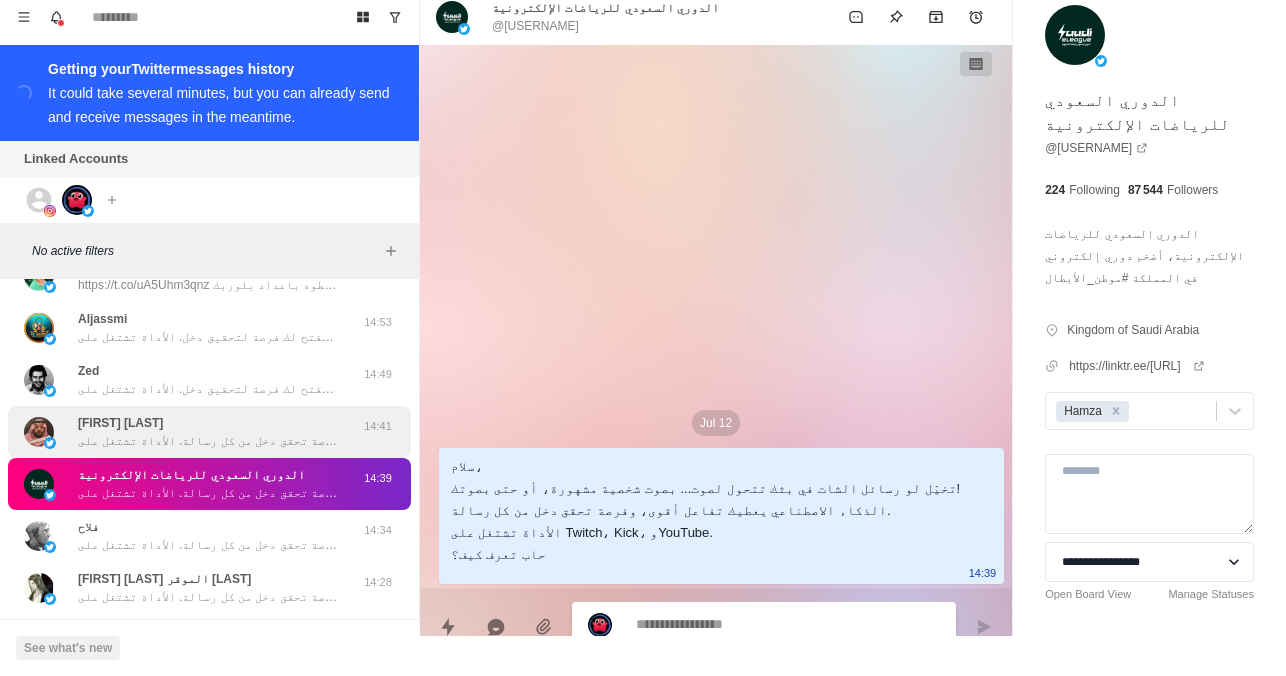 click on "سلام ابو ناجي،
تخيّل لو رسائل الشات في بثك تتحول لصوت... بصوت شخصية مشهورة، أو حتى بصوتك!
الذكاء الاصطناعي يعطيك تفاعل أقوى، وفرصة تحقق دخل من كل رسالة.
الأداة تشتغل على Twitch، Kick، وYouTube.
حاب تعرف كيف؟" at bounding box center (208, 441) 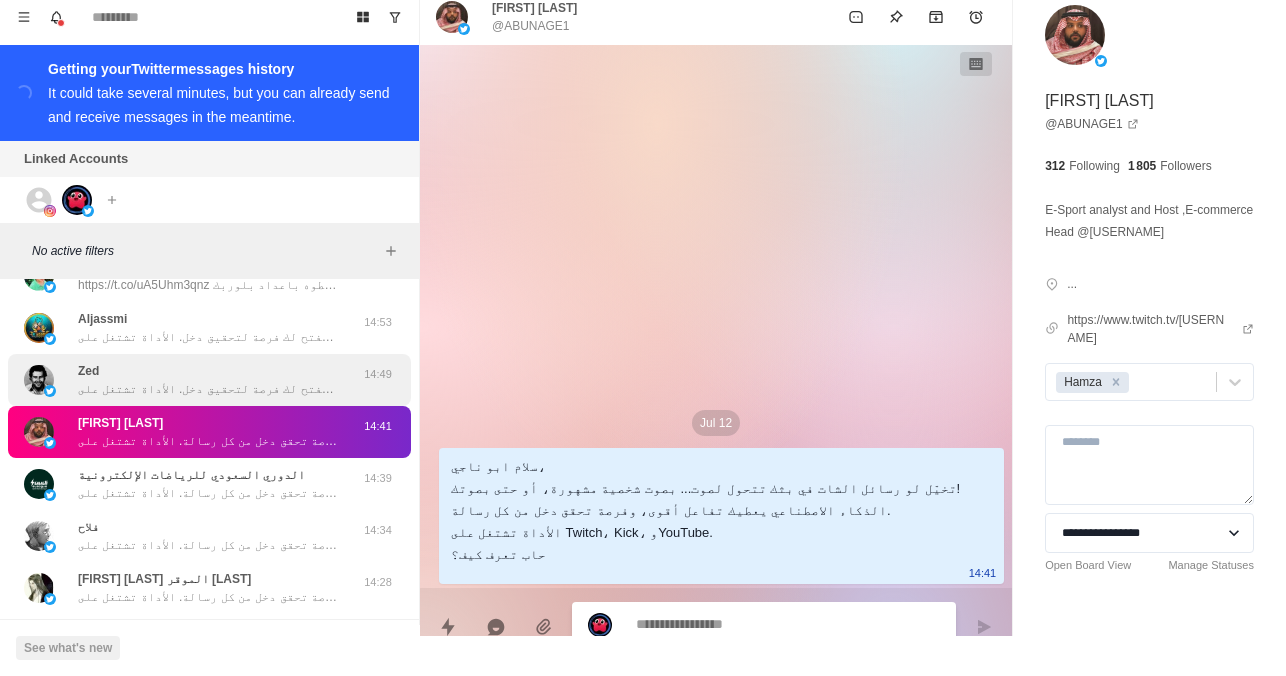 click on "سلام زد،
تخيل لو رسائل الشات في بثك تتحول لصوت… بصوت شخصية مشهورة، أو حتى بصوتك!
بفضل الذكاء الاصطناعي، التفاعل يصير أقوى، ومع كل رسالة تفتح لك فرصة لتحقيق دخل.
الأداة تشتغل على Twitch وKick.
حاب تعرف كيف؟" at bounding box center (208, 389) 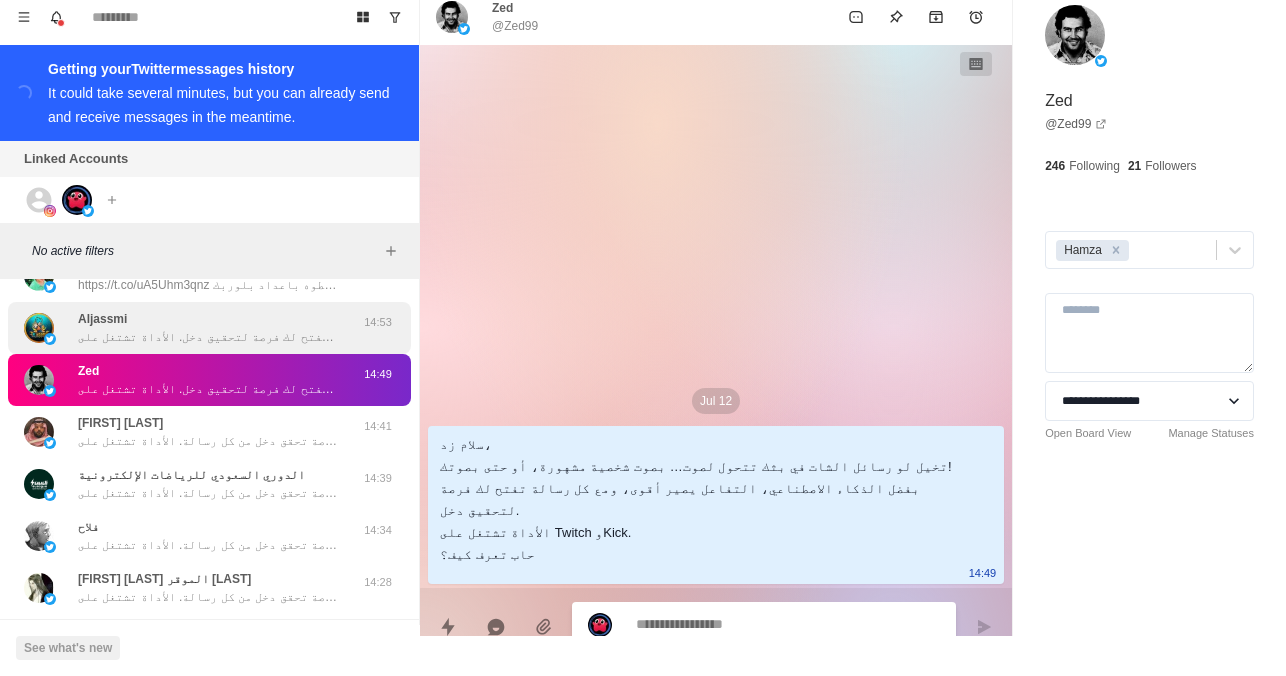 click on "Aljassmi سلام الجاسمي،
تخيل لو رسائل الشات في بثك تتحول لصوت… بصوت شخصية مشهورة، أو حتى بصوتك!
بفضل الذكاء الاصطناعي، التفاعل يصير أقوى، ومع كل رسالة تفتح لك فرصة لتحقيق دخل.
الأداة تشتغل على Twitch وKick.
حاب تعرف كيف؟" at bounding box center [208, 328] 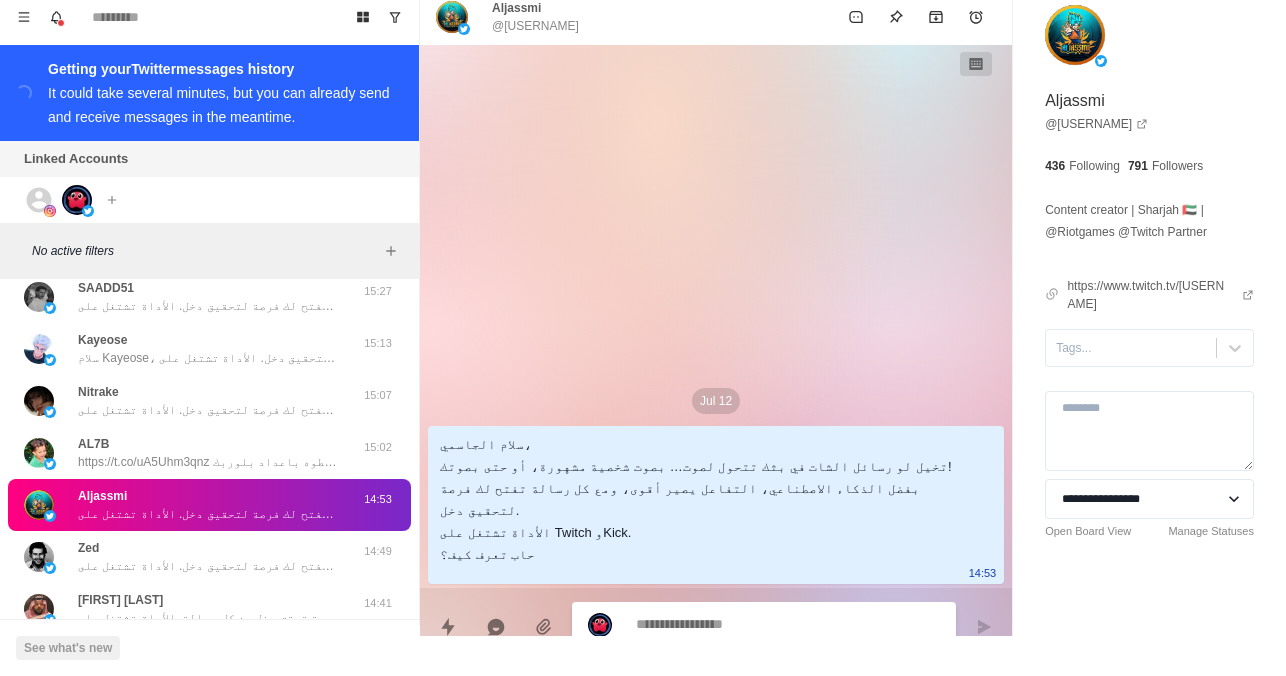 scroll, scrollTop: 119, scrollLeft: 0, axis: vertical 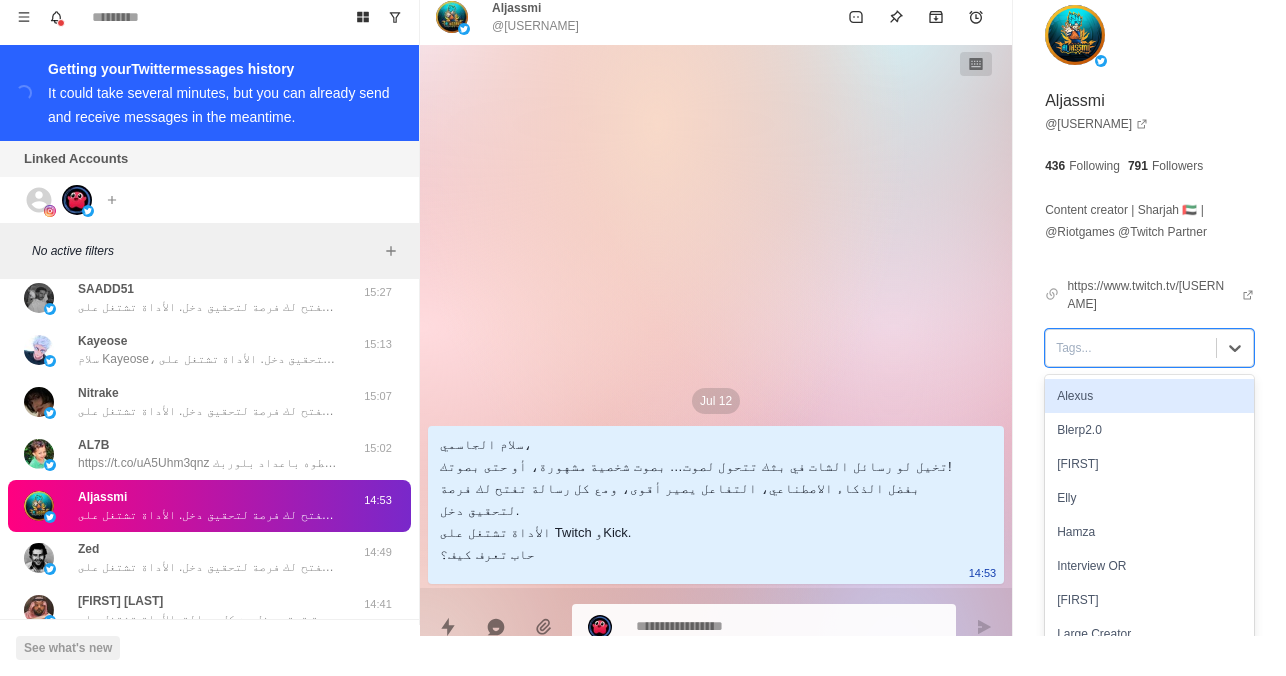 click at bounding box center [1057, 348] 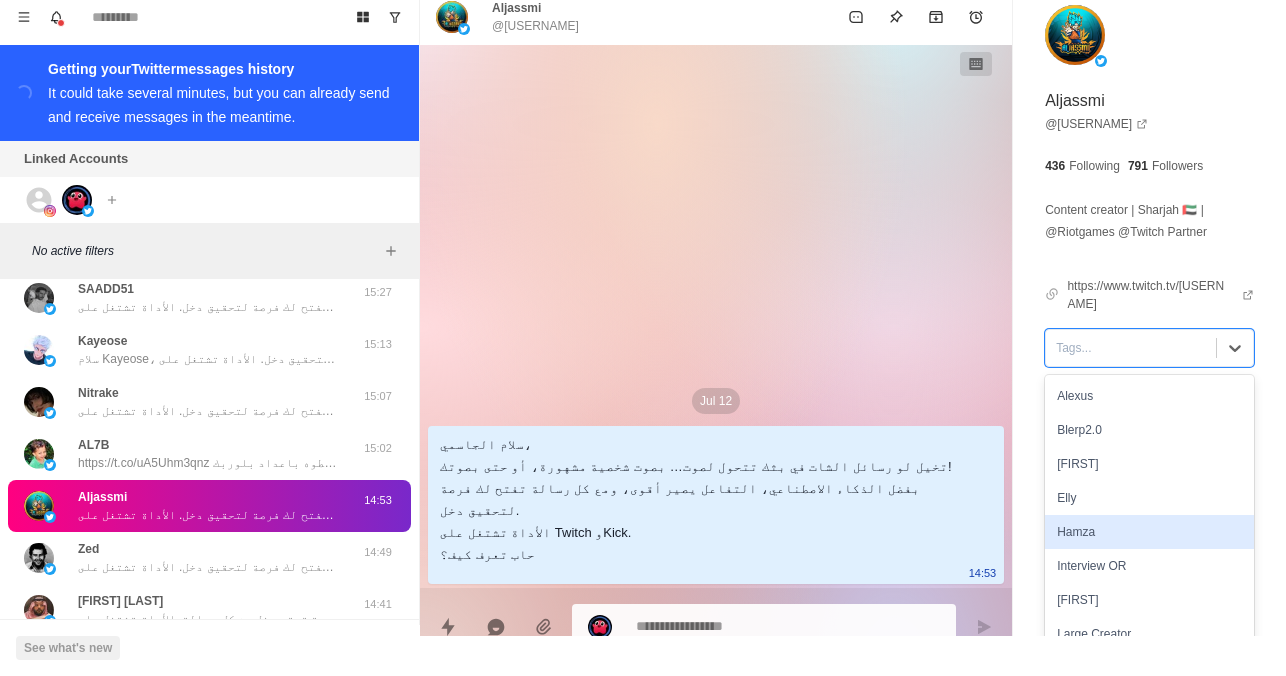 click on "Hamza" at bounding box center (1149, 532) 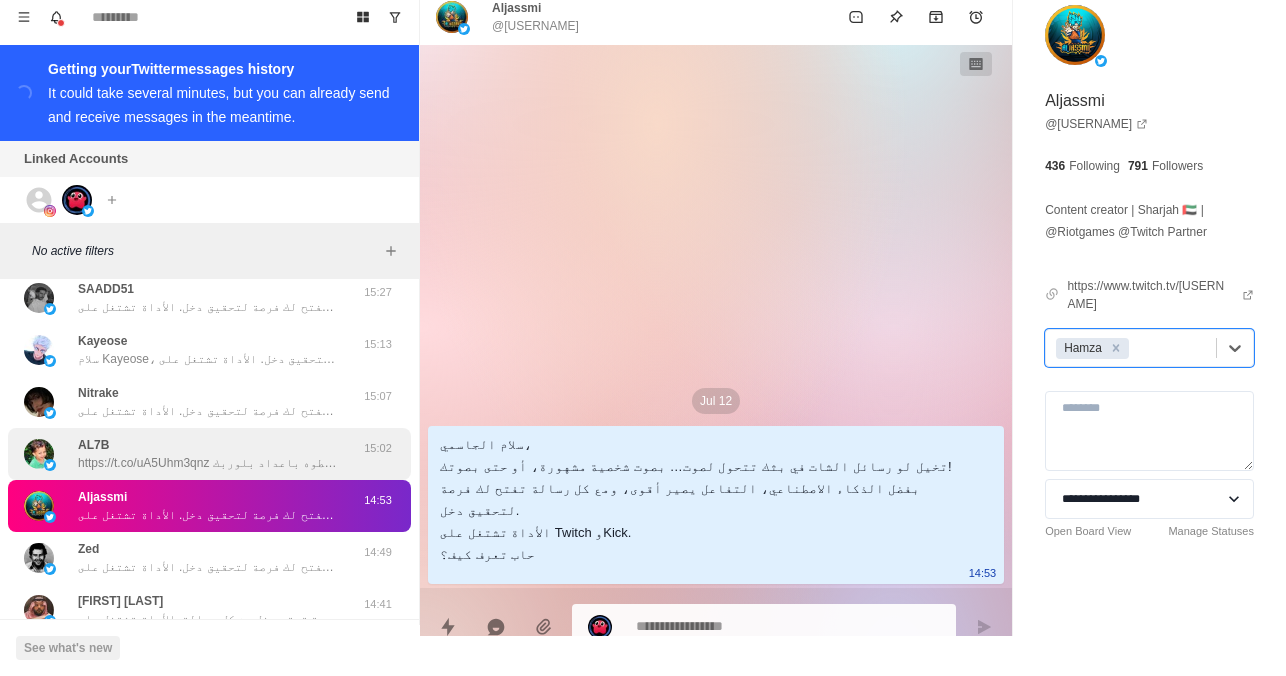 click on "AL7B https://t.co/uA5Uhm3qnz
ممكن تتسجل من هنا و ابعث لنا ديسكورد بتاعك و سيقوم أحد من بلورب باضافتك ليجيب على جميع اسئلتك أو يساعدك خطوه خطوه باعداد بلوربك" at bounding box center (208, 454) 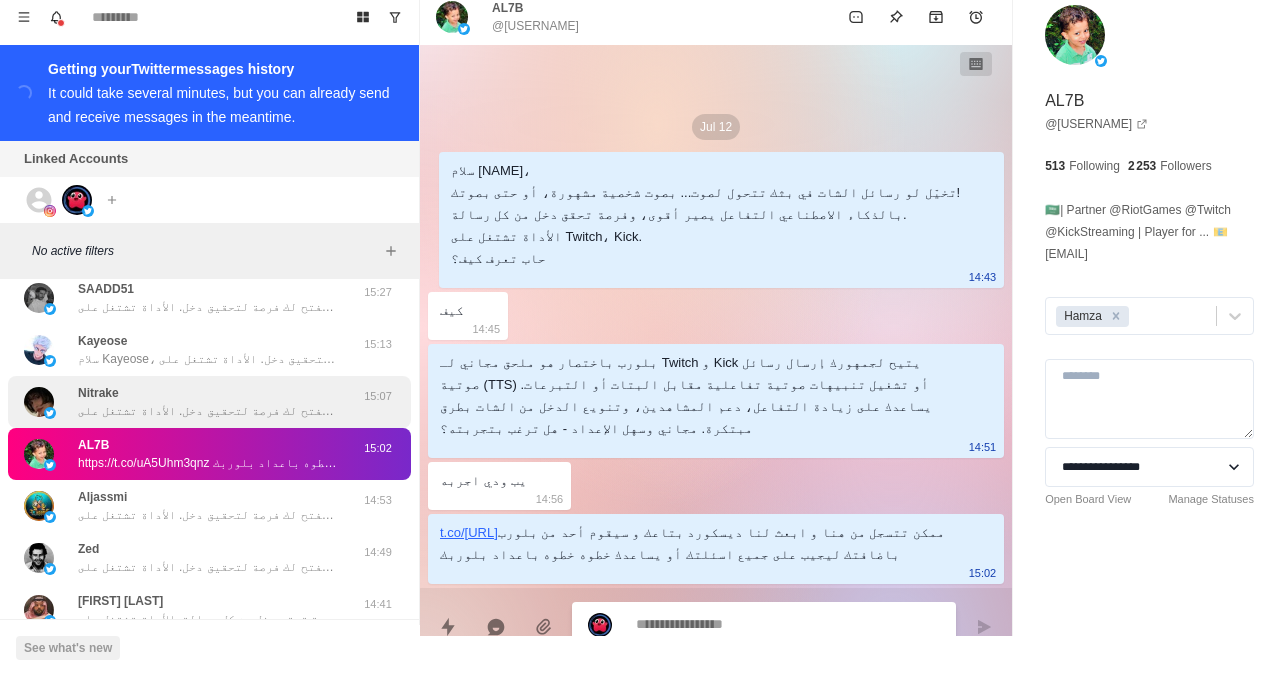 click on "سلام ندى،
تخيّلي لو رسائل الشات في بثك تتحوّل لصوت… بصوت شخصية مشهورة، أو حتى بصوتك إنتِ!
بفضل الذكاء الاصطناعي، التفاعل يصير أقوى، ومع كل رسالة تفتح لك فرصة لتحقيق دخل.
الأداة تشتغل على Twitch وKick.
حابّة تعرفين كيف؟" at bounding box center [208, 411] 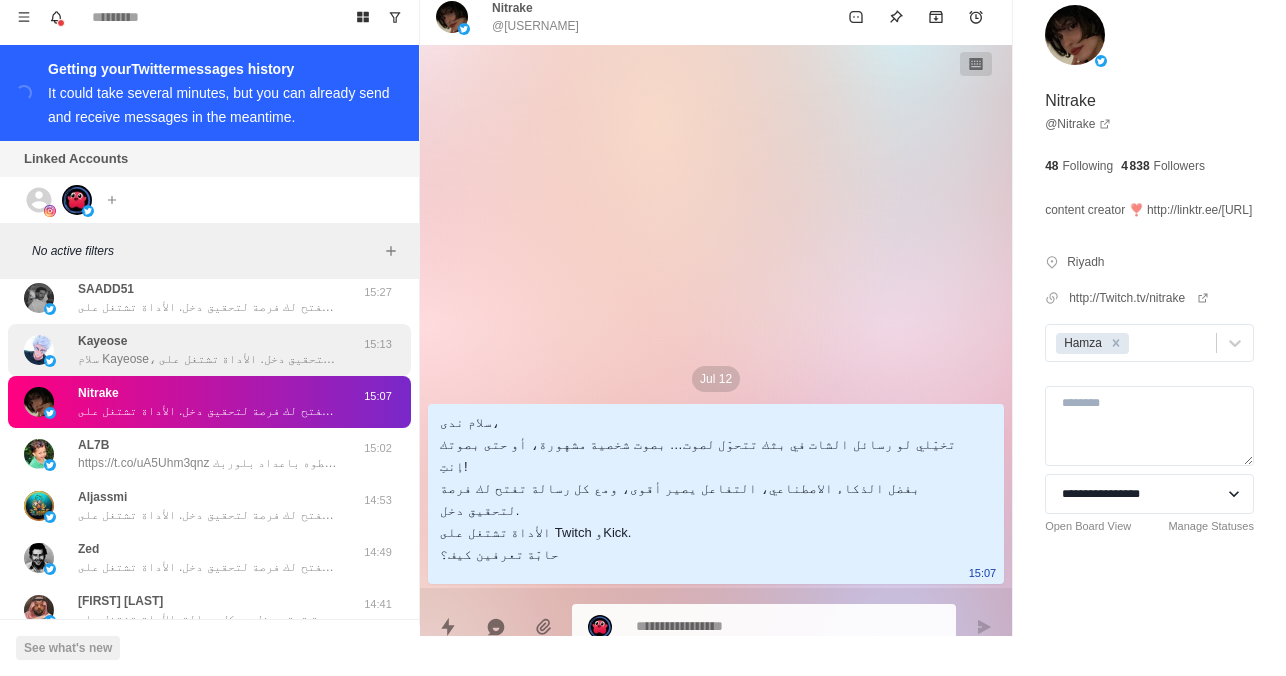 click on "Kayeose سلام Kayeose،
تخيل لو رسائل الشات في بثك تتحول لصوت… بصوت شخصية مشهورة، أو حتى بصوتك!
بفضل الذكاء الاصطناعي، التفاعل يصير أقوى، ومع كل رسالة تفتح لك فرصة لتحقيق دخل.
الأداة تشتغل على Twitch وKick.
حاب تعرف كيف؟" at bounding box center [208, 350] 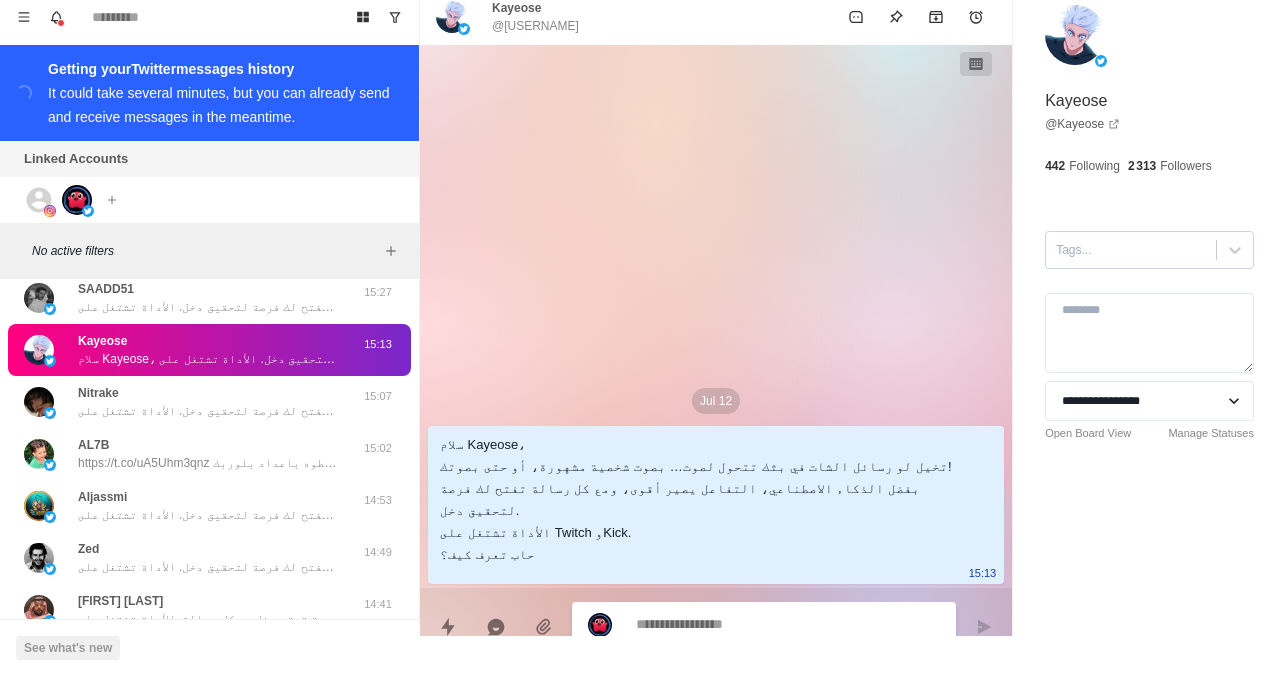 click at bounding box center (1131, 250) 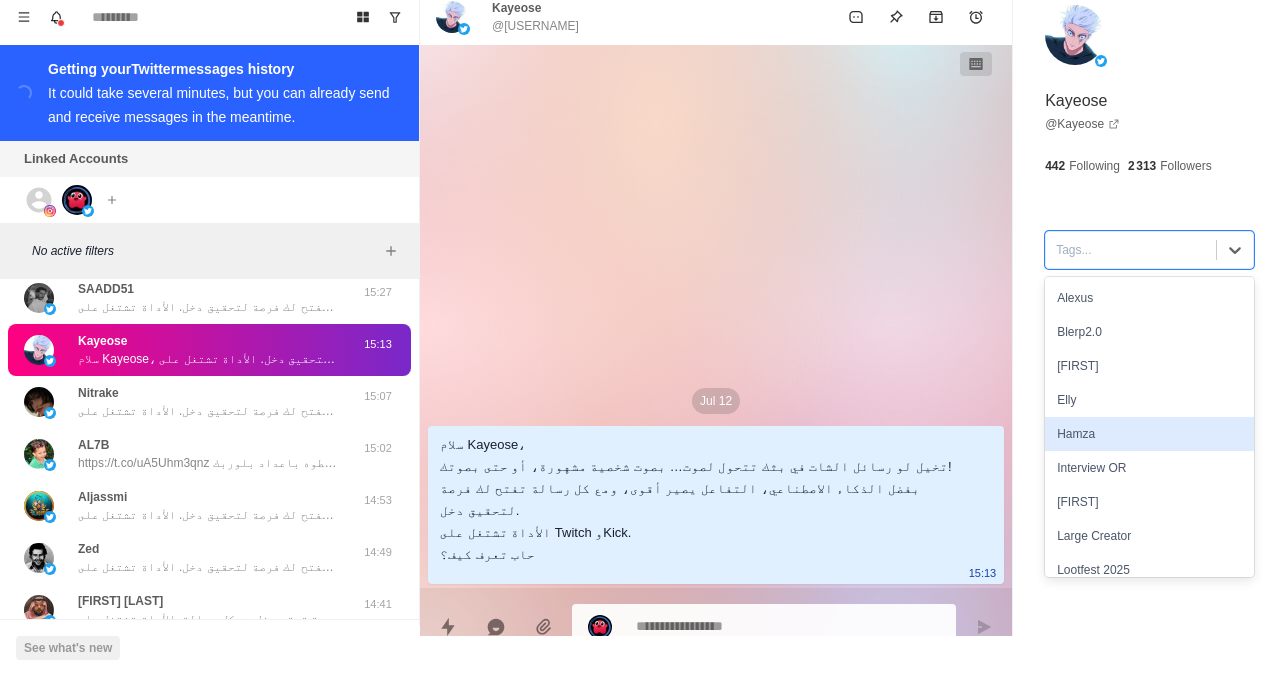 click on "Hamza" at bounding box center (1149, 434) 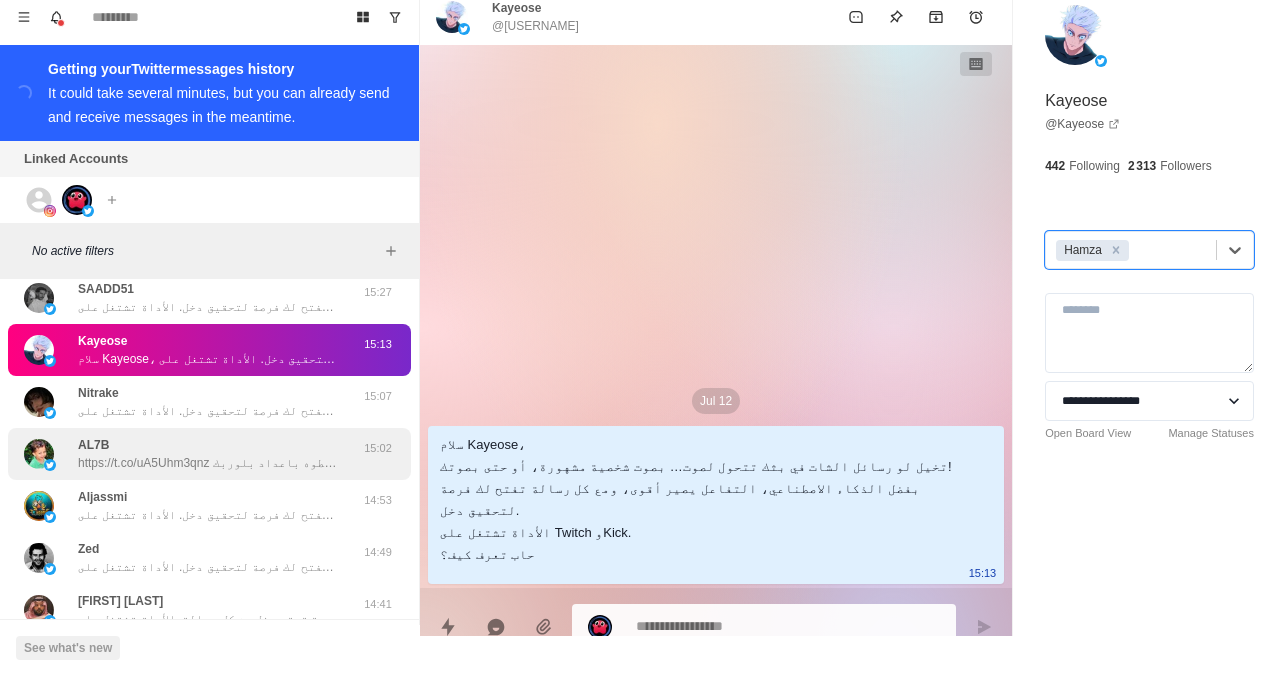 scroll, scrollTop: 0, scrollLeft: 0, axis: both 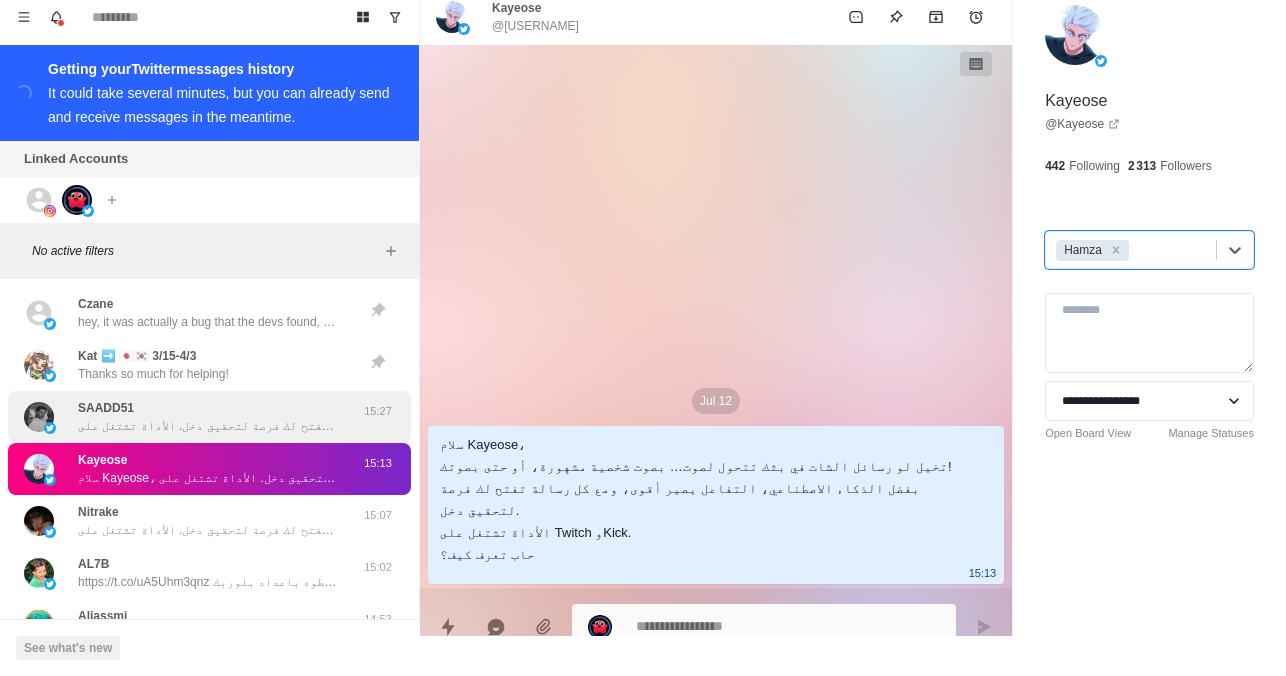 click on "SAADD51 سلام سعد،
تخيل لو رسائل الشات في بثك تتحول لصوت… بصوت شخصية مشهورة، أو حتى بصوتك!
بفضل الذكاء الاصطناعي، التفاعل يصير أقوى، ومع كل رسالة تفتح لك فرصة لتحقيق دخل.
الأداة تشتغل على Twitch وKick.
حاب تعرف كيف؟" at bounding box center [208, 417] 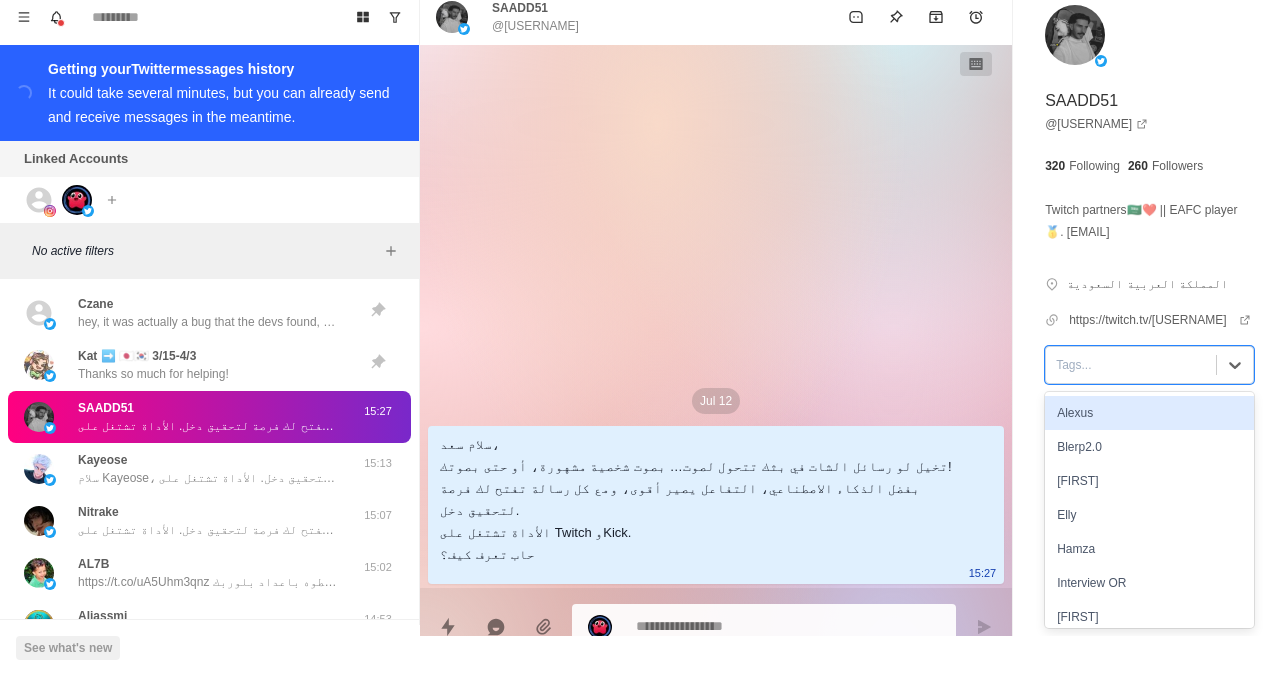 click at bounding box center [1131, 365] 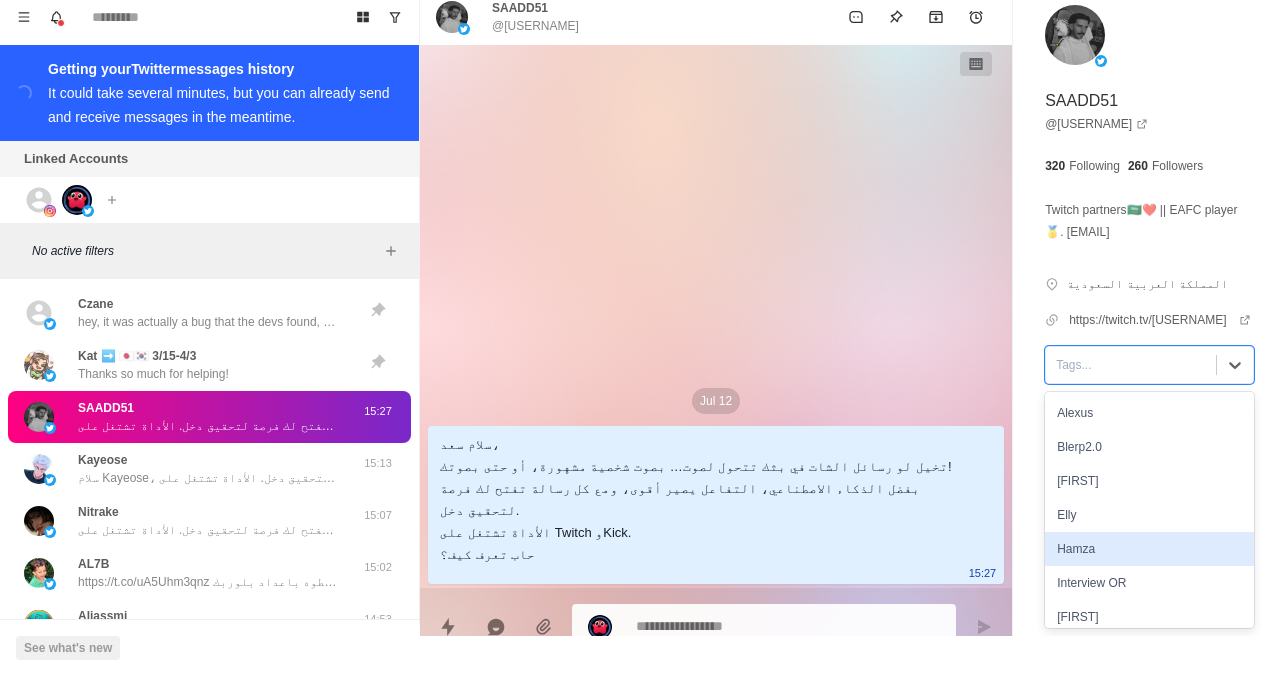 click on "Hamza" at bounding box center [1149, 549] 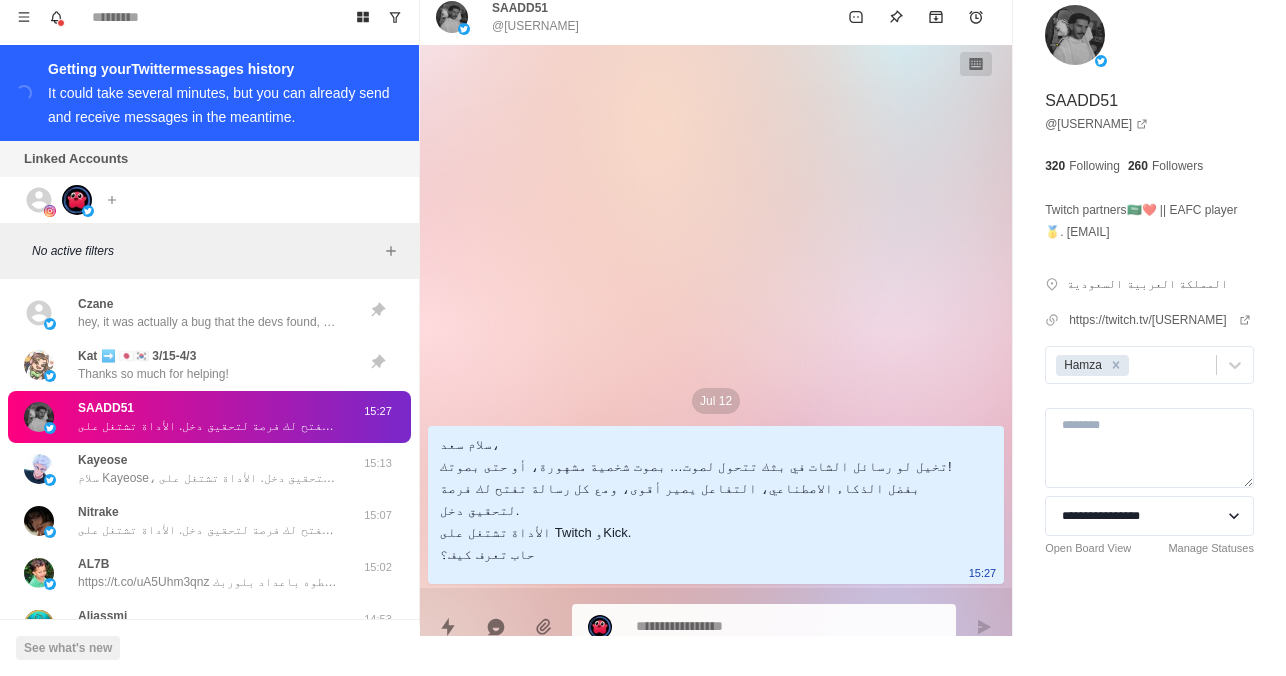 type on "*" 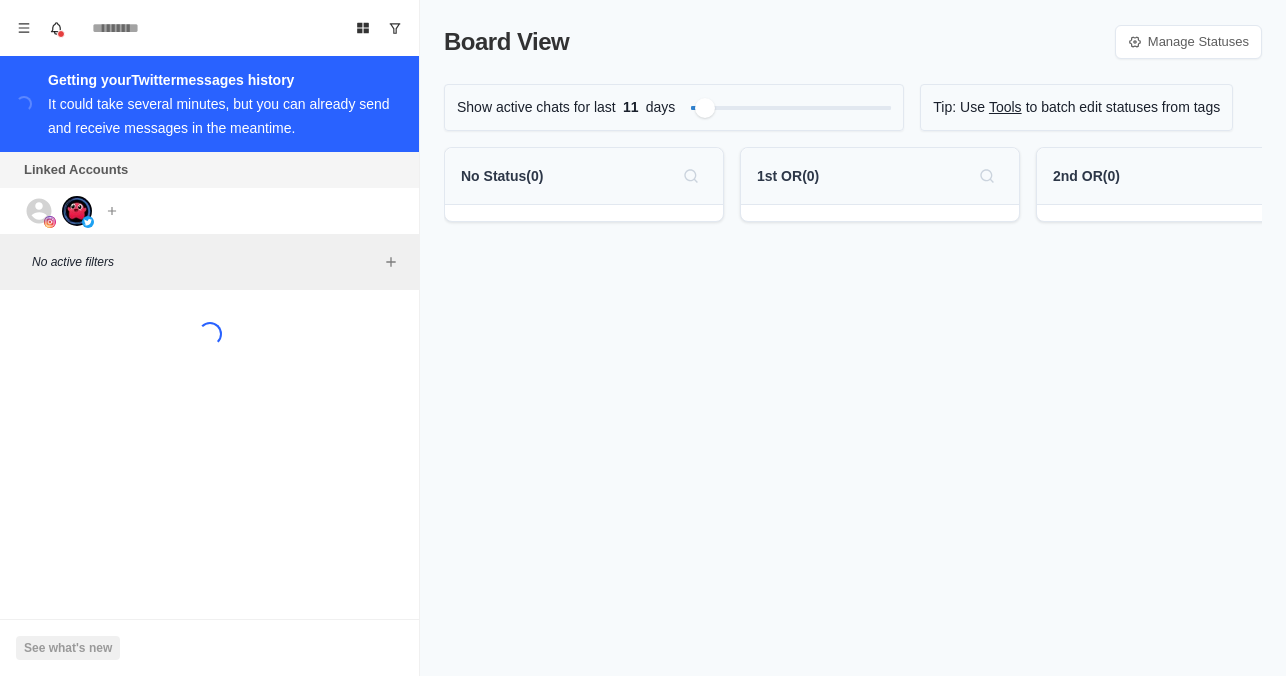 scroll, scrollTop: 0, scrollLeft: 0, axis: both 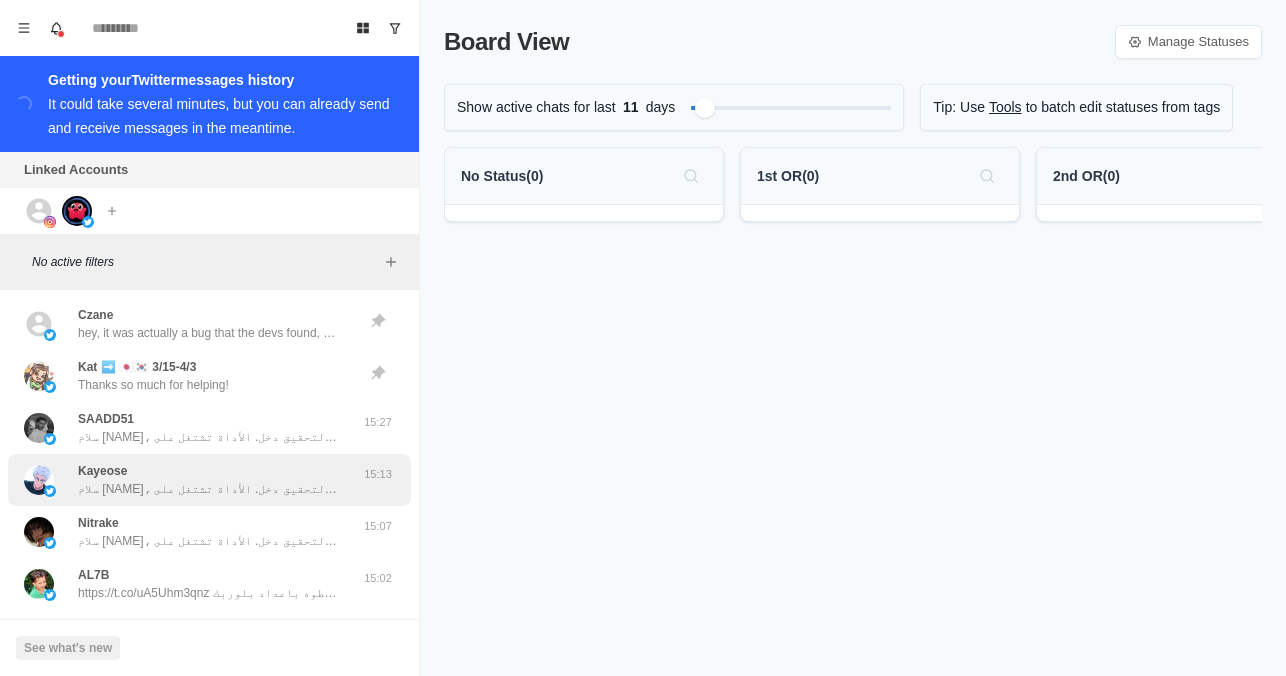 click on "سلام Kayeose،
تخيل لو رسائل الشات في بثك تتحول لصوت… بصوت شخصية مشهورة، أو حتى بصوتك!
بفضل الذكاء الاصطناعي، التفاعل يصير أقوى، ومع كل رسالة تفتح لك فرصة لتحقيق دخل.
الأداة تشتغل على Twitch وKick.
حاب تعرف كيف؟" at bounding box center [208, 489] 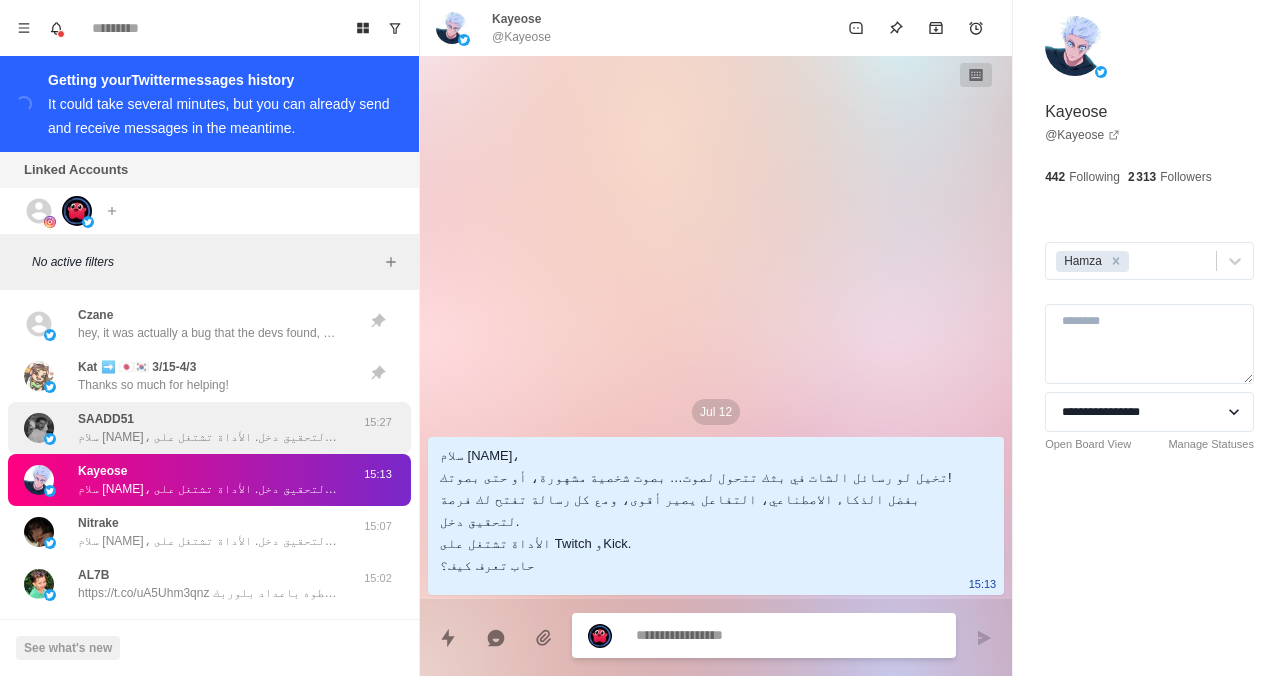 click on "[USERNAME] سلام سعد،
تخيل لو رسائل الشات في بثك تتحول لصوت… بصوت شخصية مشهورة، أو حتى بصوتك!
بفضل الذكاء الاصطناعي، التفاعل يصير أقوى، ومع كل رسالة تفتح لك فرصة لتحقيق دخل.
الأداة تشتغل على Twitch وKick.
حاب تعرف كيف؟" at bounding box center (208, 428) 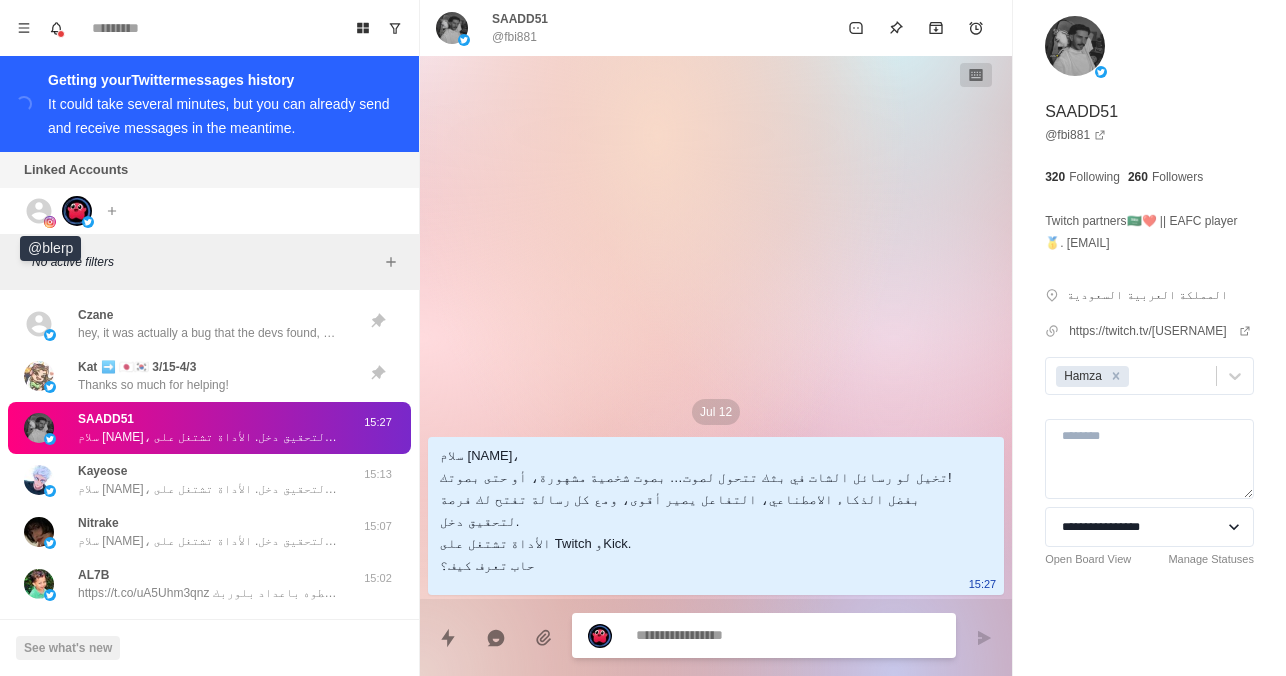 click 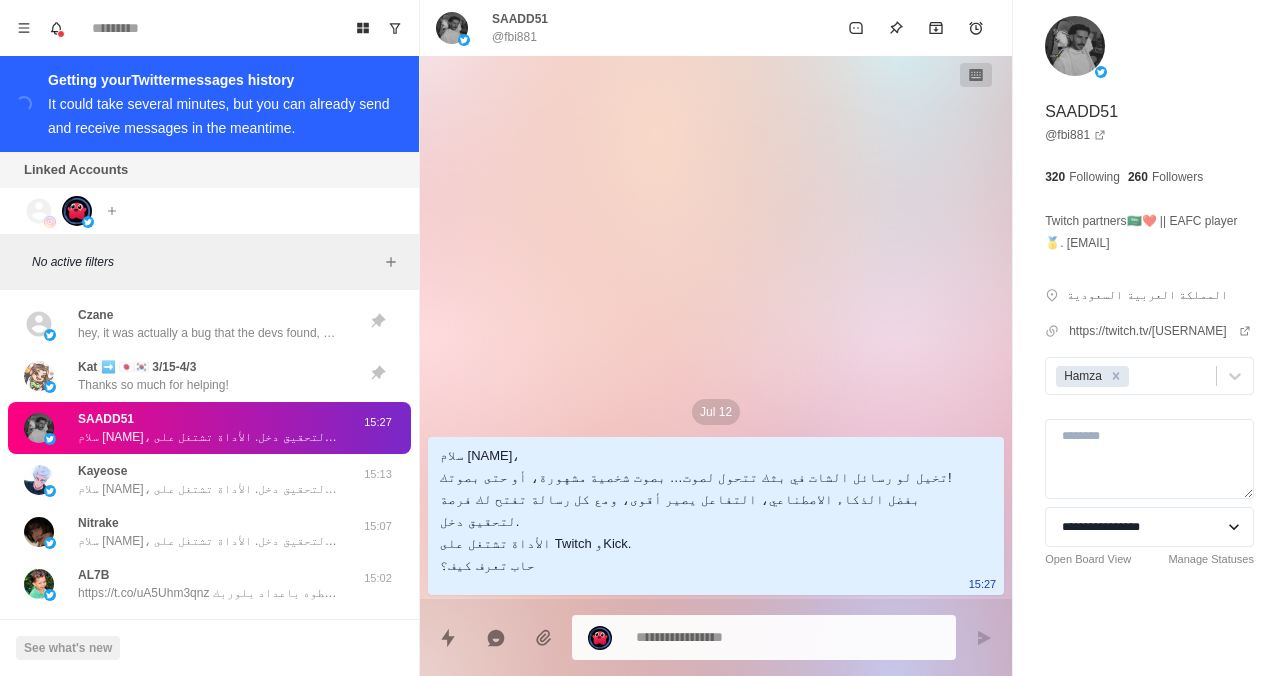 click 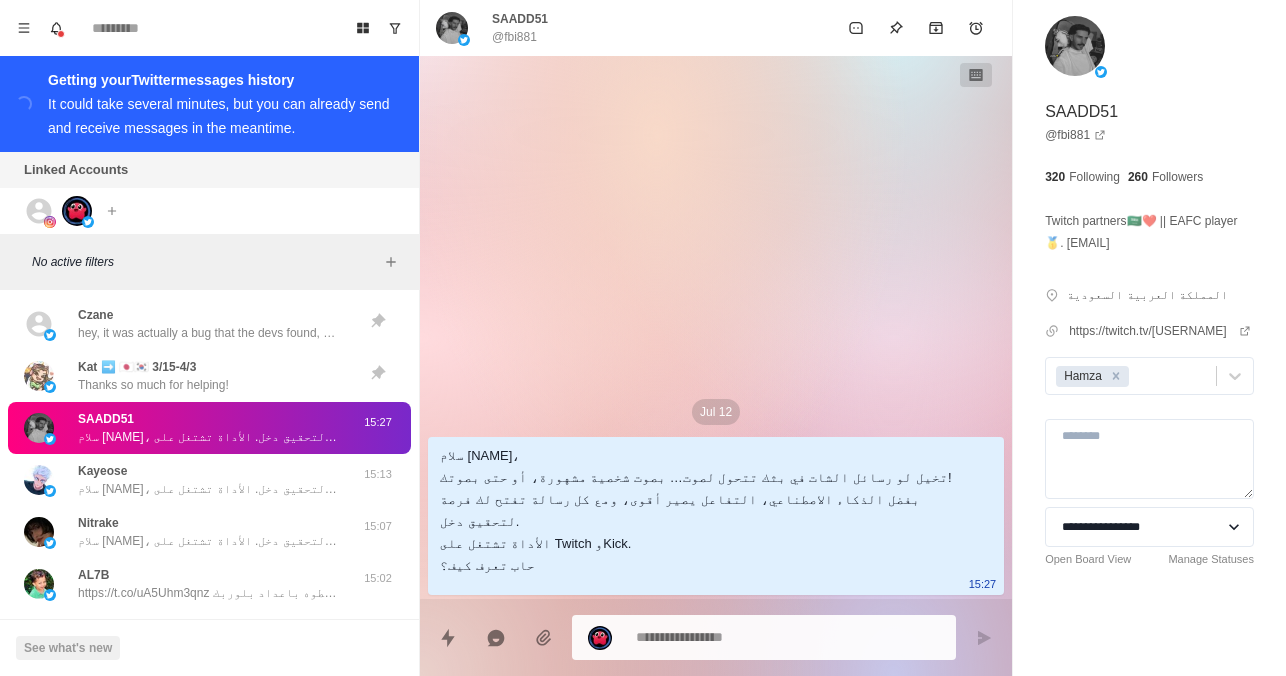 click on "It could take several minutes, but you can already send and receive messages in the meantime." at bounding box center [219, 116] 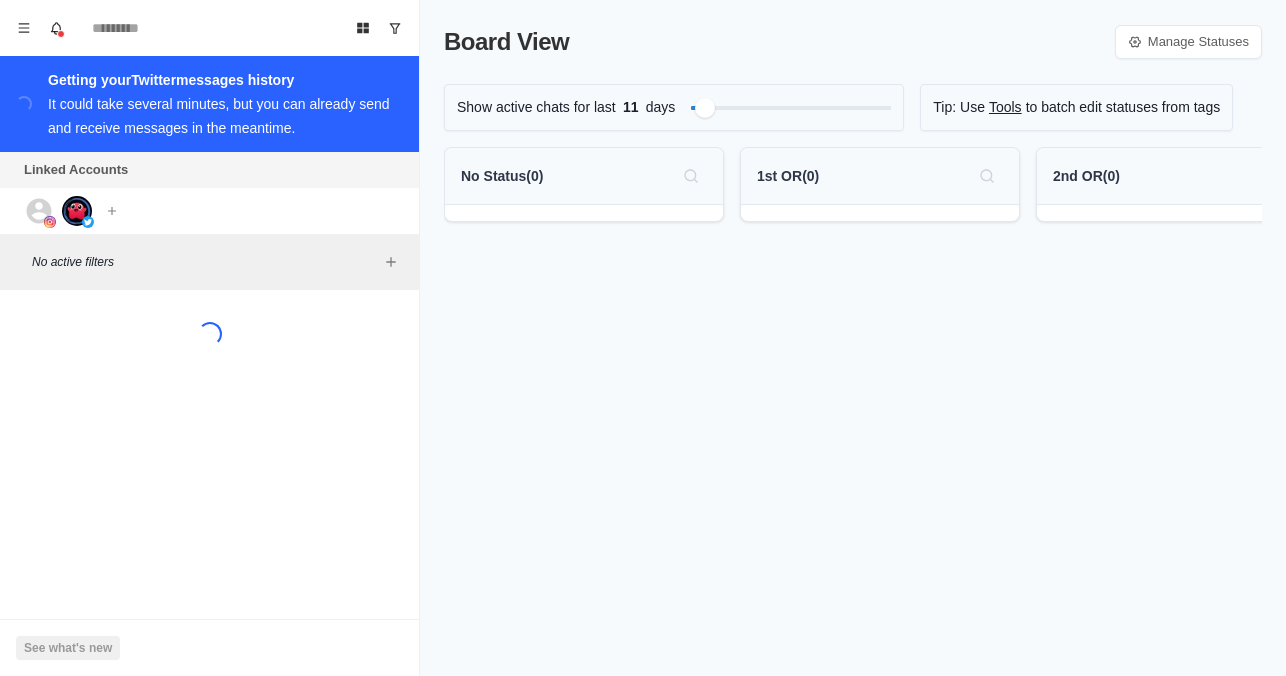 scroll, scrollTop: 0, scrollLeft: 0, axis: both 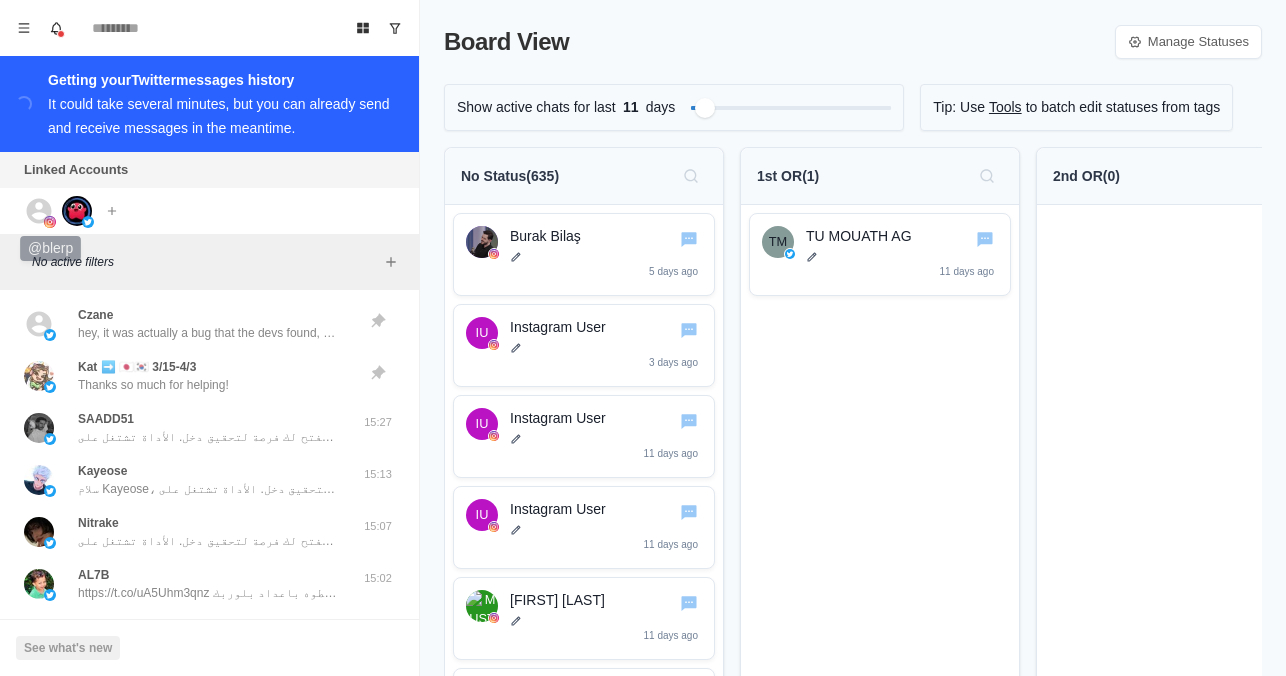 click 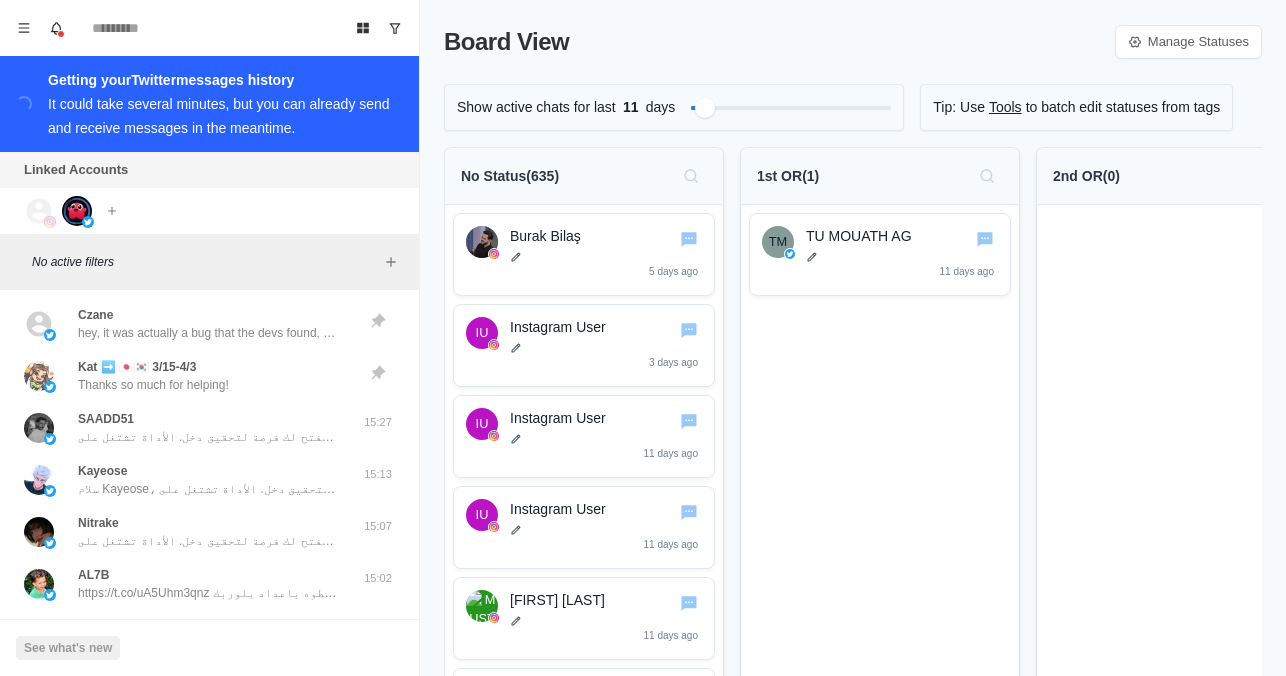 click 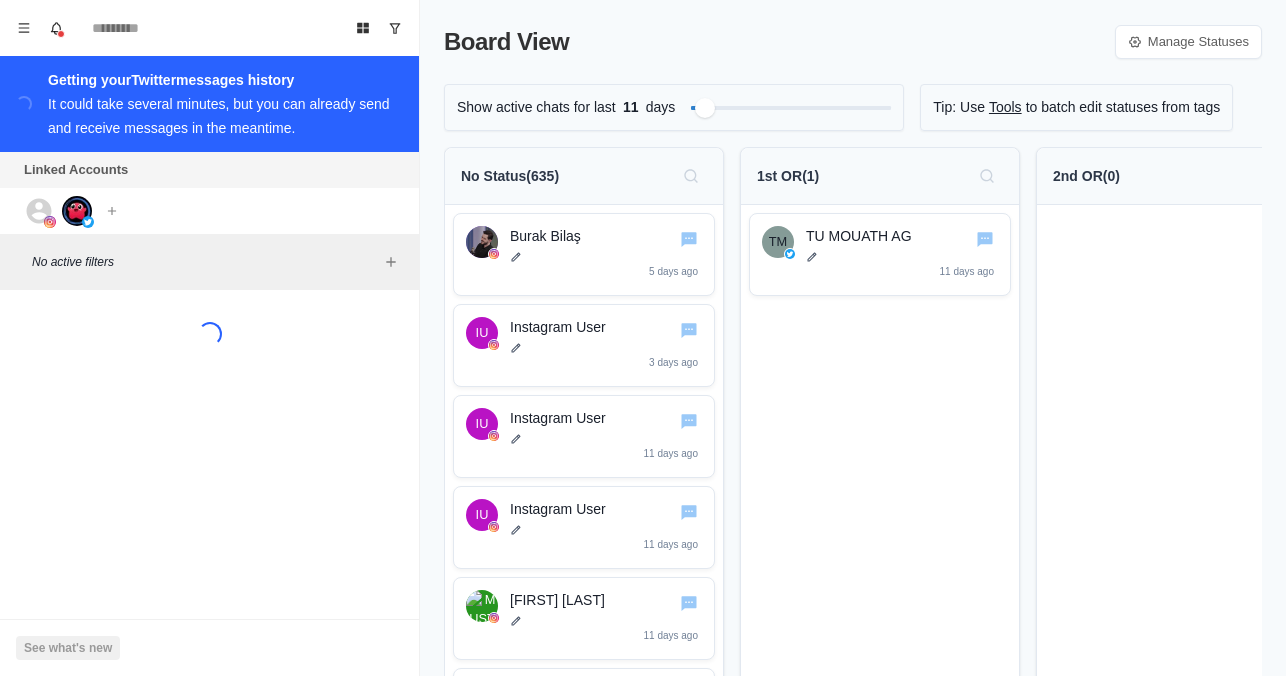 click at bounding box center (76, 193) 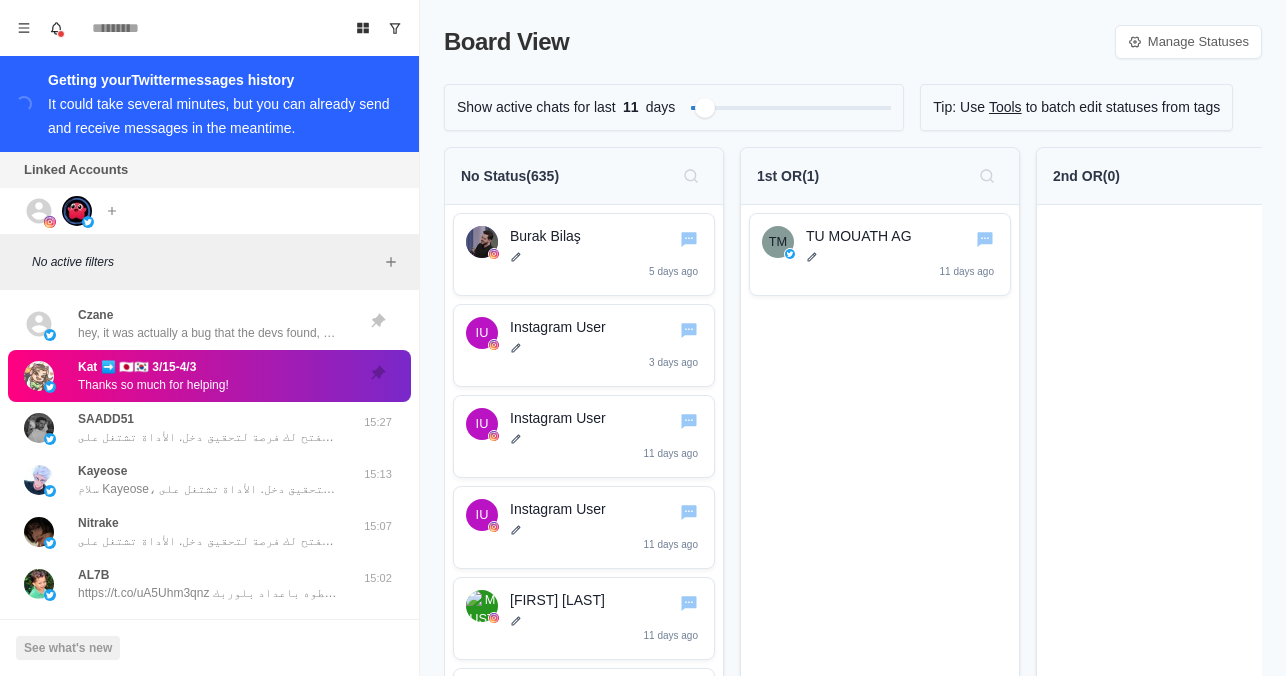 click at bounding box center [76, 193] 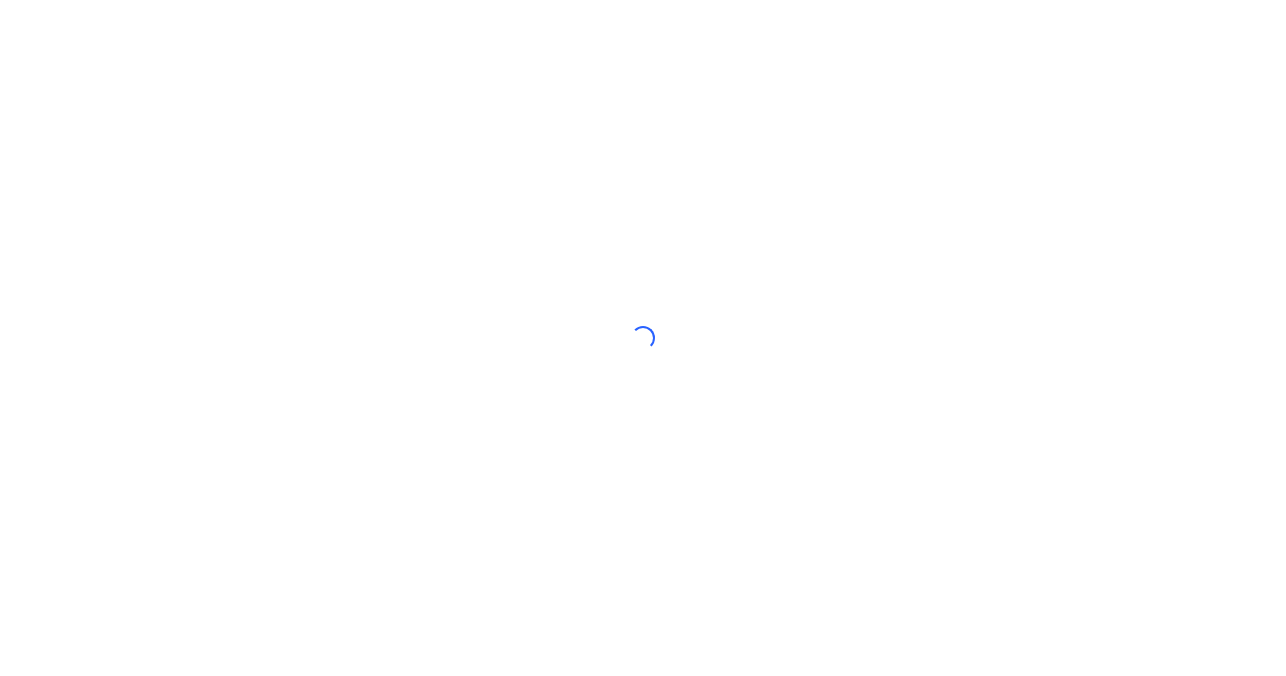 scroll, scrollTop: 0, scrollLeft: 0, axis: both 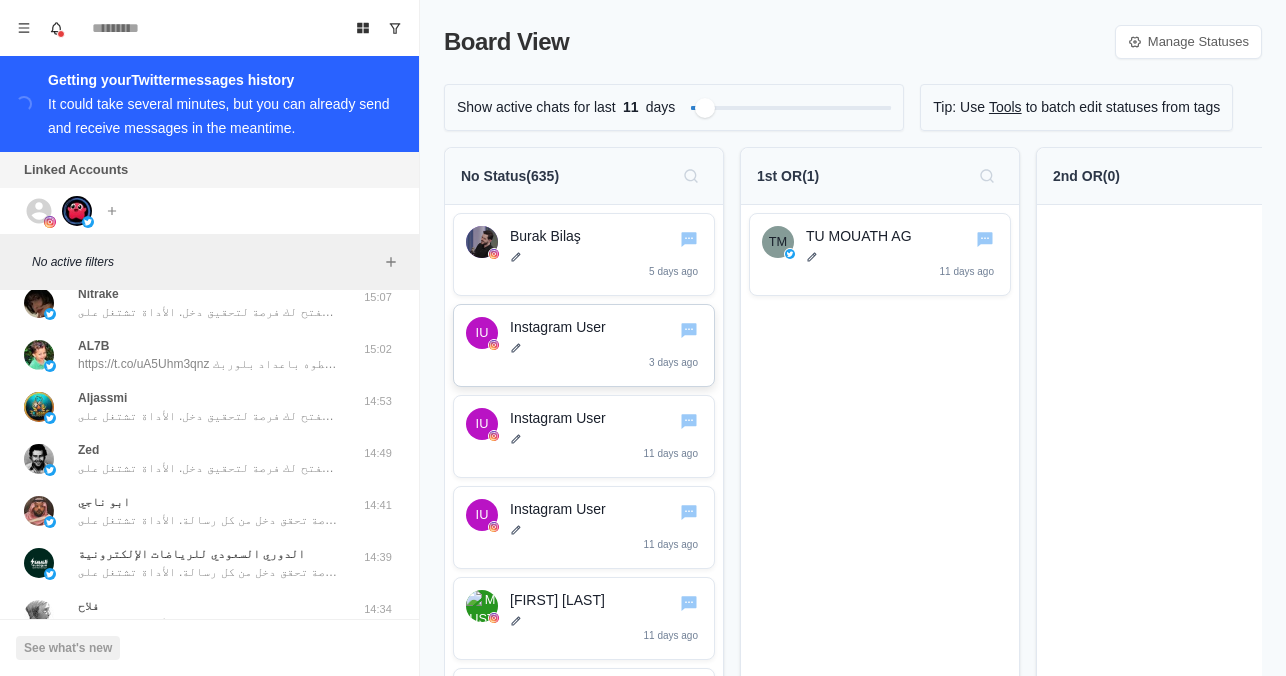 click on "Instagram User 3 days ago" at bounding box center [606, 345] 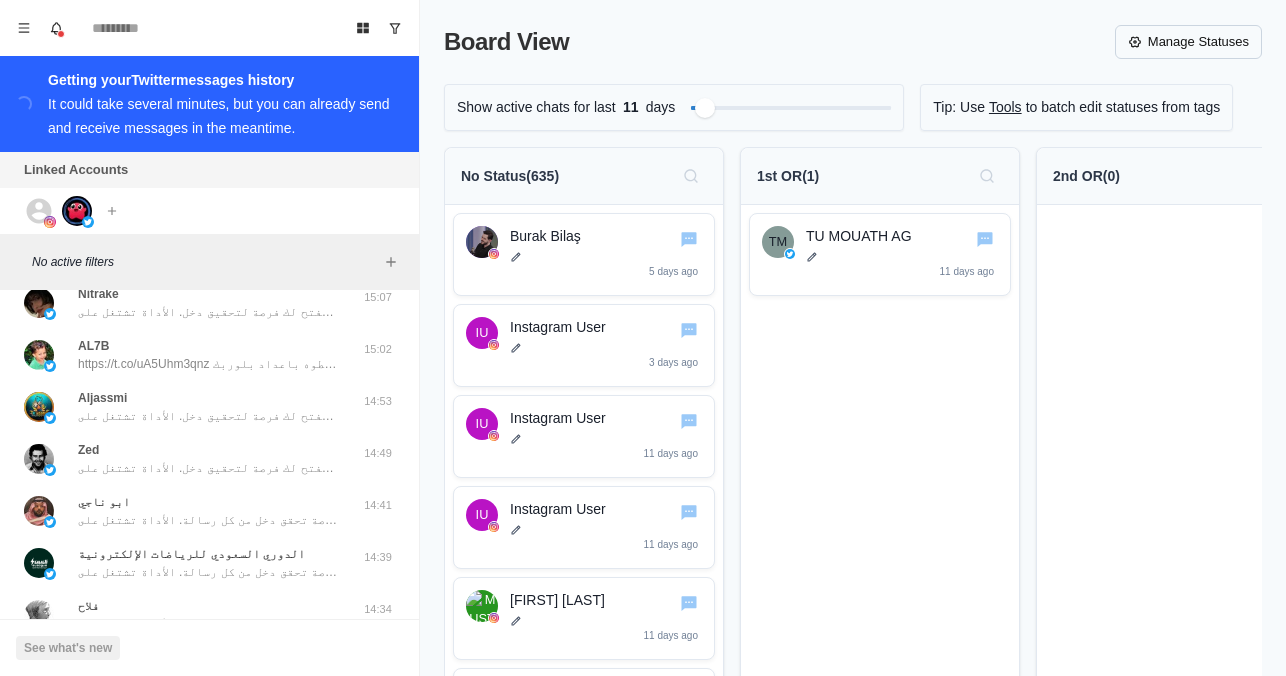 click on "Manage Statuses" at bounding box center (1188, 42) 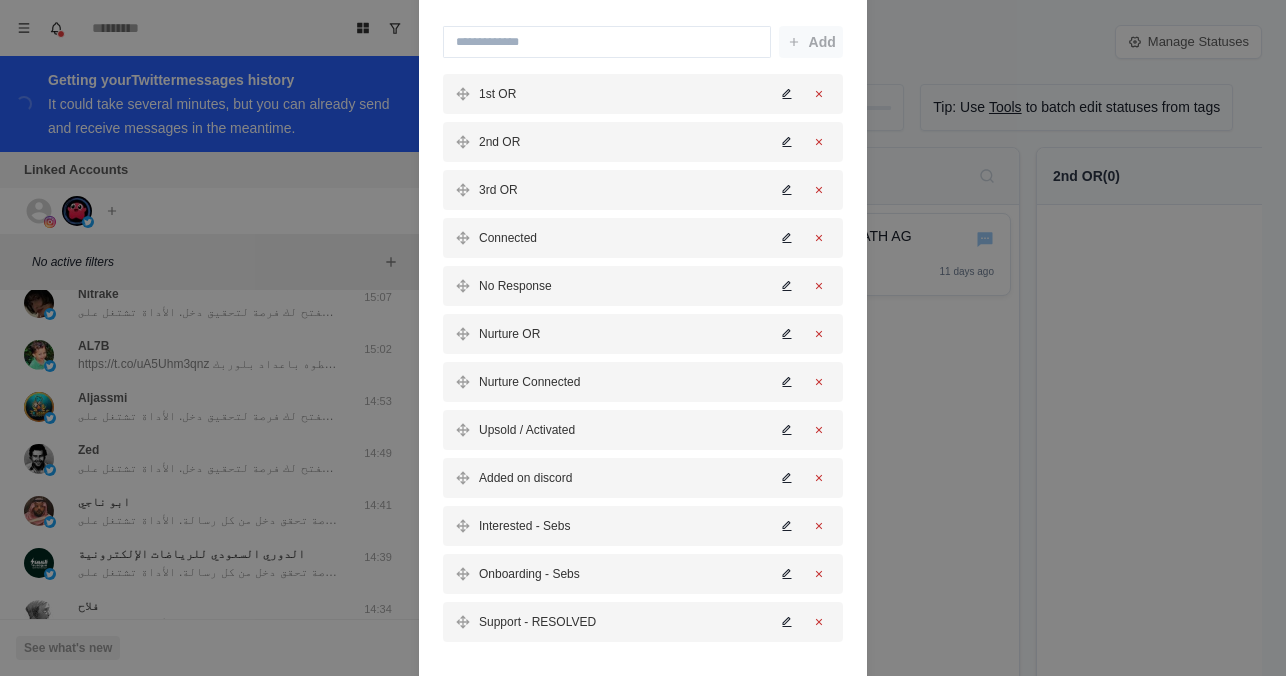 click on "Manage Statuses Add 1st OR 2nd OR 3rd OR Connected No Response Nurture OR Nurture Connected Upsold / Activated Added on discord Interested - Sebs Onboarding - Sebs Support - RESOLVED Close" at bounding box center [643, 338] 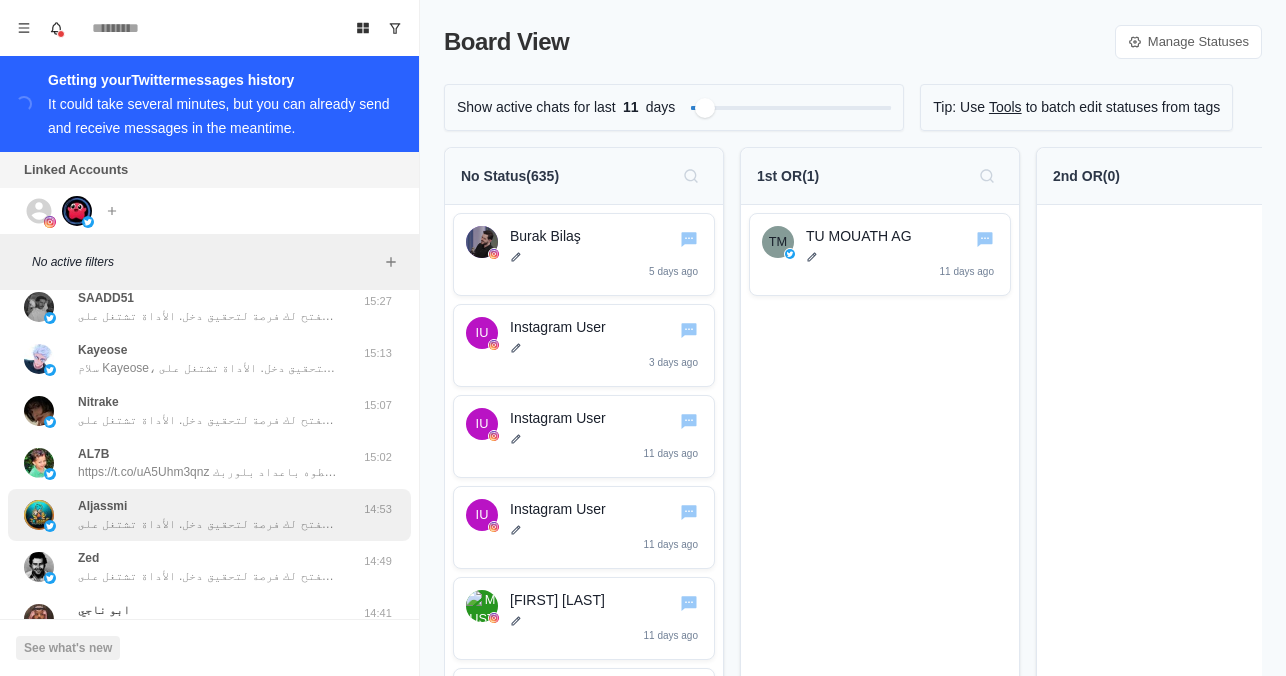 scroll, scrollTop: 120, scrollLeft: 0, axis: vertical 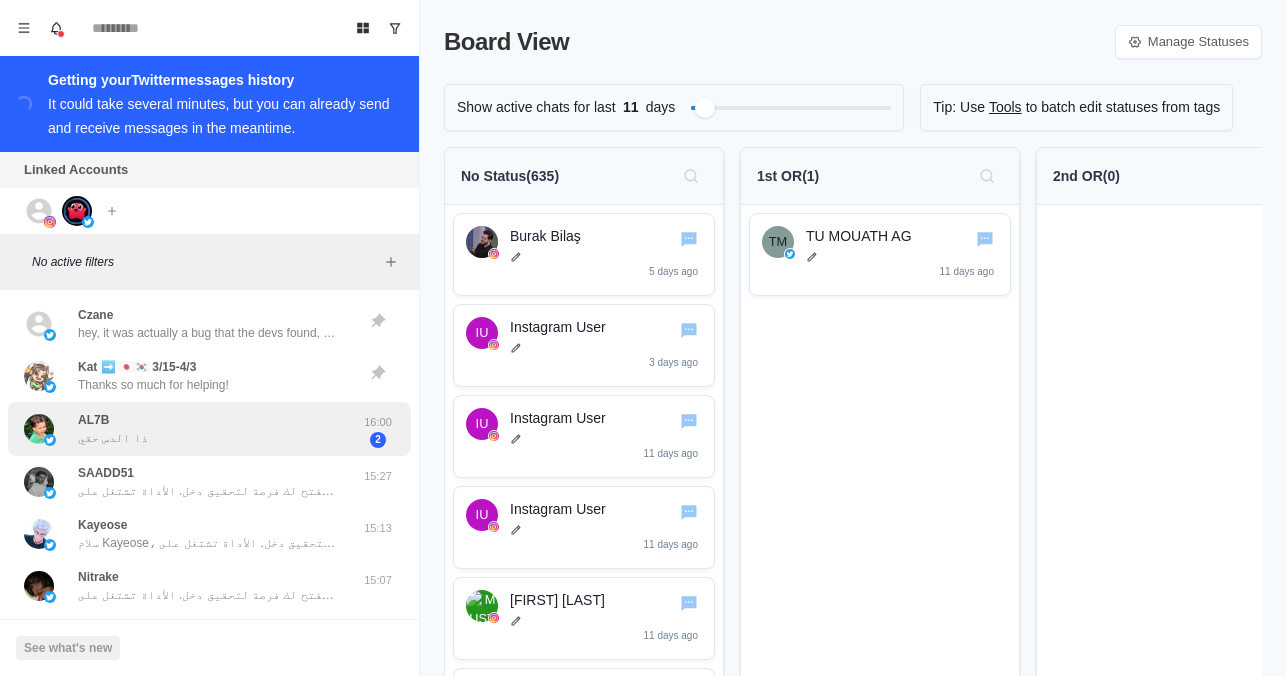 click on "[USERNAME] ذا الدس حقي" at bounding box center [188, 429] 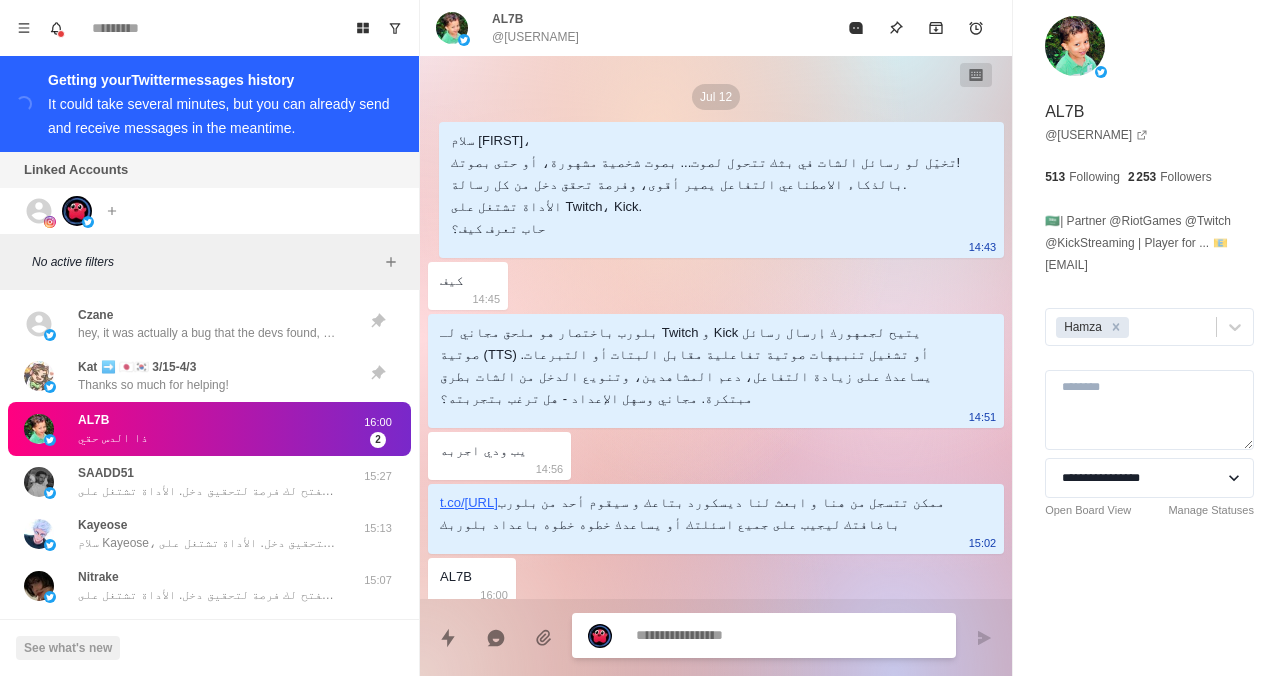 scroll, scrollTop: 63, scrollLeft: 0, axis: vertical 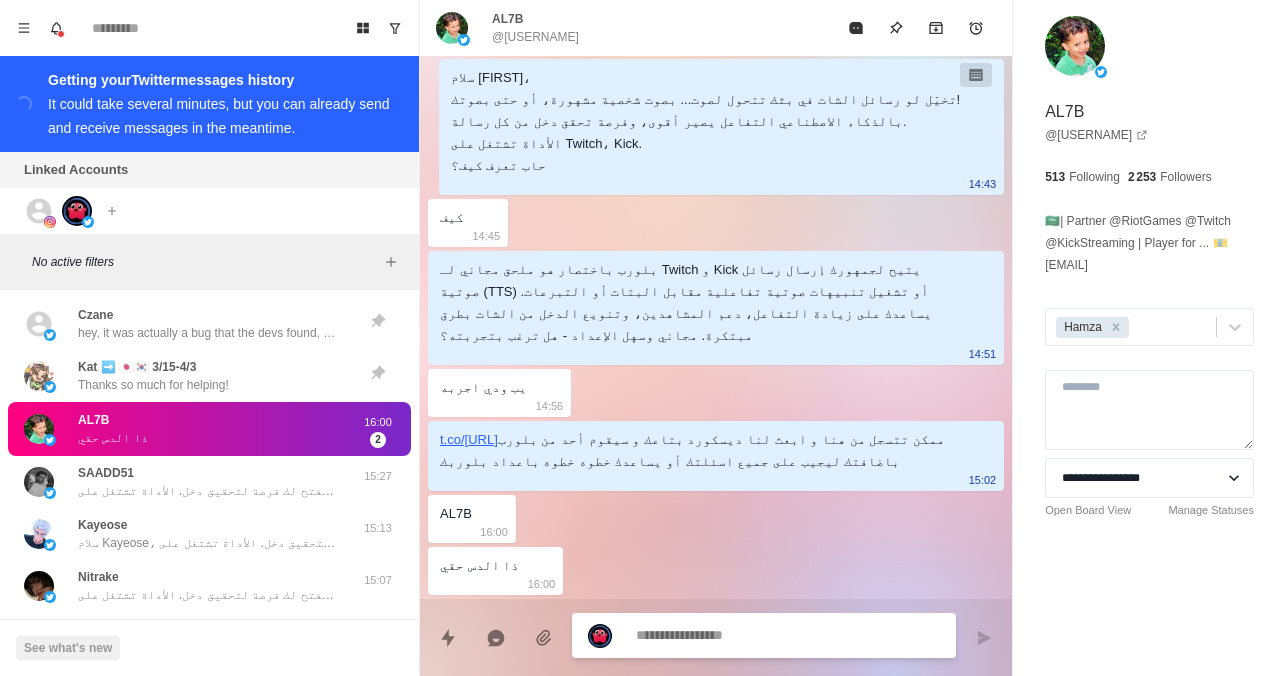 click on "AL7B" at bounding box center [456, 514] 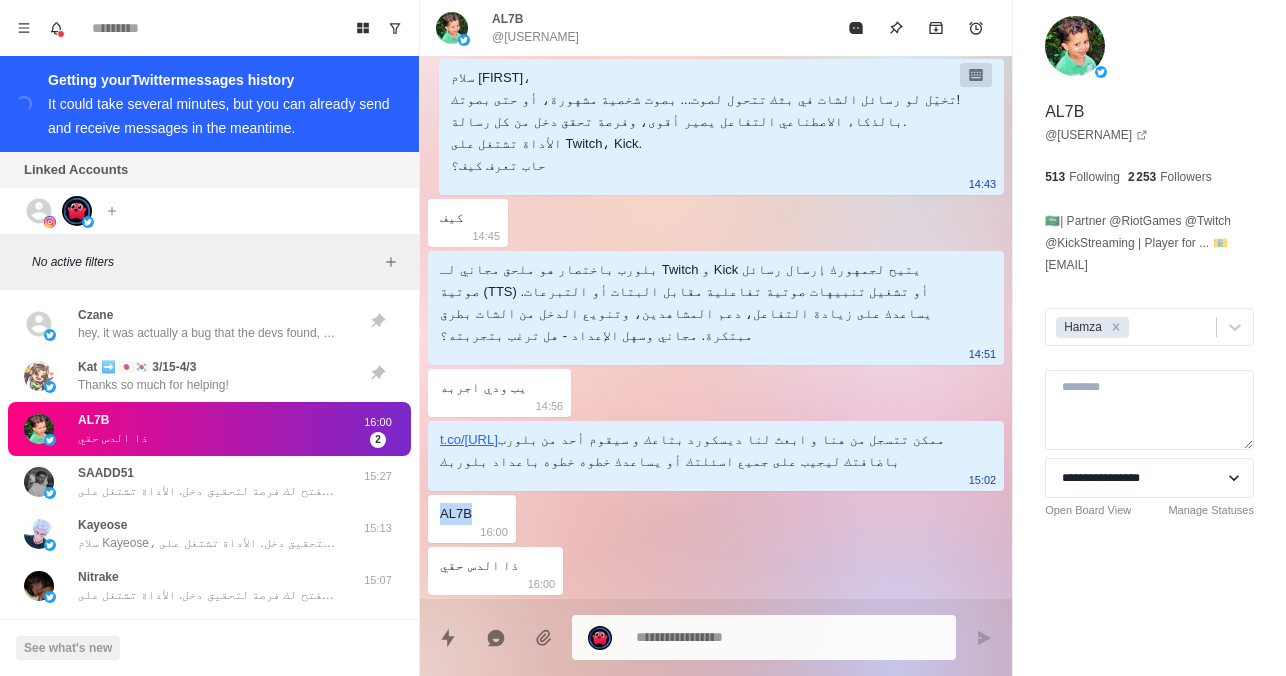 click on "AL7B" at bounding box center [456, 514] 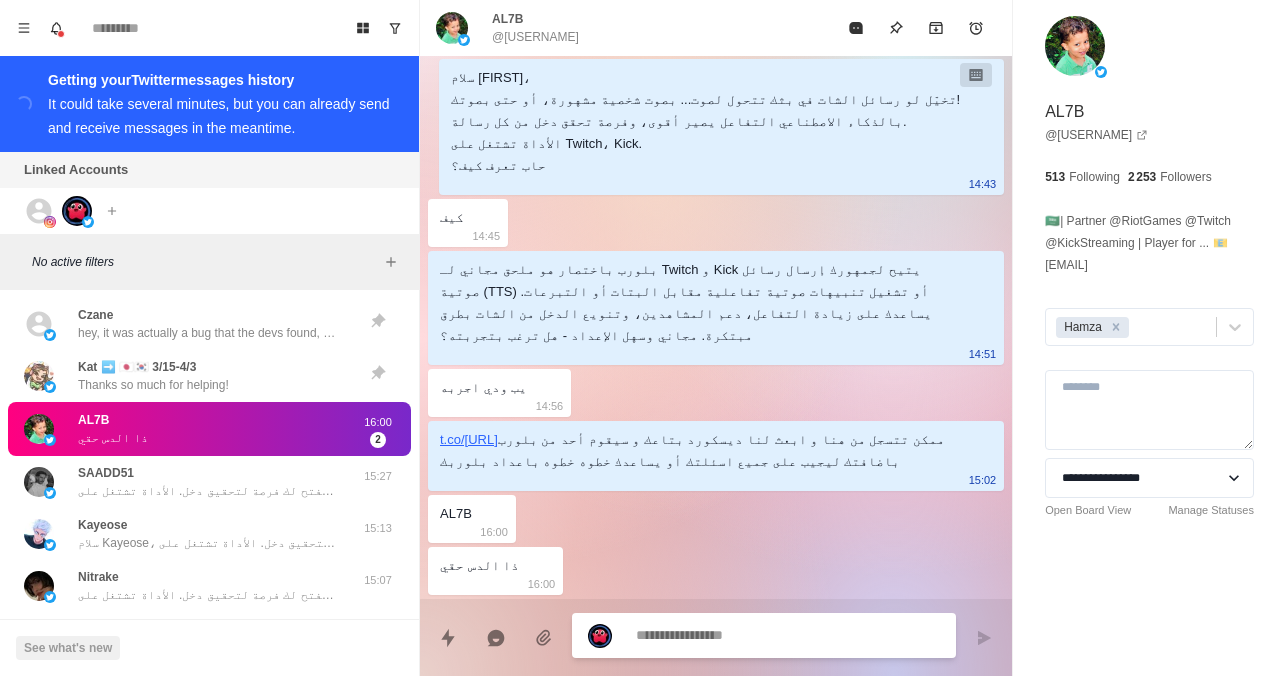 click at bounding box center (788, 635) 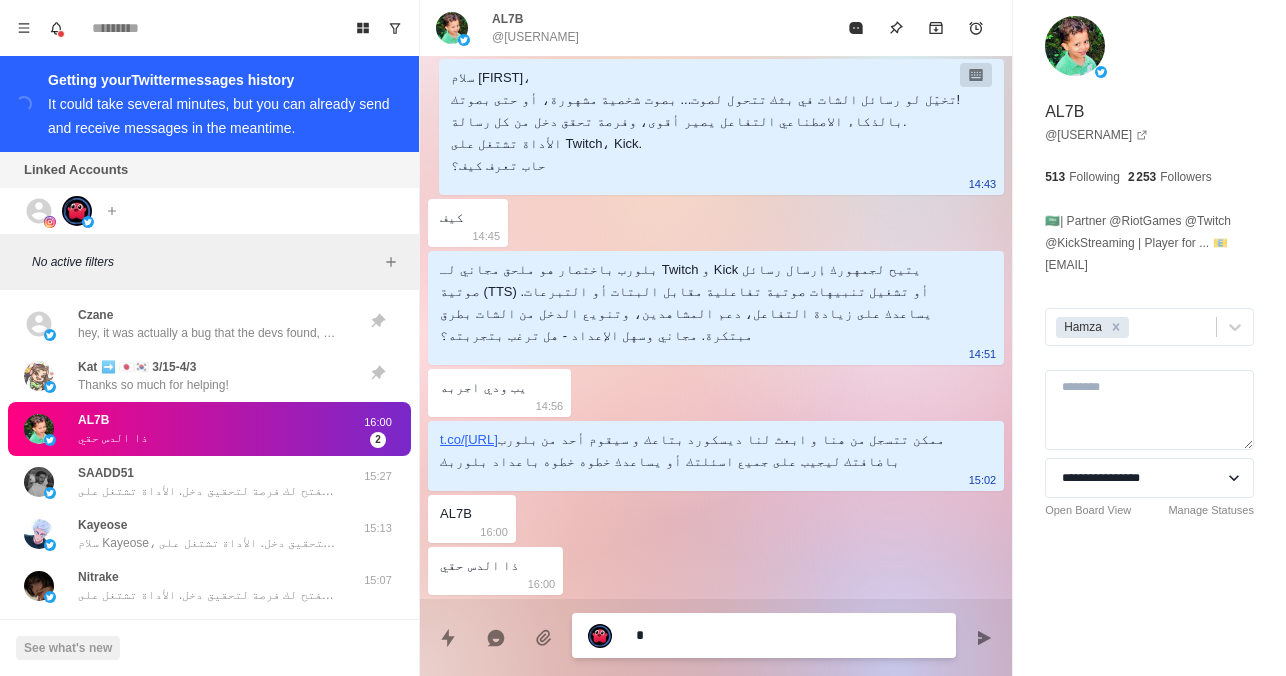 type on "*" 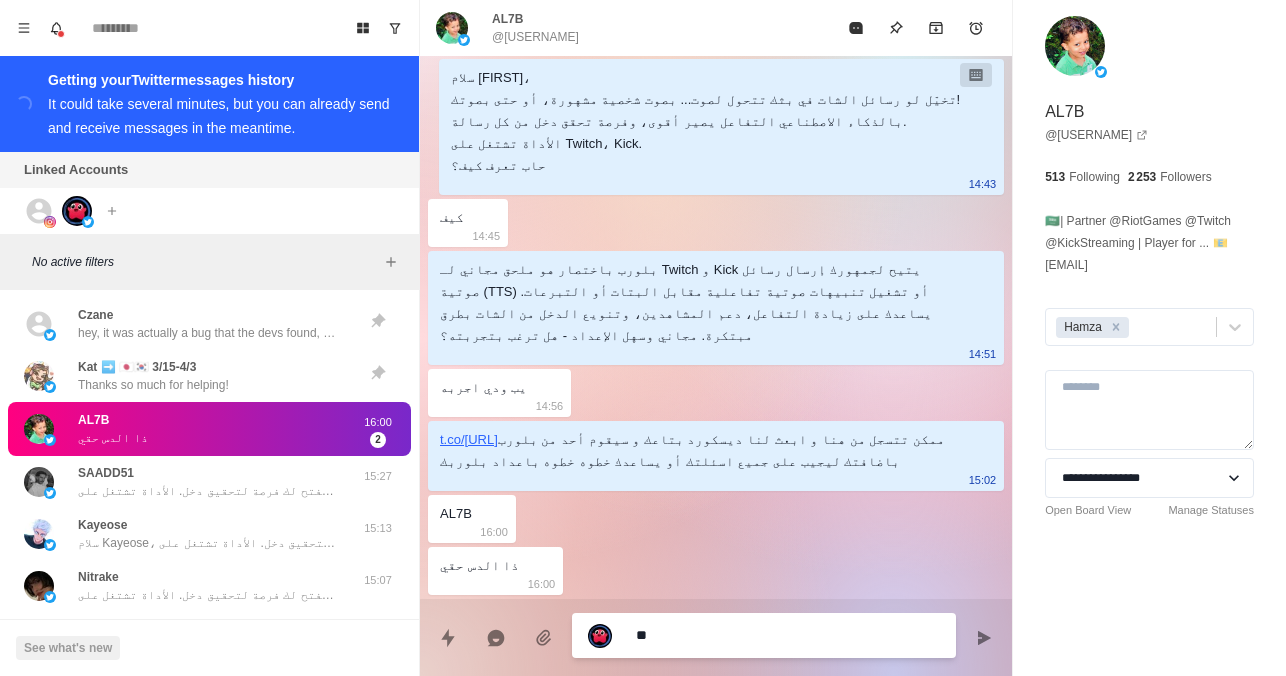 type on "*" 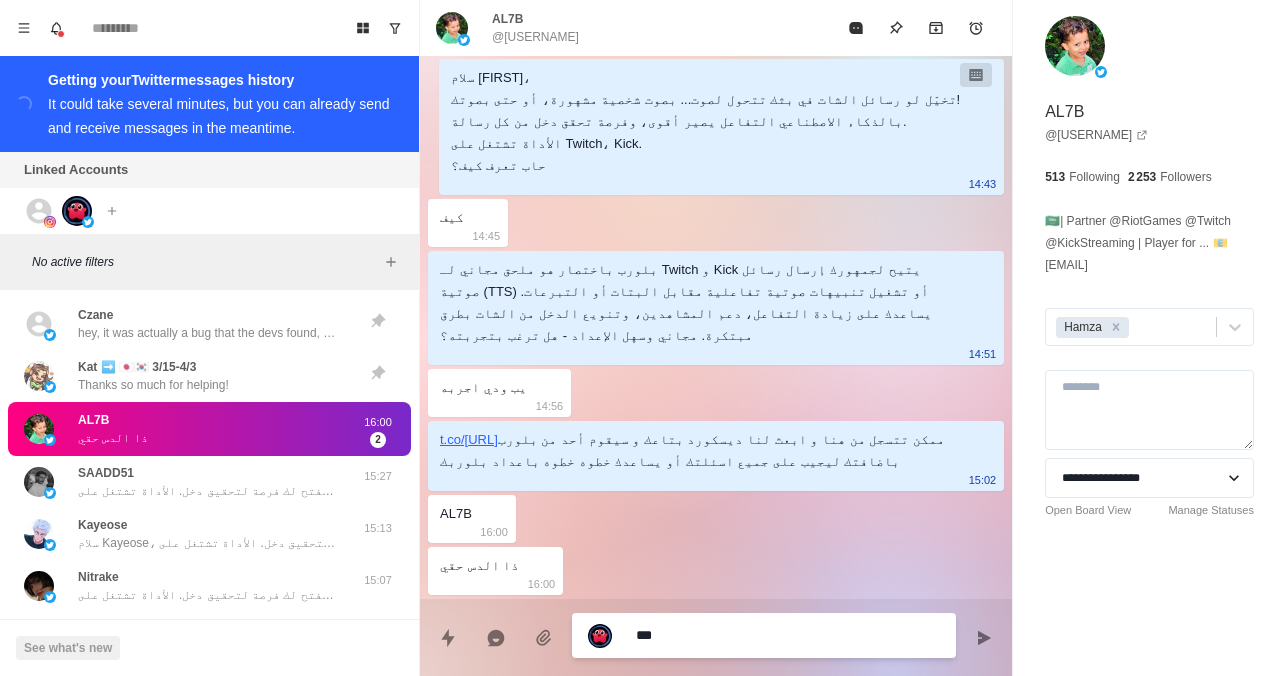 type on "*" 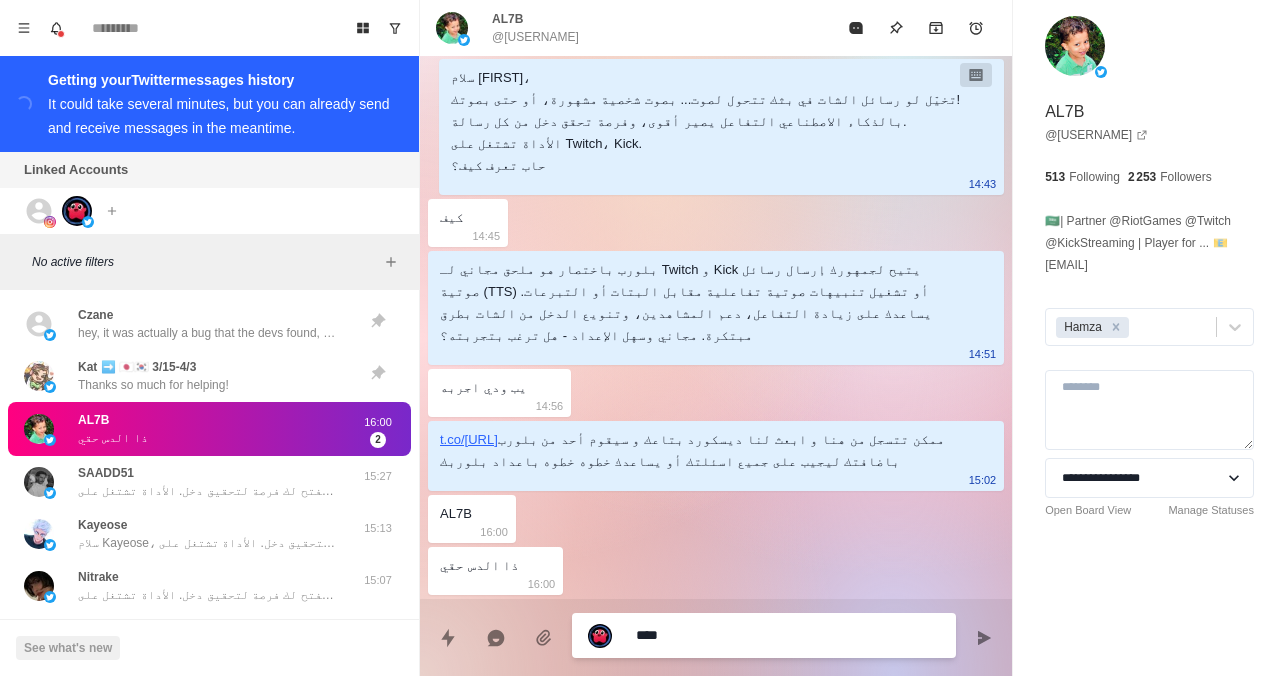 type on "*" 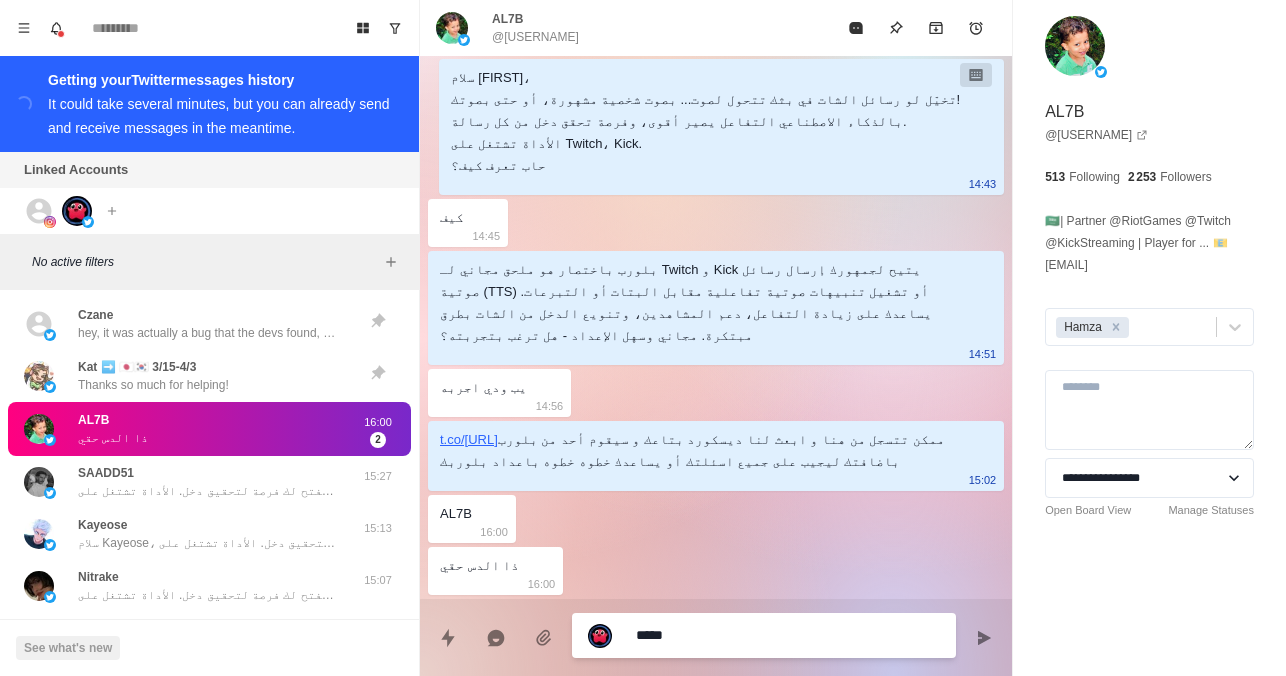 type on "*" 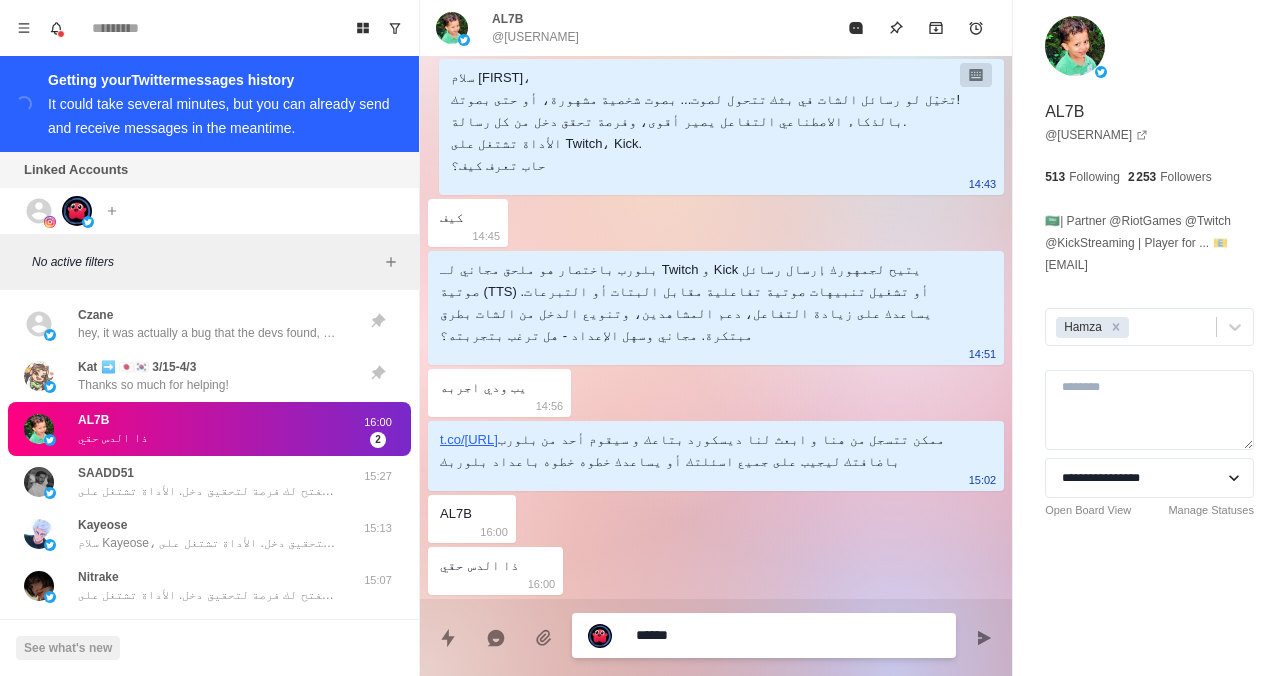 type on "*" 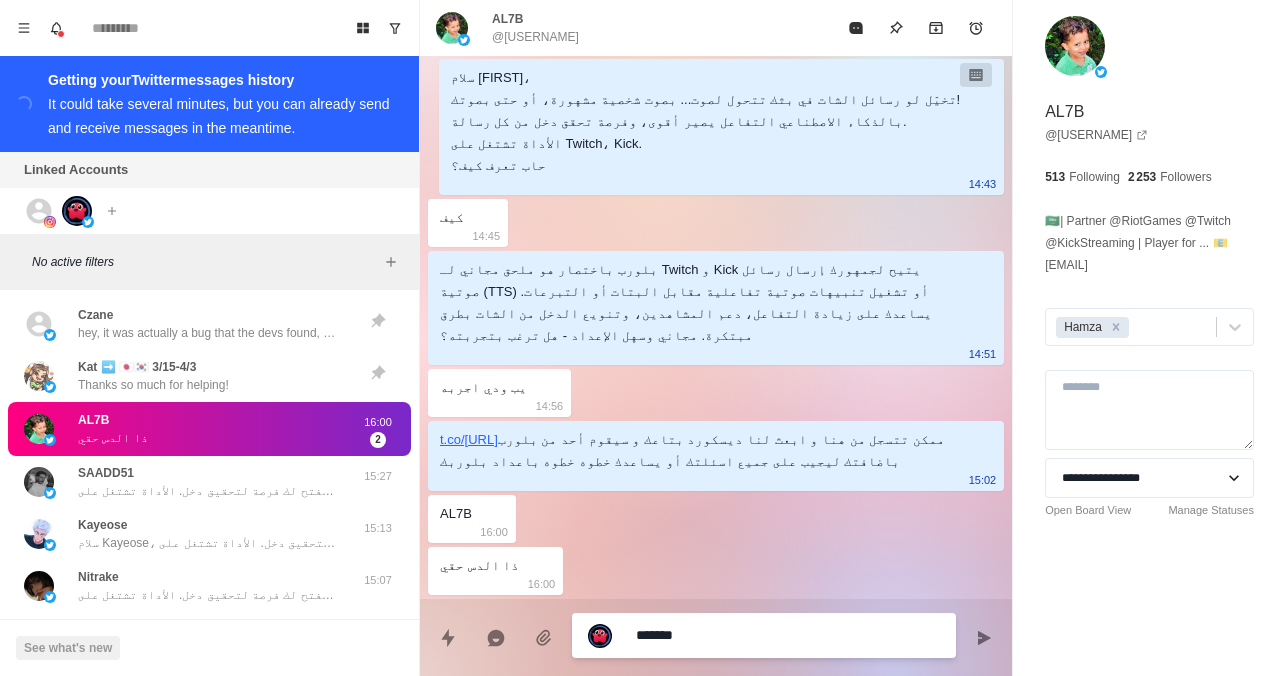 type on "*" 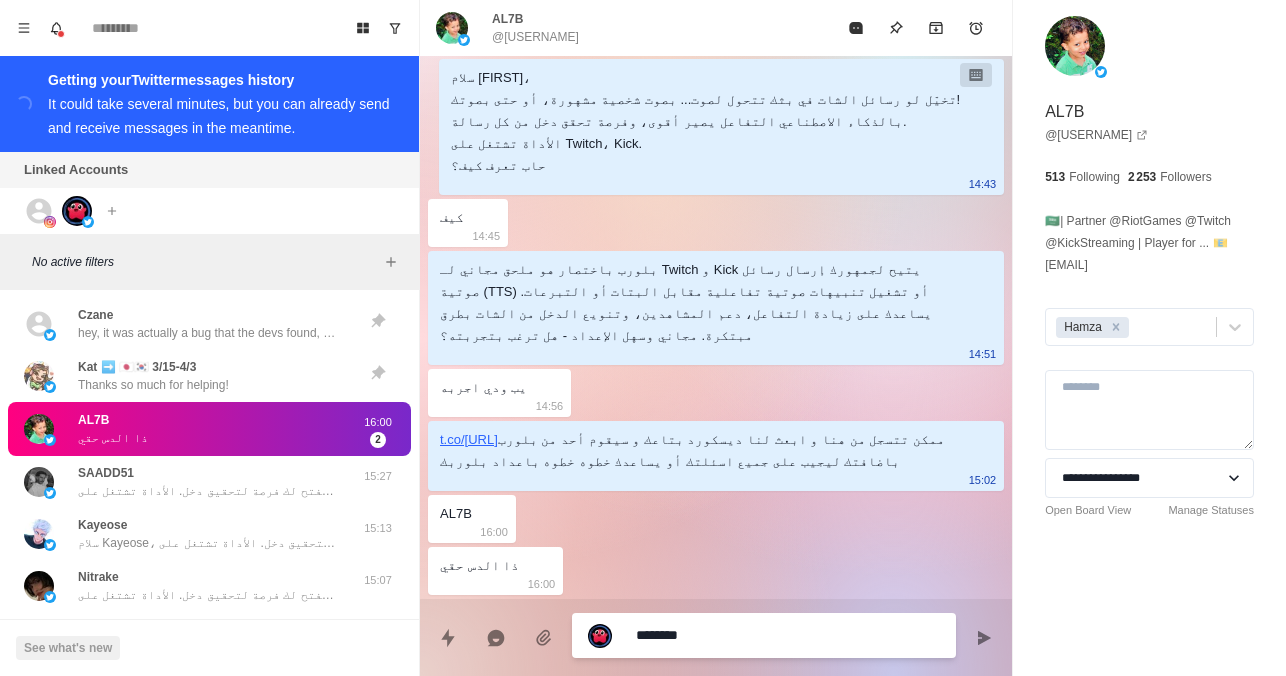 type on "*" 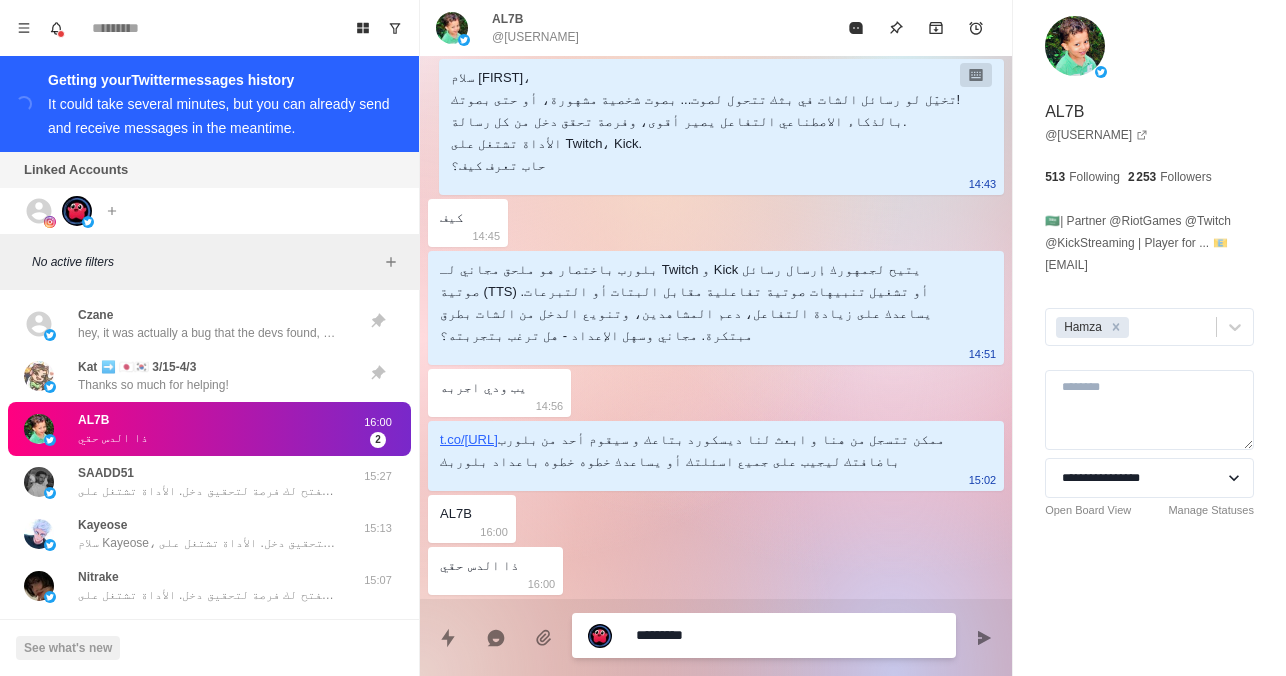 type on "*" 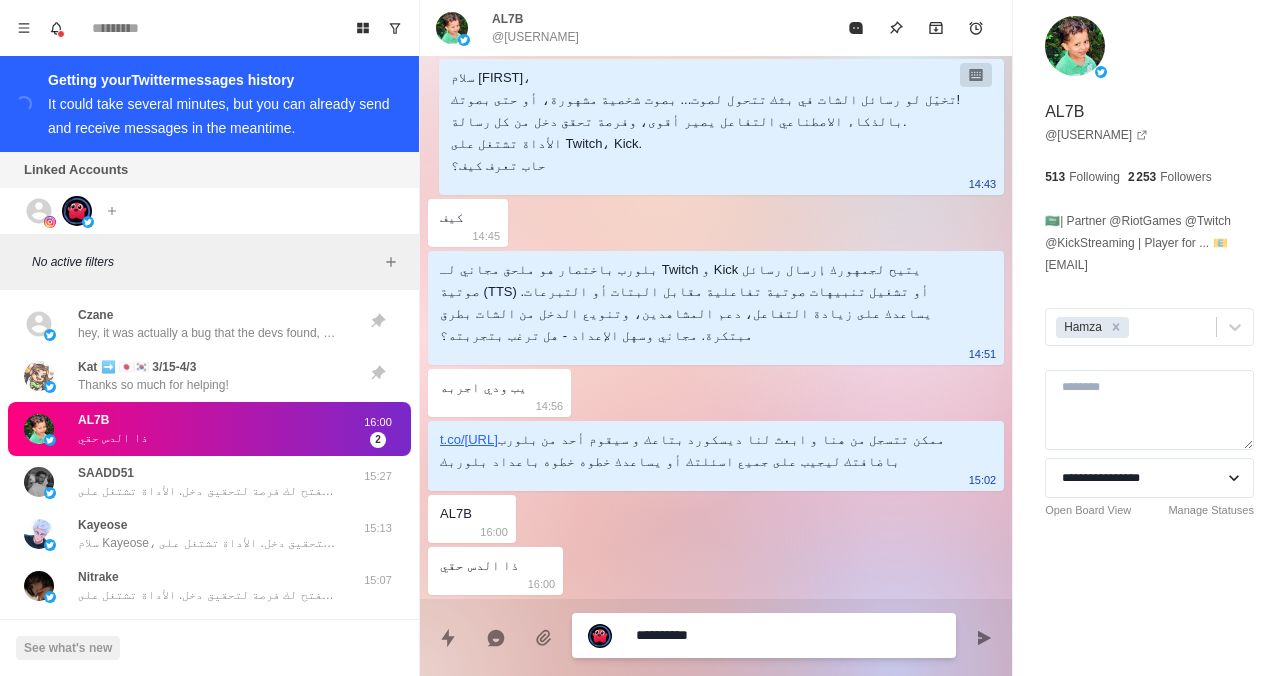 type on "*" 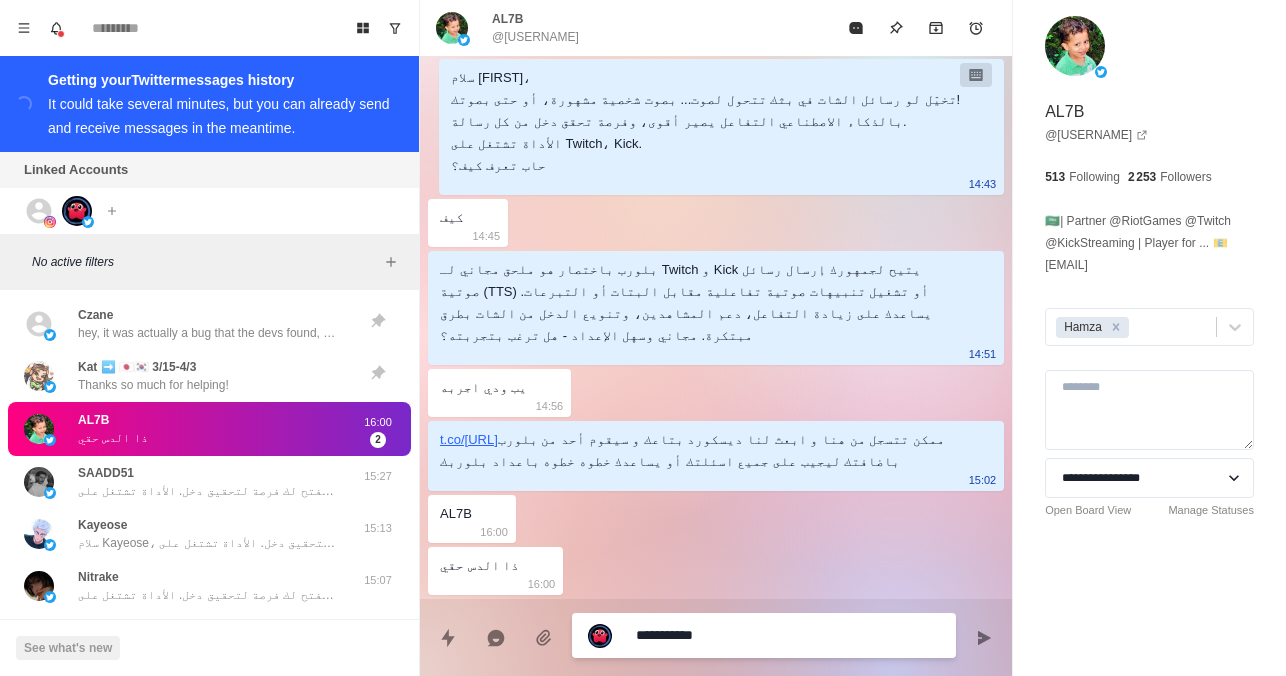 type on "*" 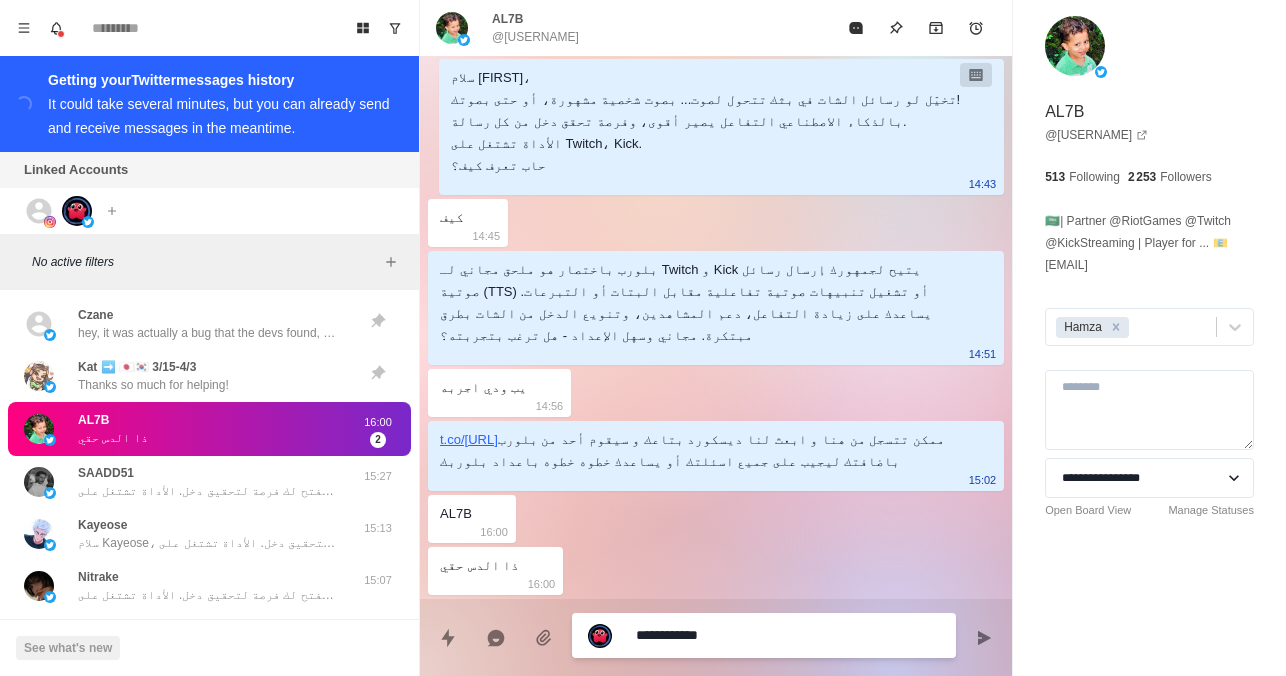type on "*" 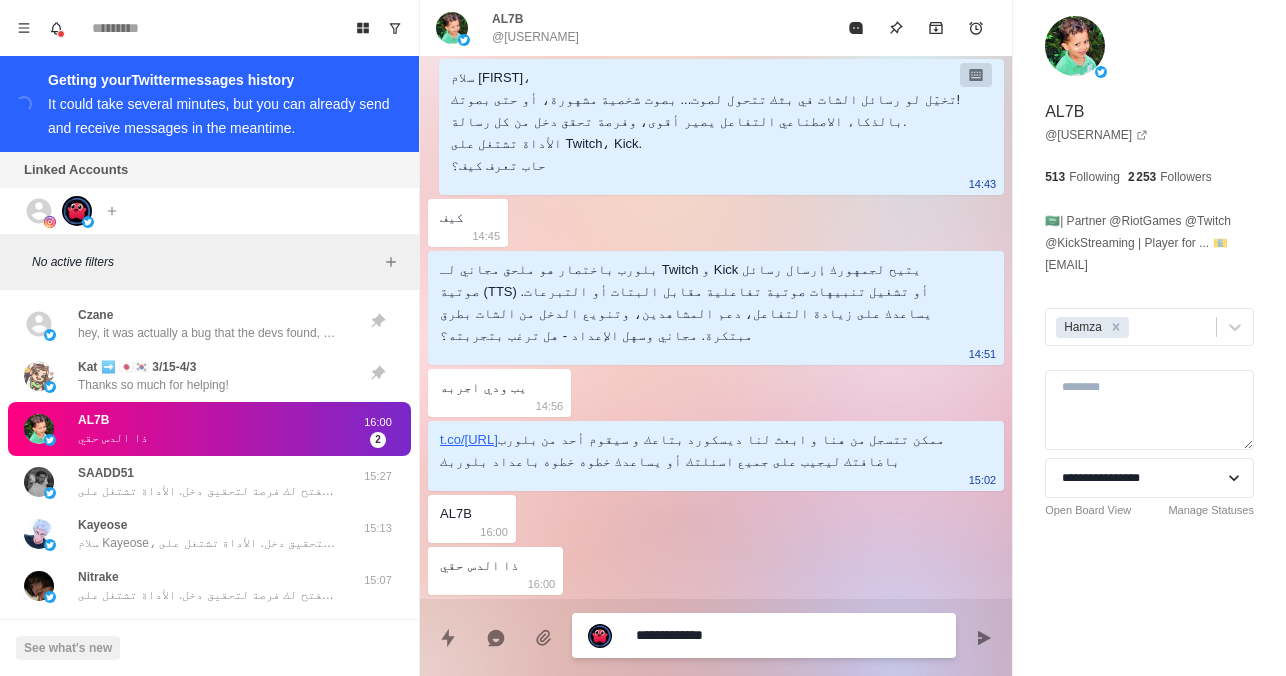 type on "*" 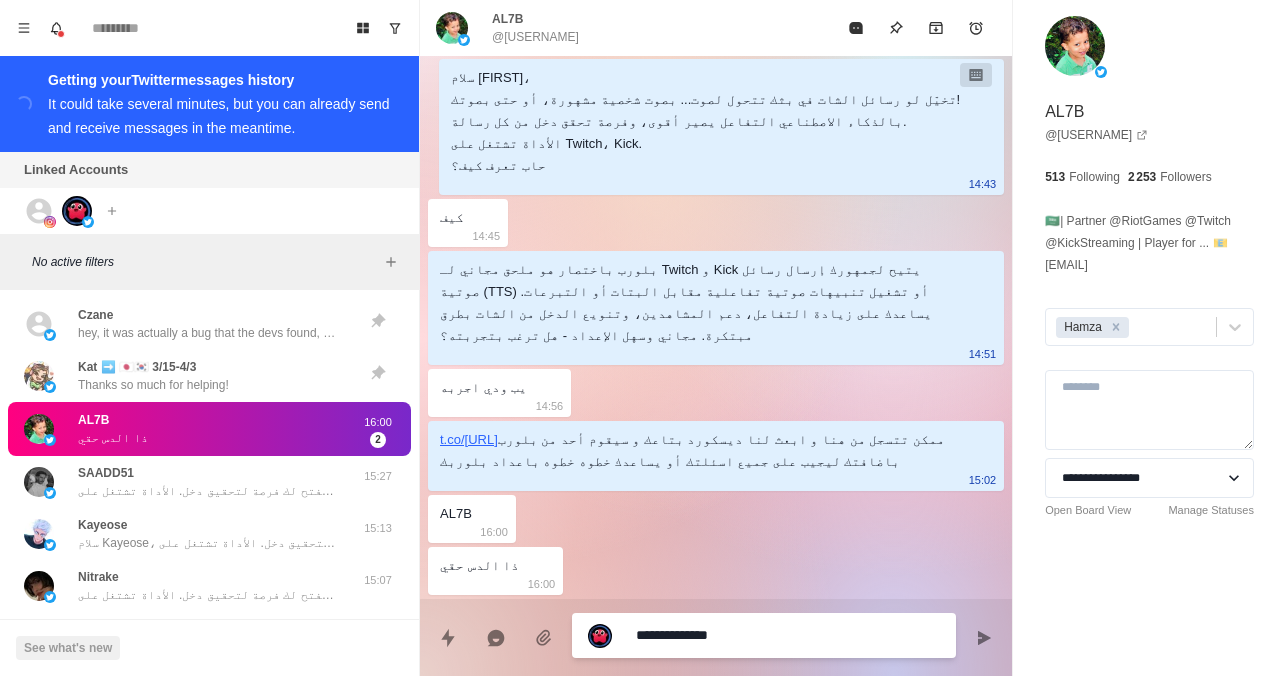 type on "*" 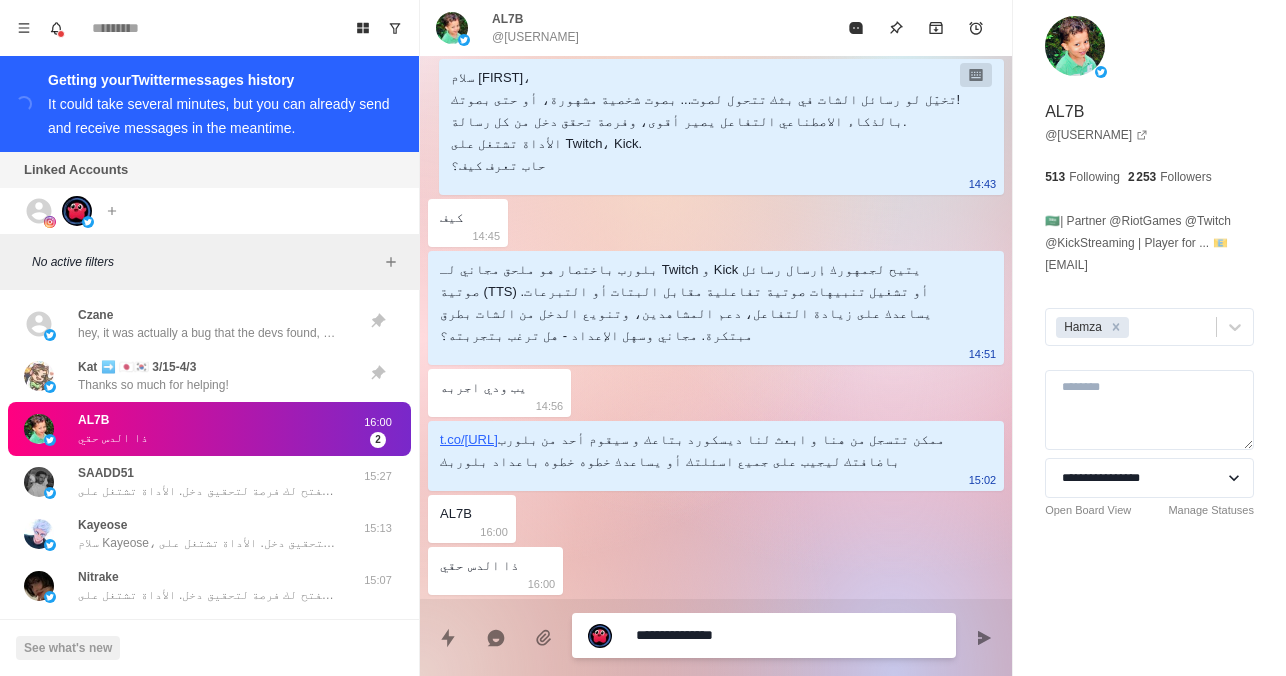 type on "*" 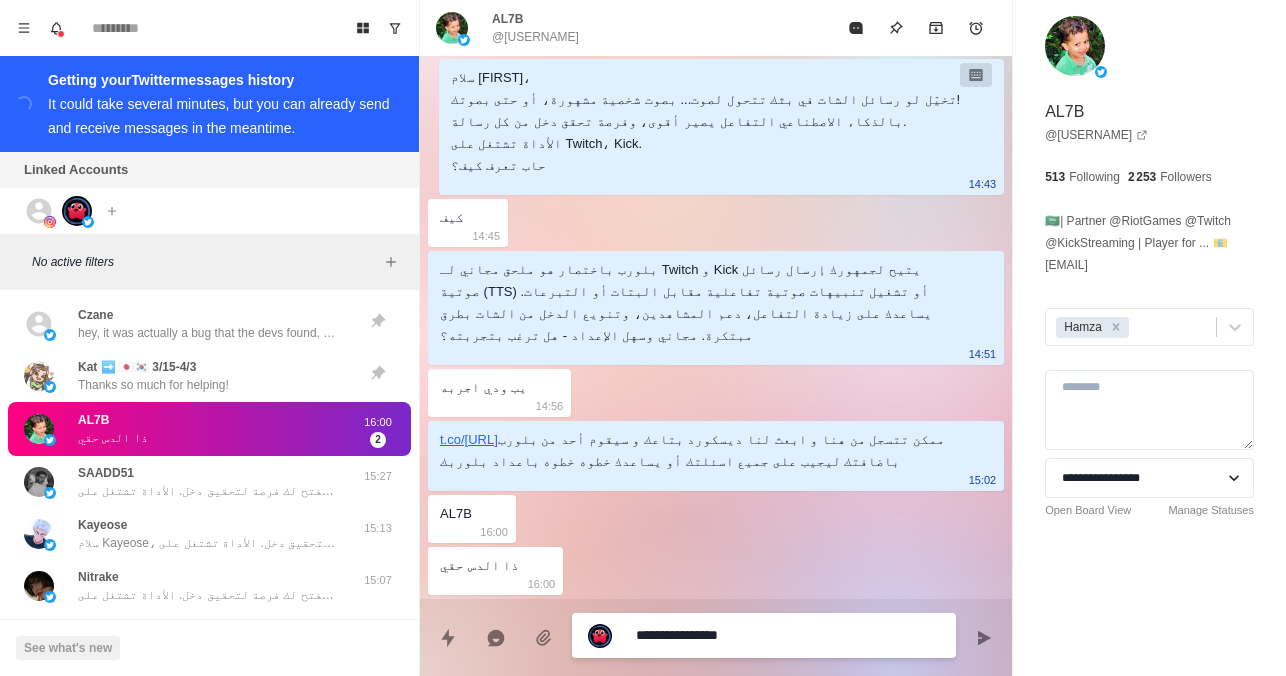 type on "*" 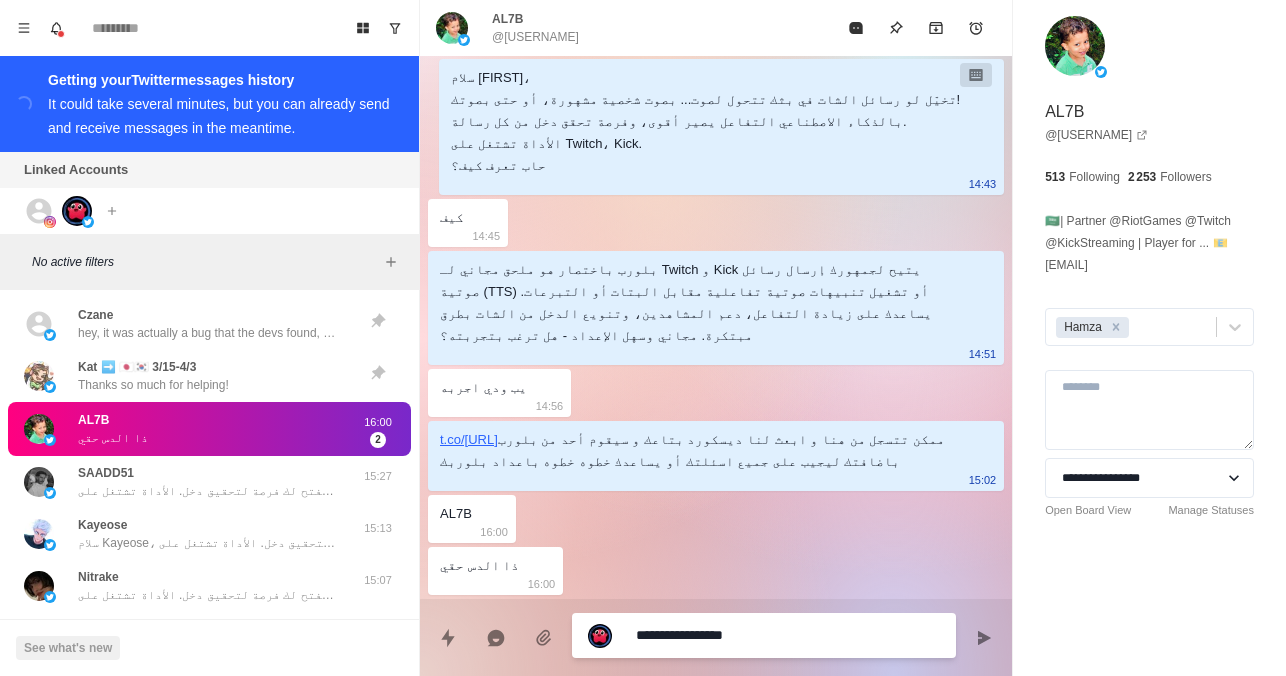 type on "*" 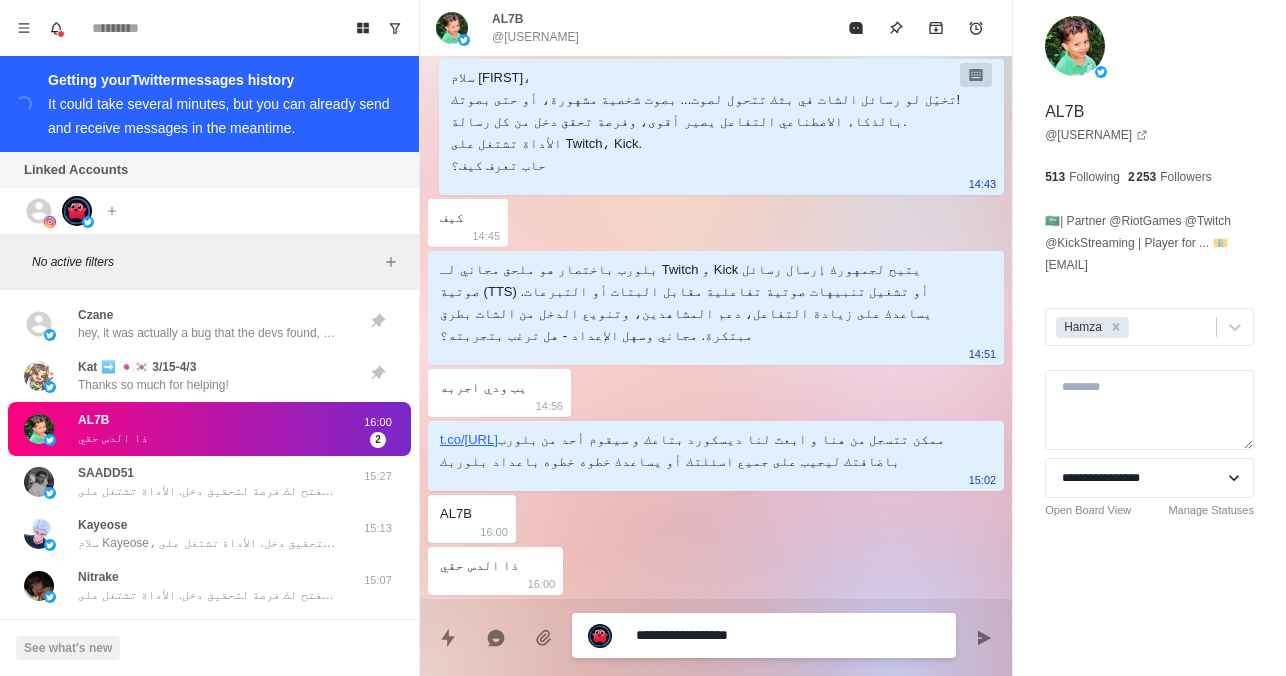 type on "*" 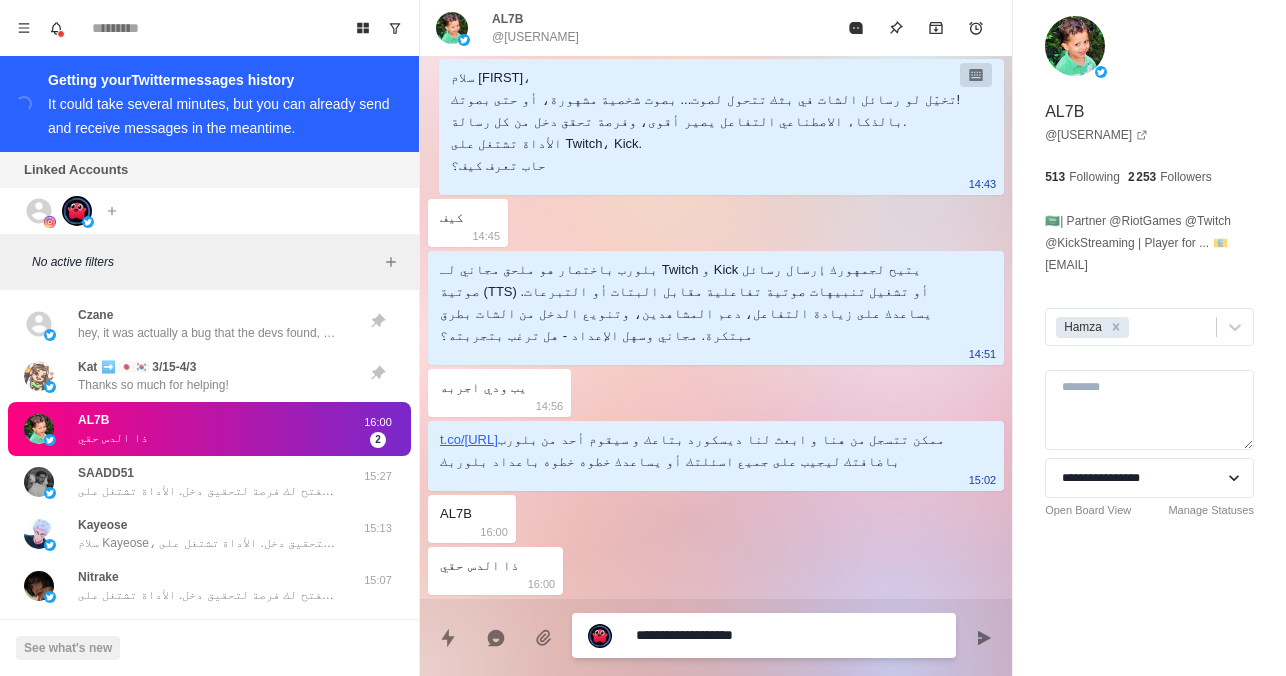 type on "*" 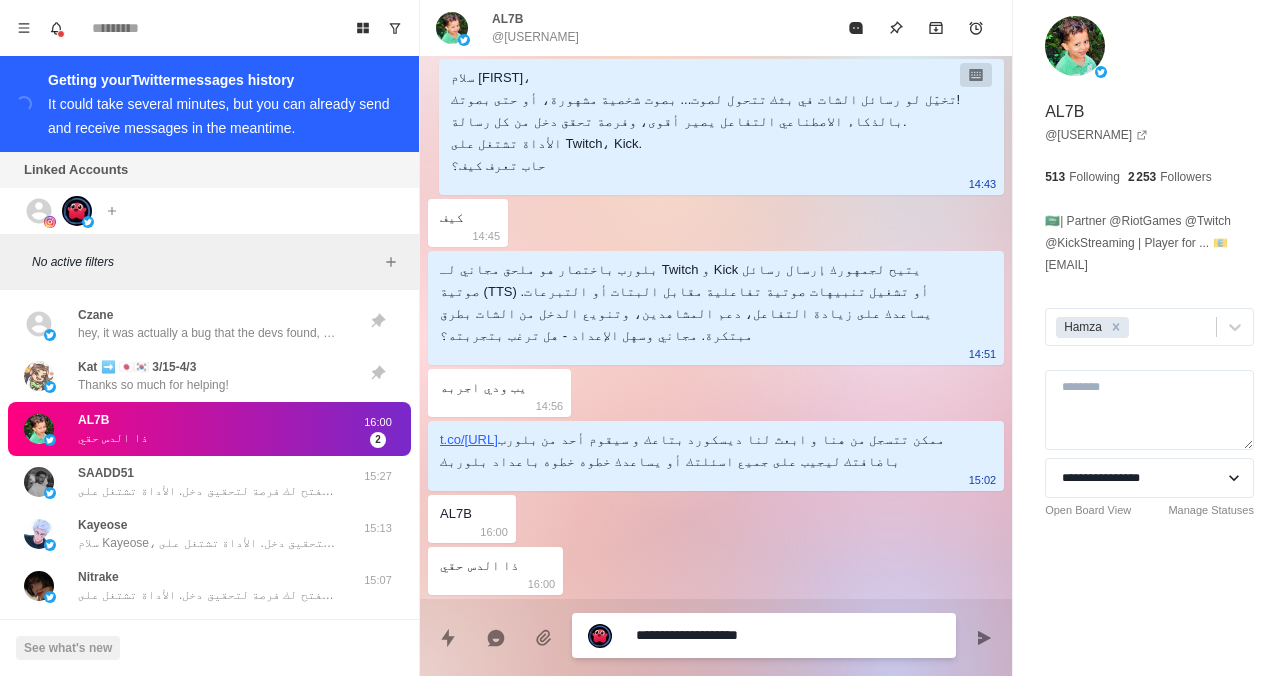 type on "*" 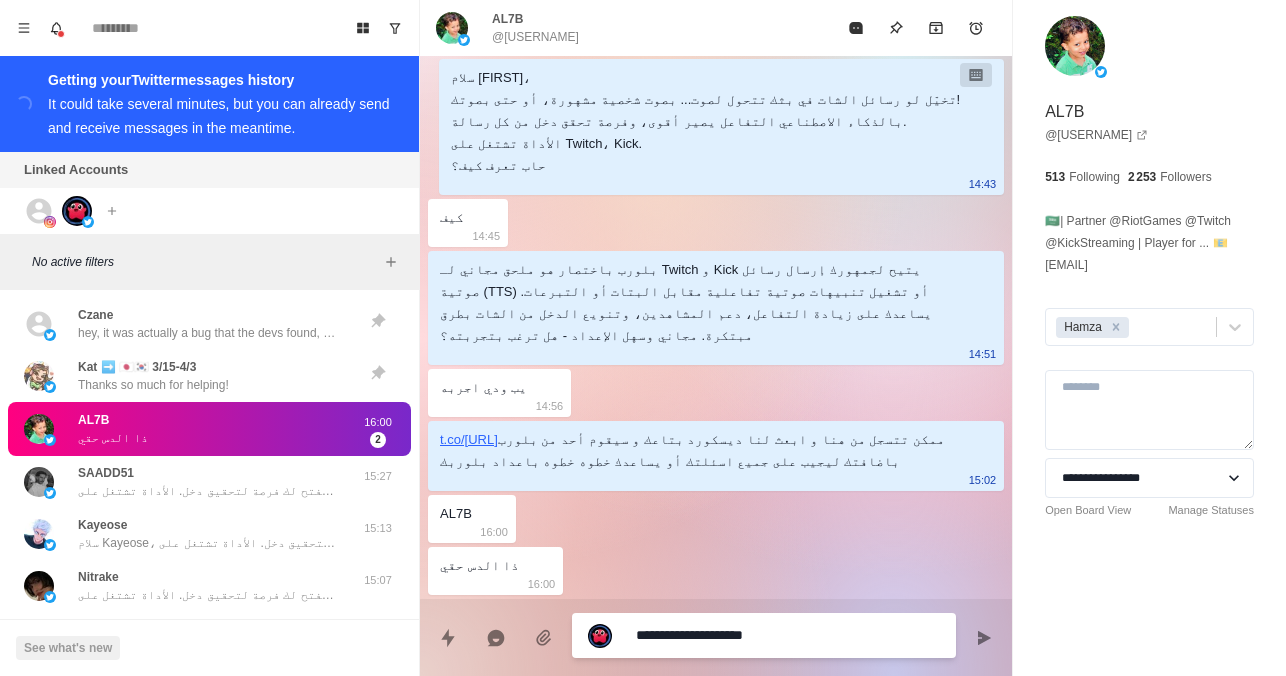 type on "*" 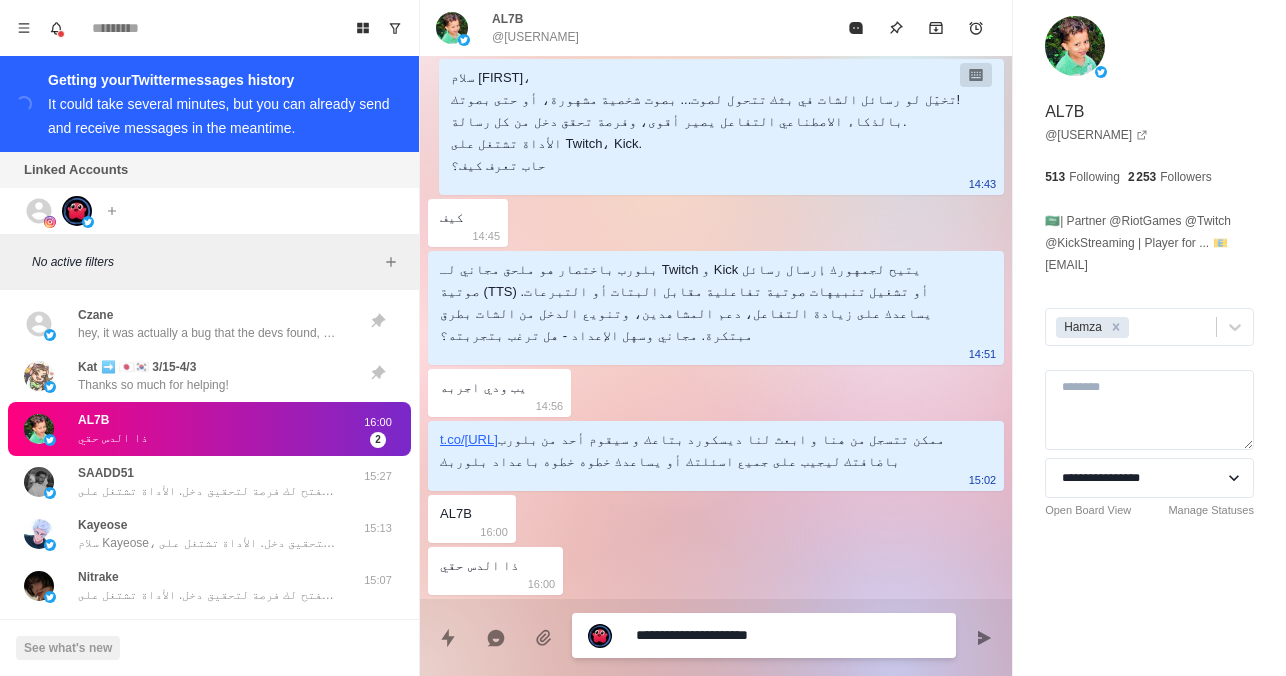 type on "*" 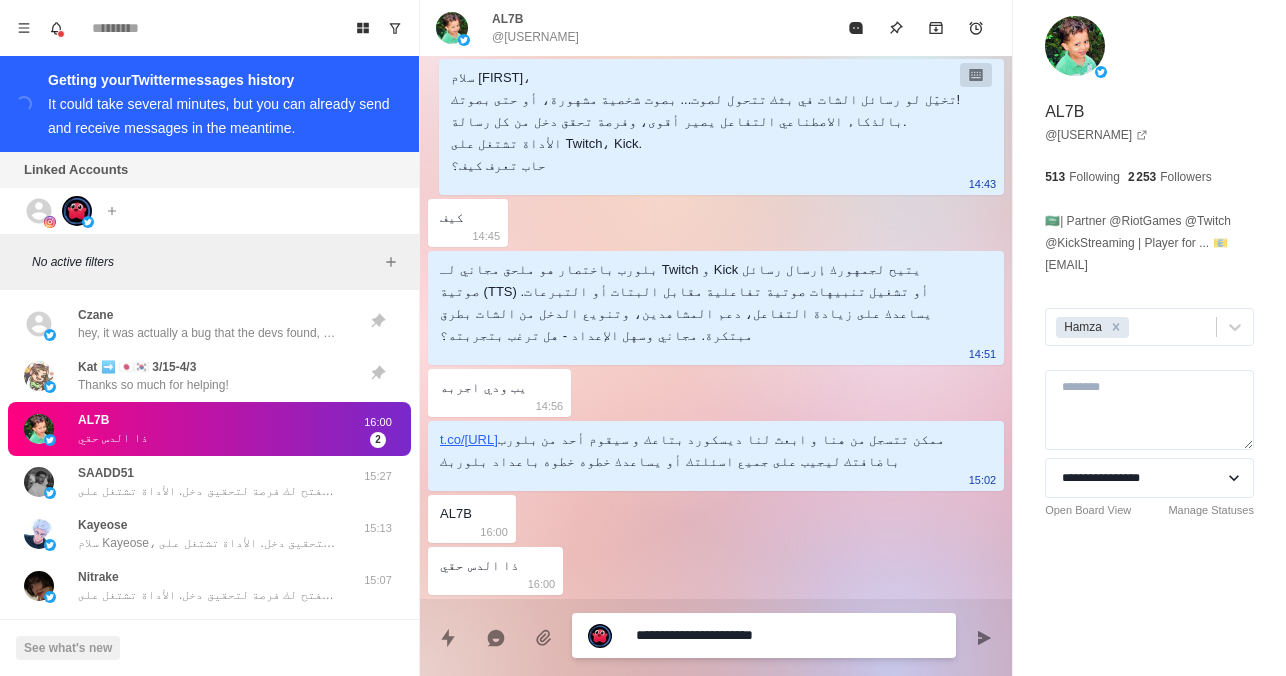 type on "*" 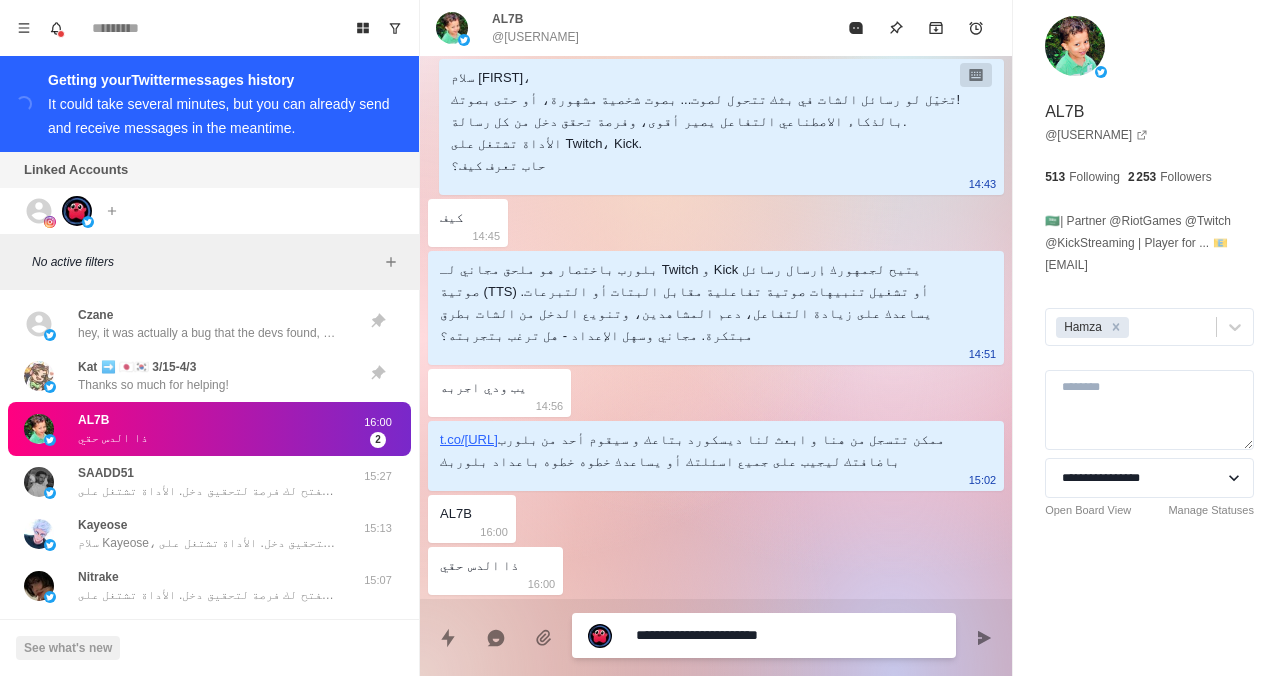 type on "*" 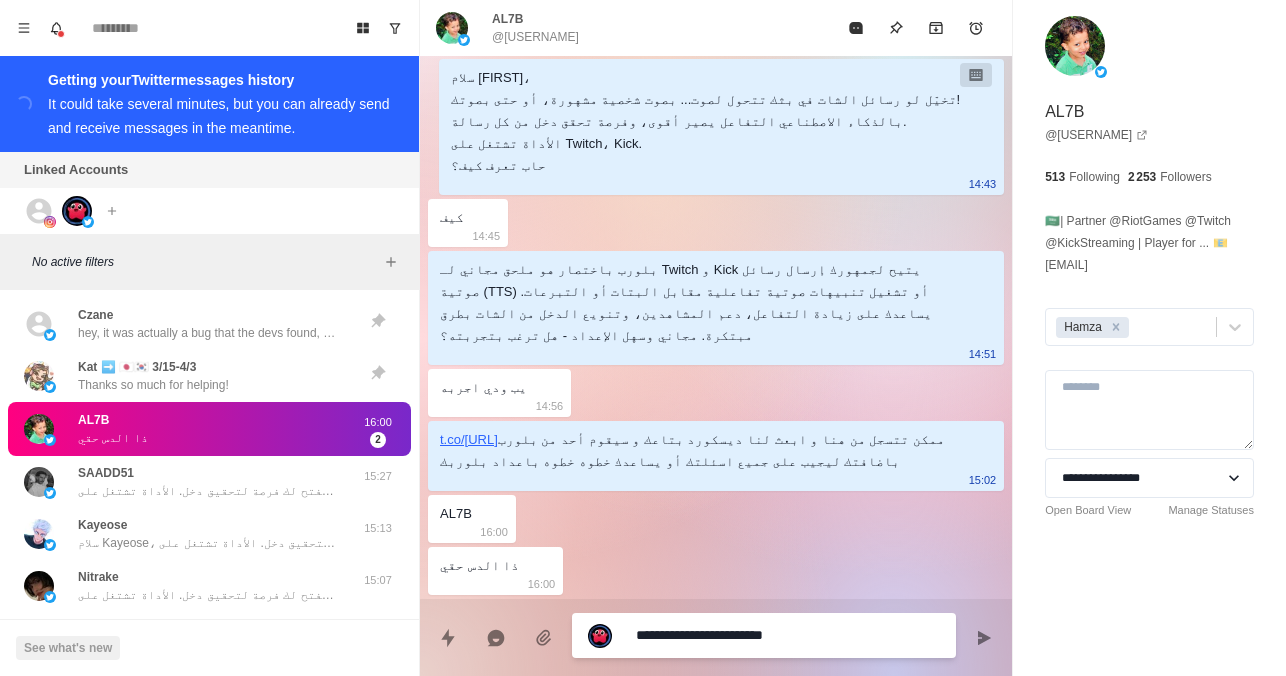 type on "*" 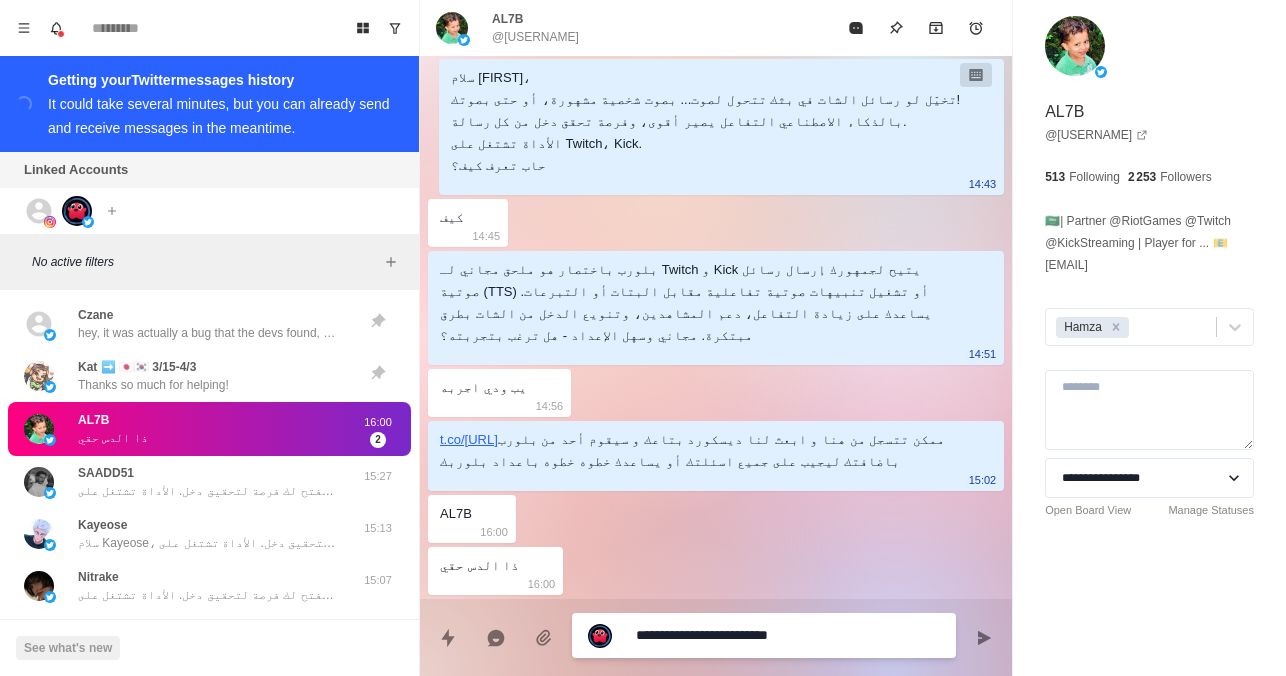 type on "*" 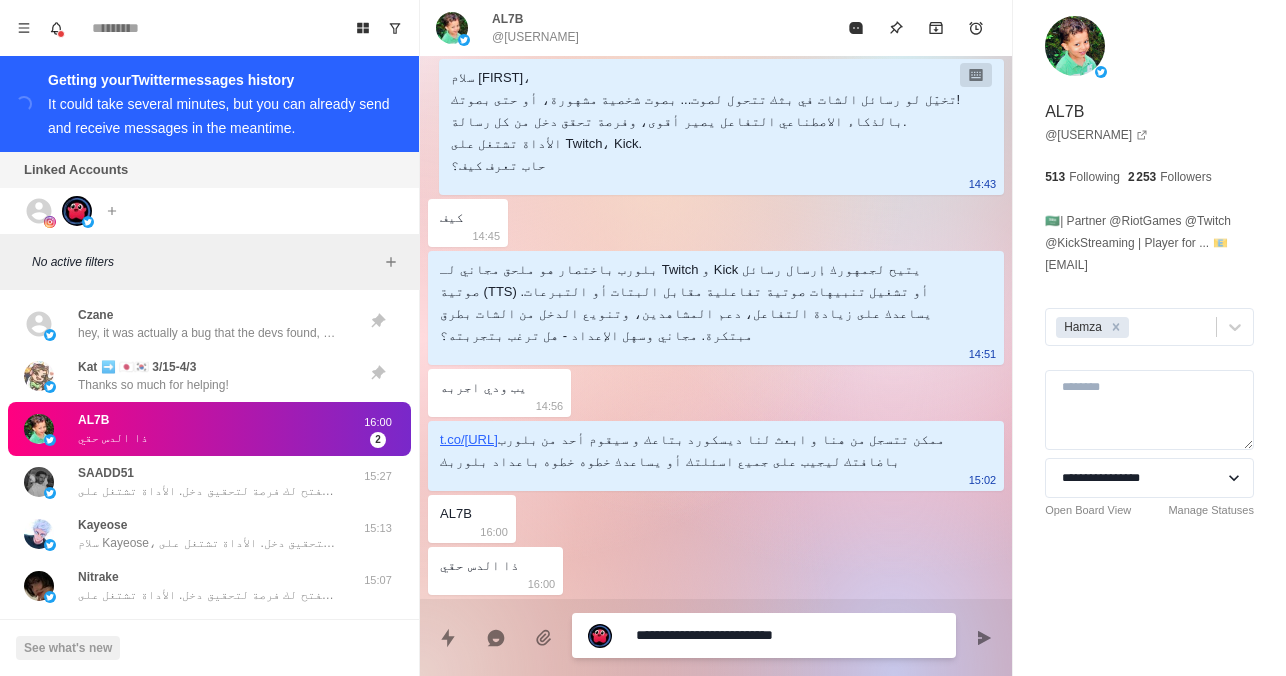 type on "*" 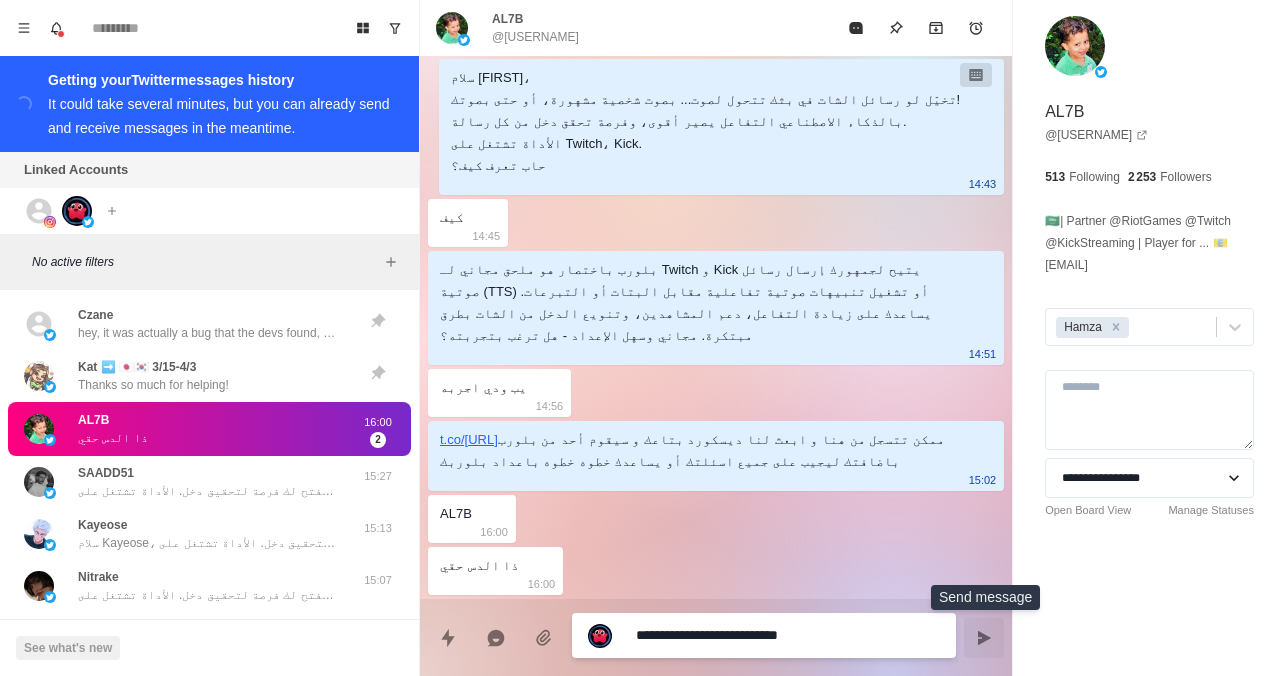 type on "*" 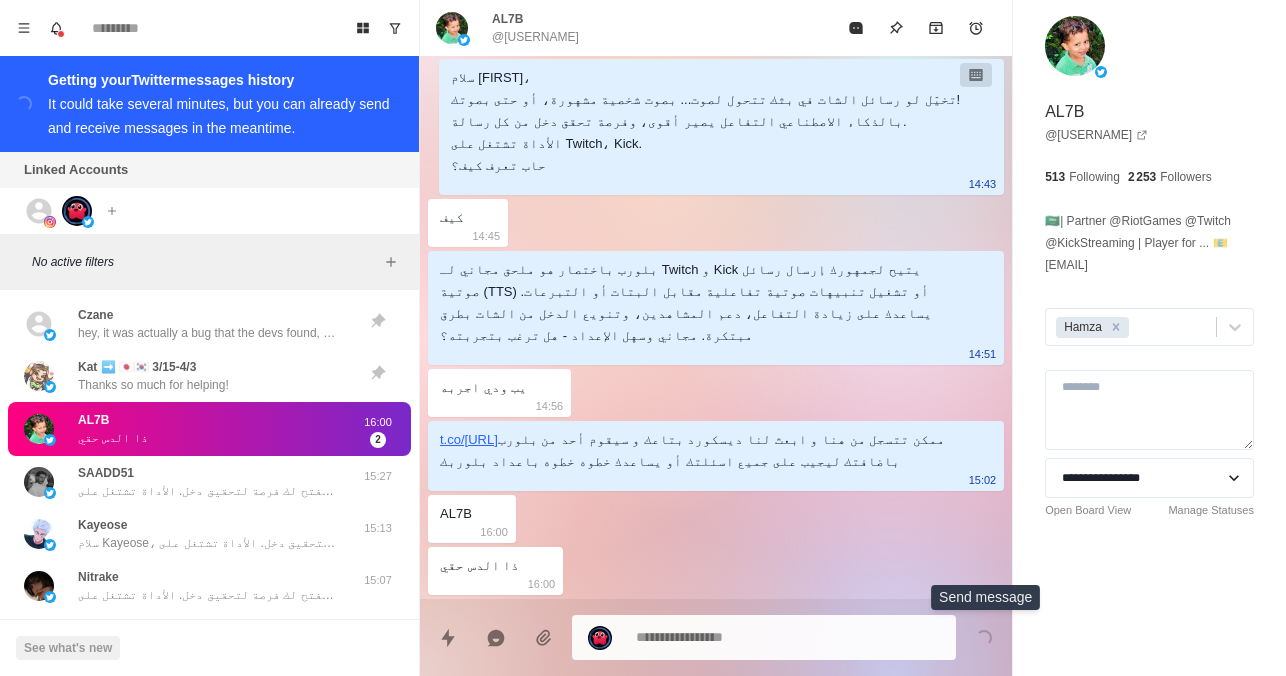 scroll, scrollTop: 115, scrollLeft: 0, axis: vertical 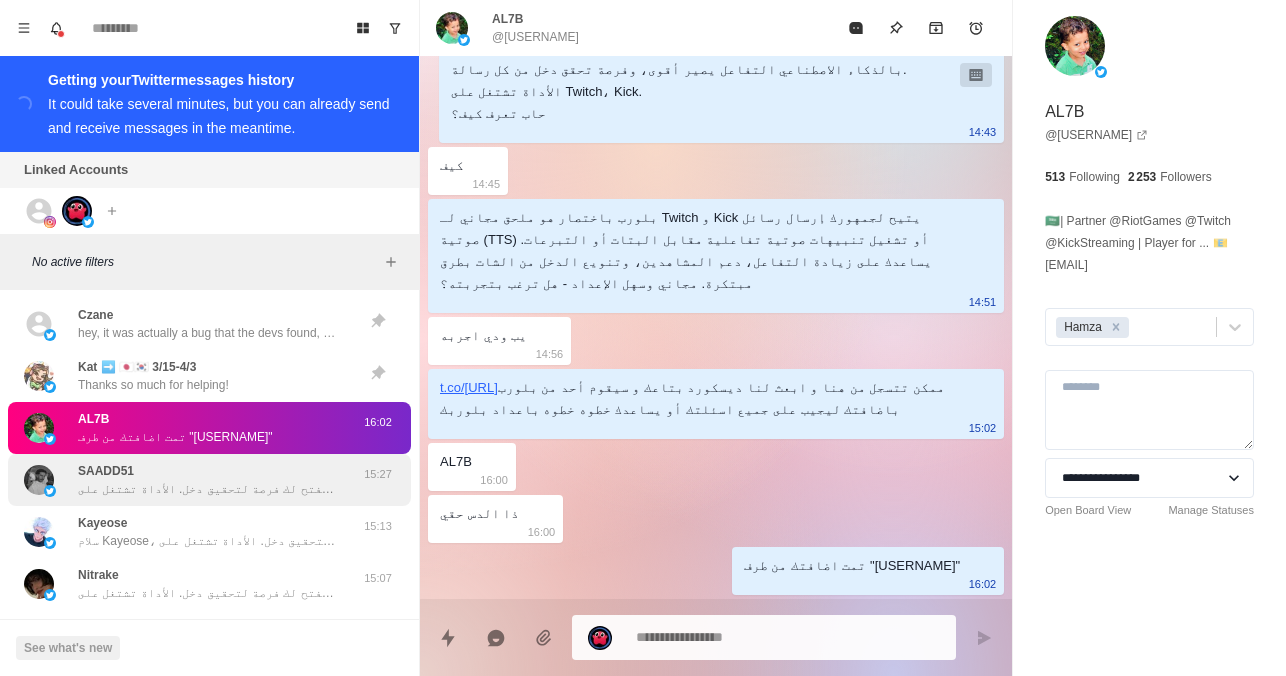 click on "سلام سعد،
تخيل لو رسائل الشات في بثك تتحول لصوت… بصوت شخصية مشهورة، أو حتى بصوتك!
بفضل الذكاء الاصطناعي، التفاعل يصير أقوى، ومع كل رسالة تفتح لك فرصة لتحقيق دخل.
الأداة تشتغل على Twitch وKick.
حاب تعرف كيف؟" at bounding box center [208, 489] 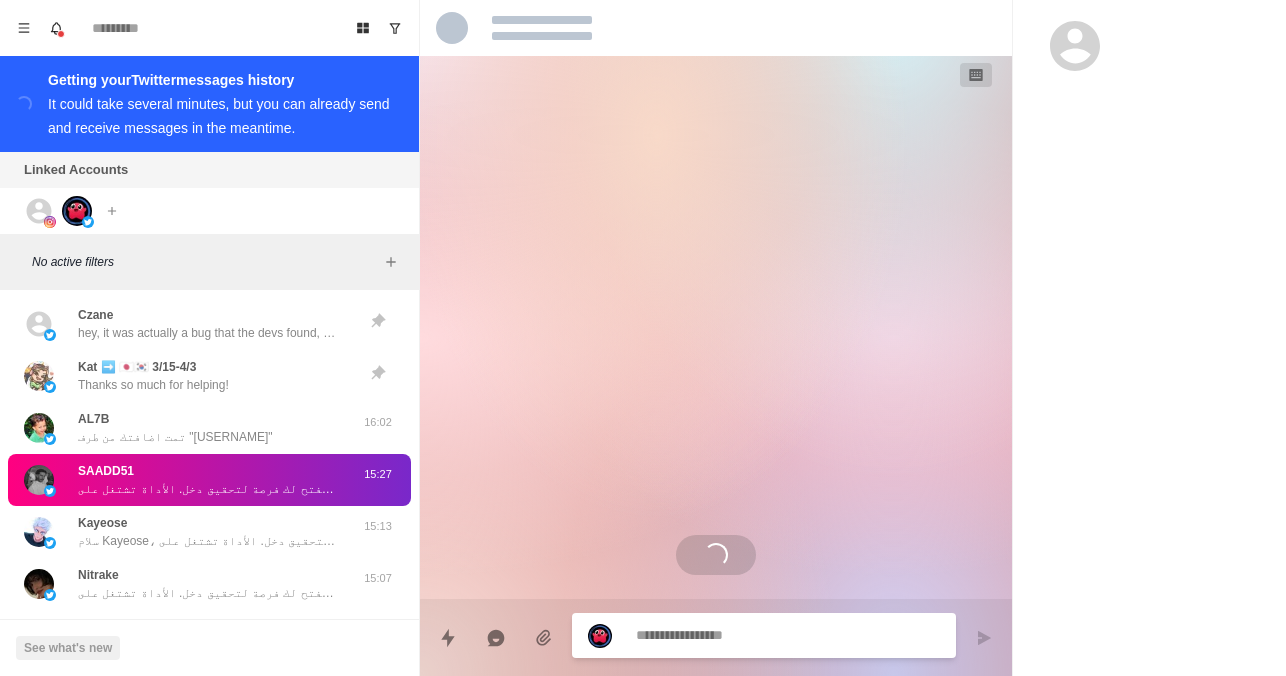 scroll, scrollTop: 0, scrollLeft: 0, axis: both 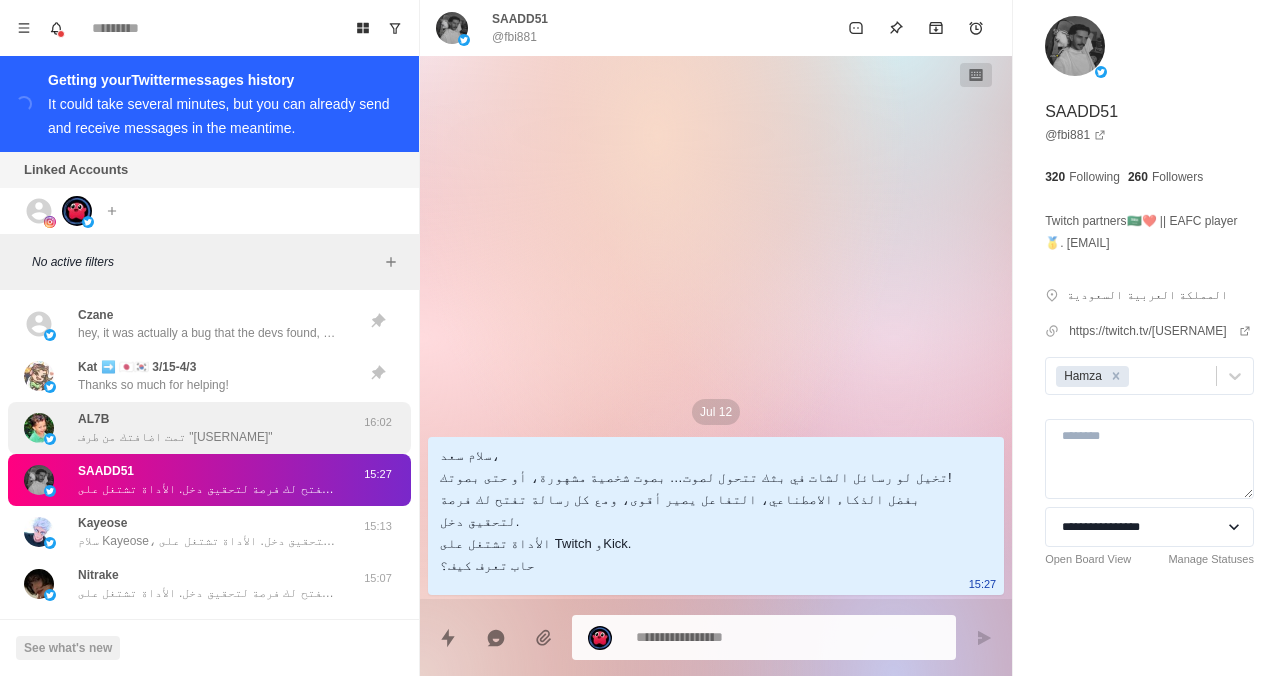 click on "[USERNAME] تمت اضافتك من طرف "[USERNAME]"" at bounding box center (188, 428) 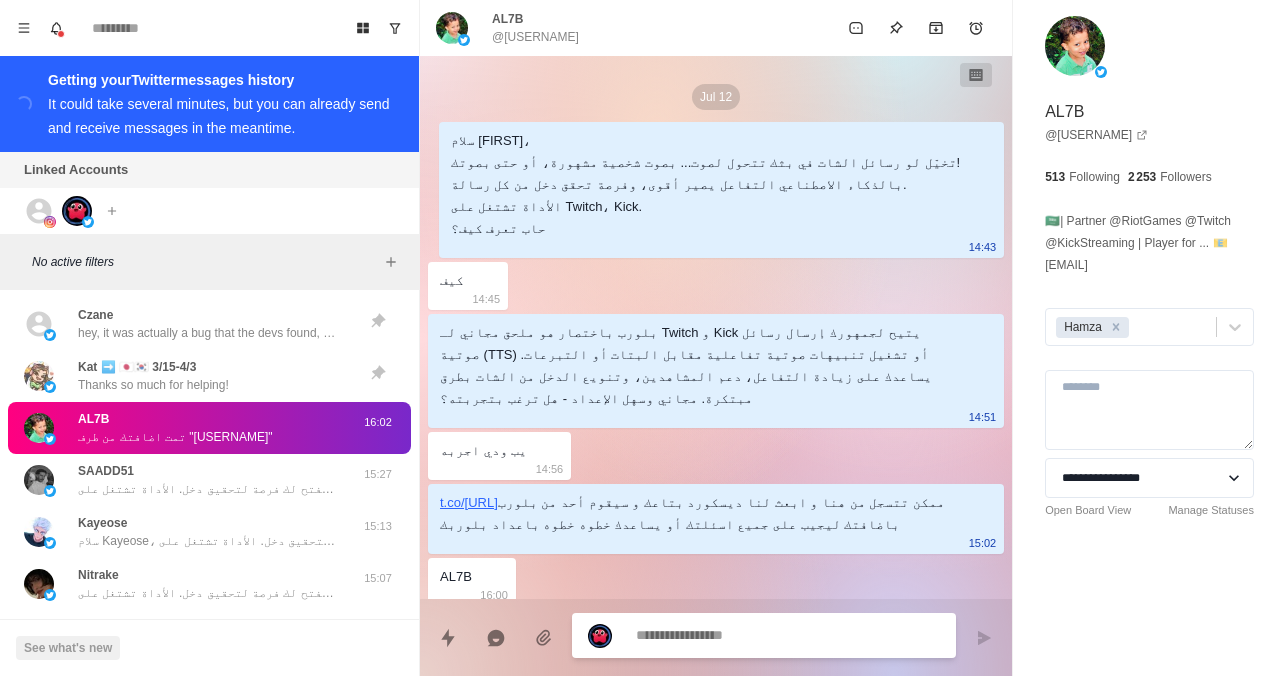 scroll, scrollTop: 115, scrollLeft: 0, axis: vertical 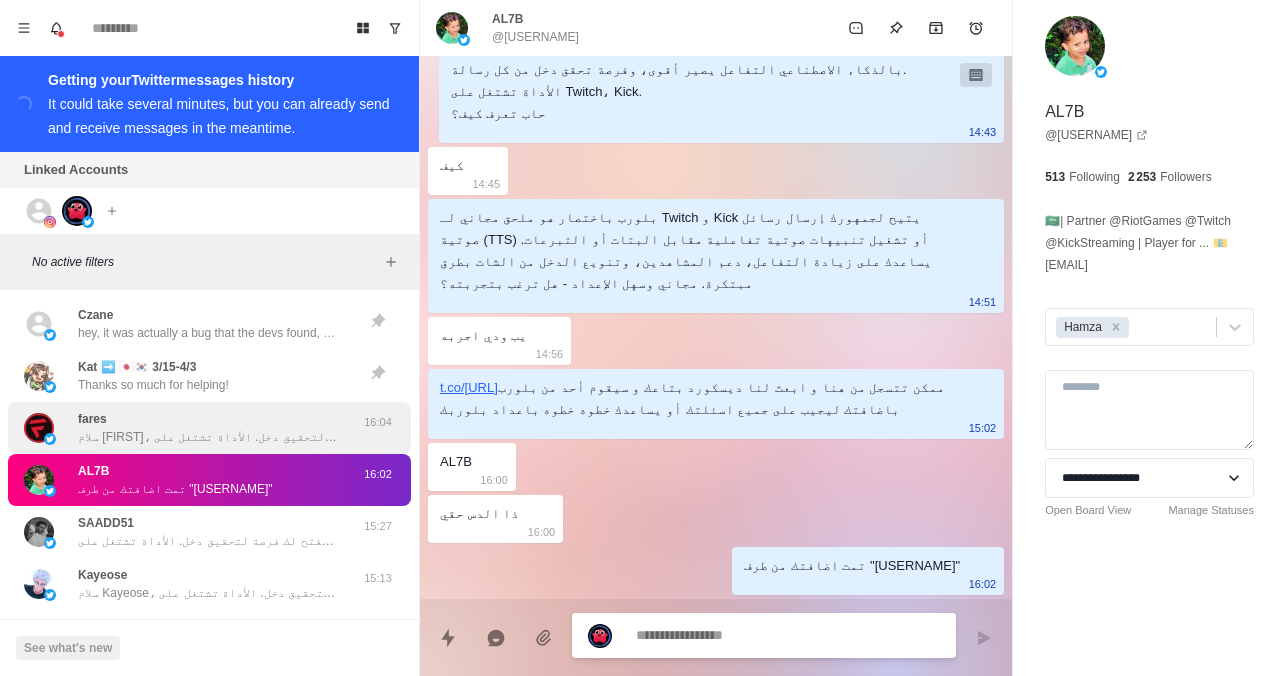 click on "سلام [FIRST]،
تخيل لو رسائل الشات في بثك تتحول لصوت… بصوت شخصية مشهورة، أو حتى بصوتك!
بفضل الذكاء الاصطناعي، التفاعل يصير أقوى، ومع كل رسالة تفتح لك فرصة لتحقيق دخل.
الأداة تشتغل على Twitch وKick.
حاب تعرف كيف؟" at bounding box center (208, 428) 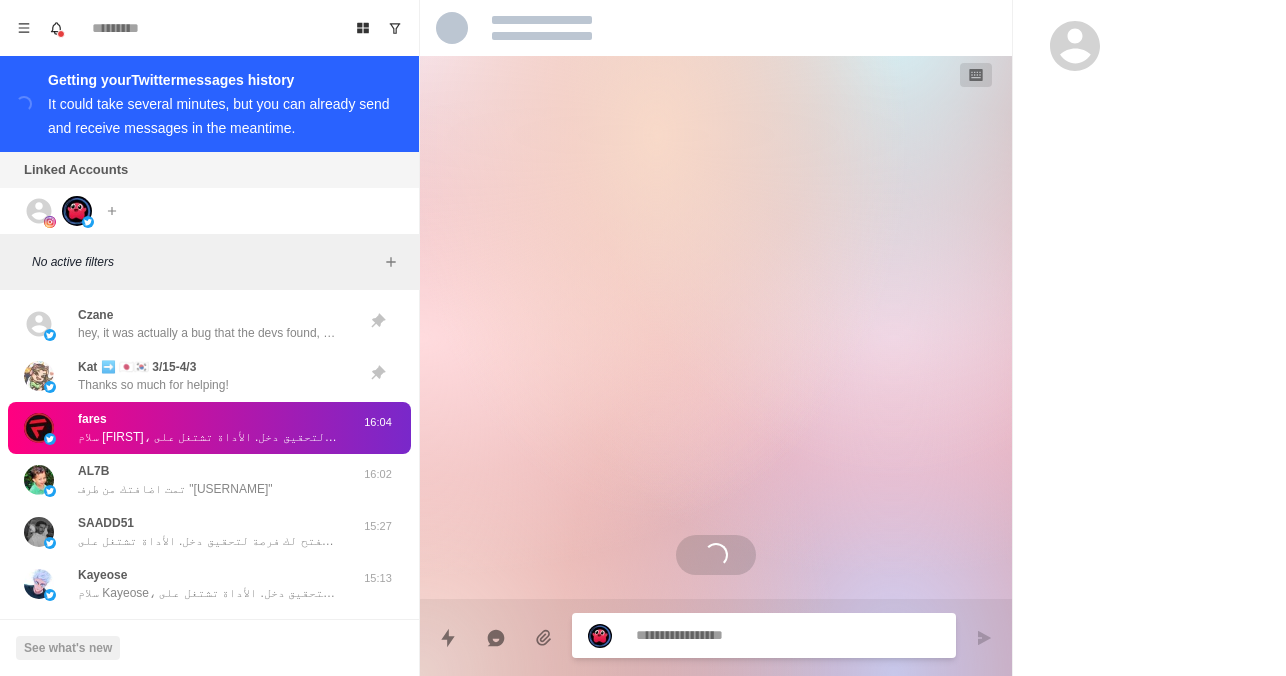 scroll, scrollTop: 0, scrollLeft: 0, axis: both 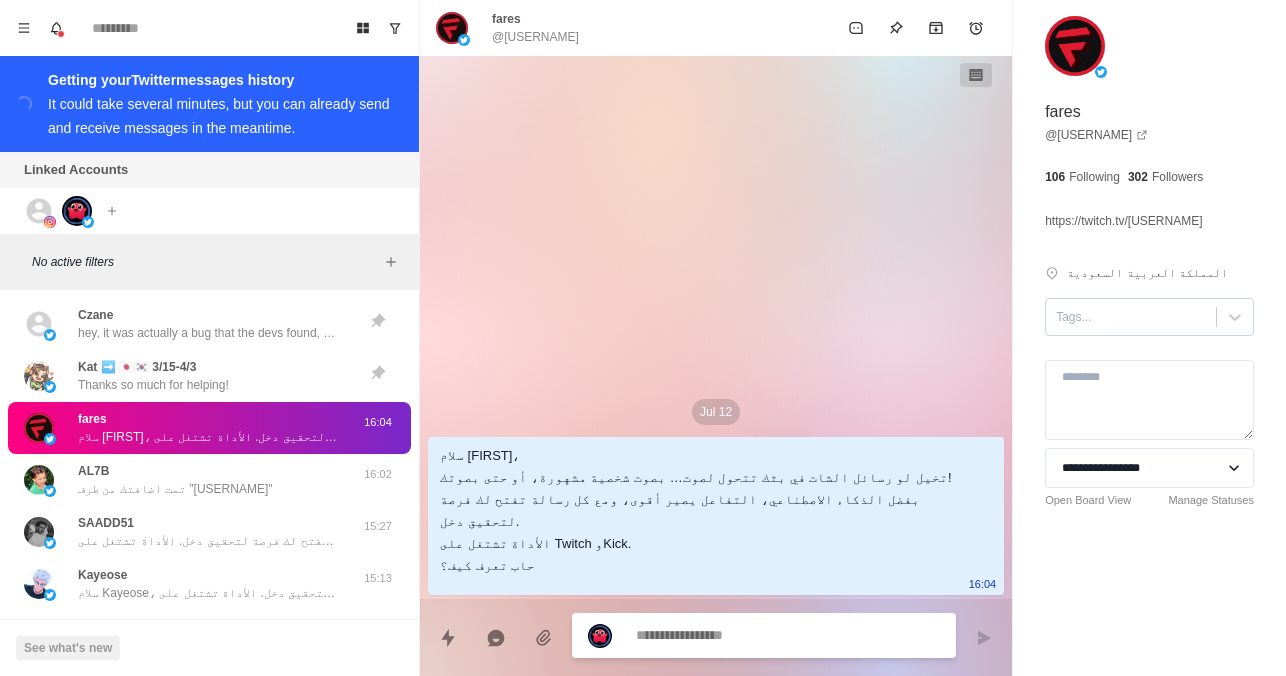 click at bounding box center (1131, 317) 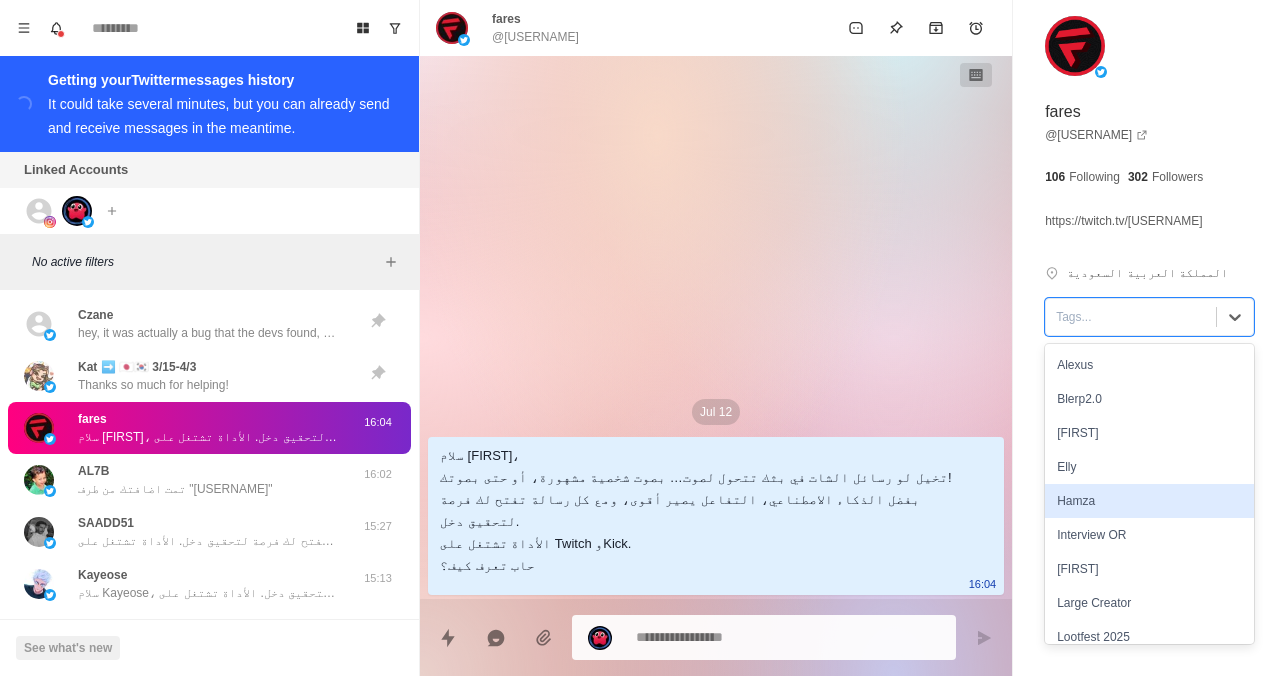 click on "Hamza" at bounding box center (1149, 501) 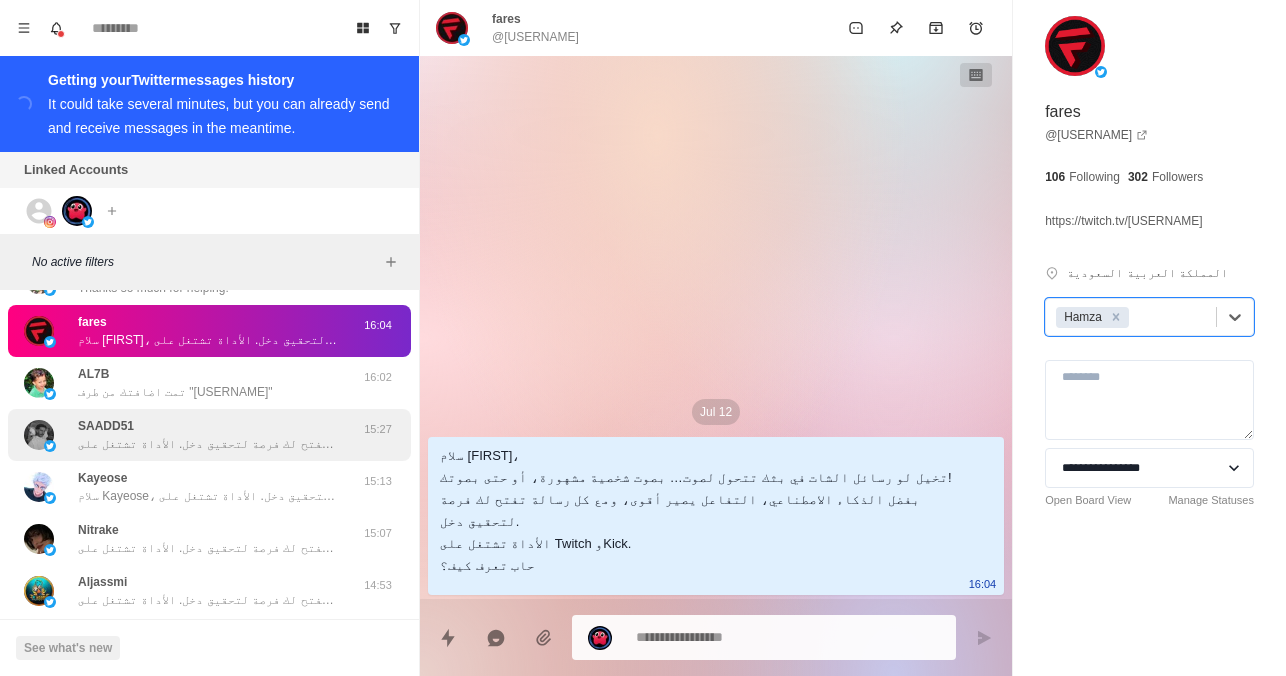 scroll, scrollTop: 0, scrollLeft: 0, axis: both 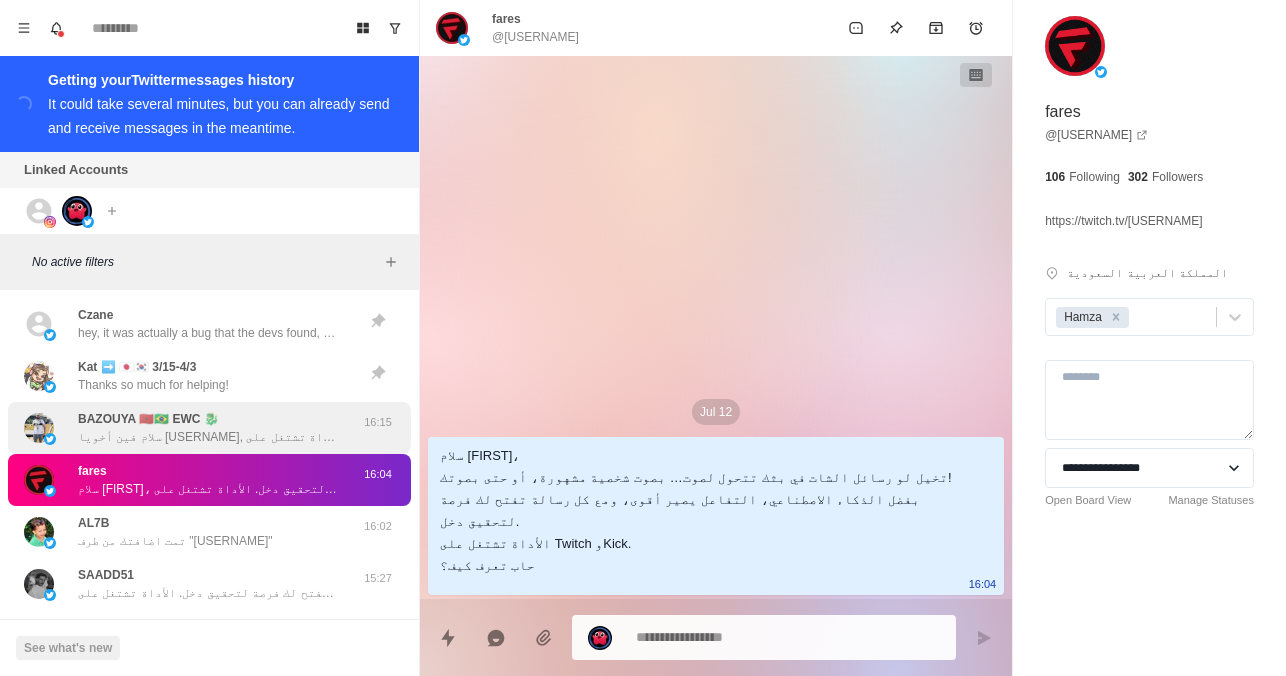 click on "BAZOUYA 🇲🇦🇧🇷 EWC 🐉" at bounding box center [148, 419] 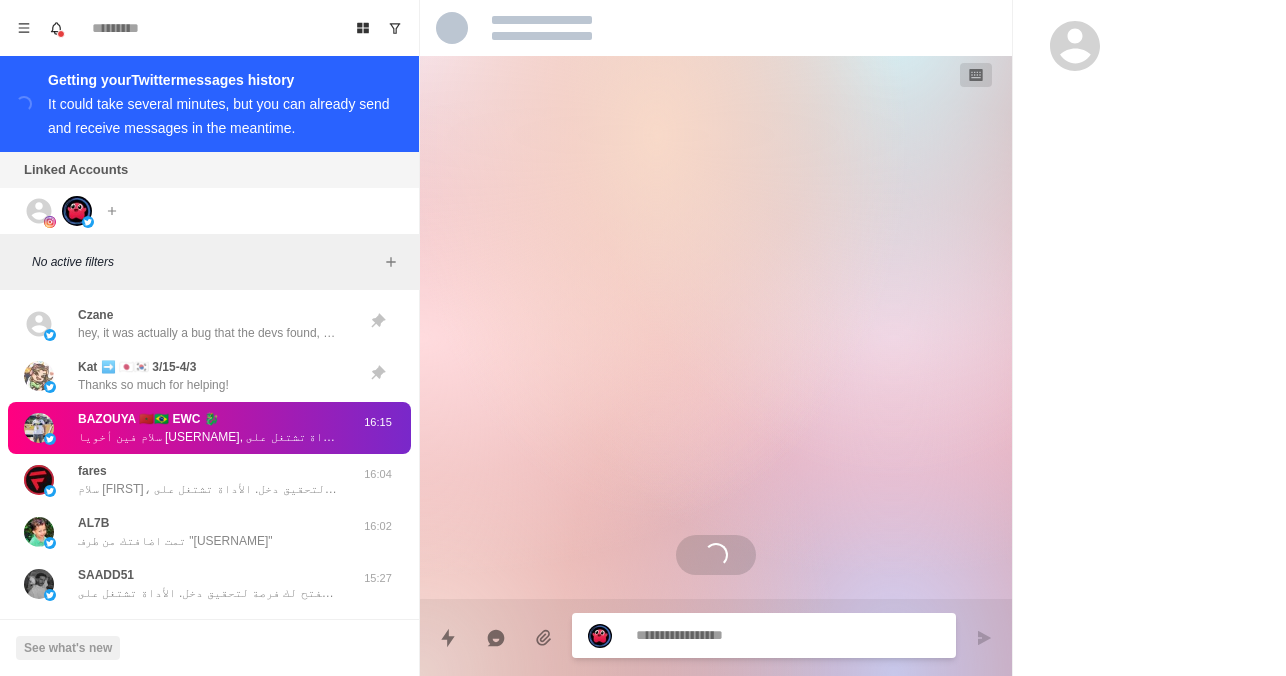 type on "*" 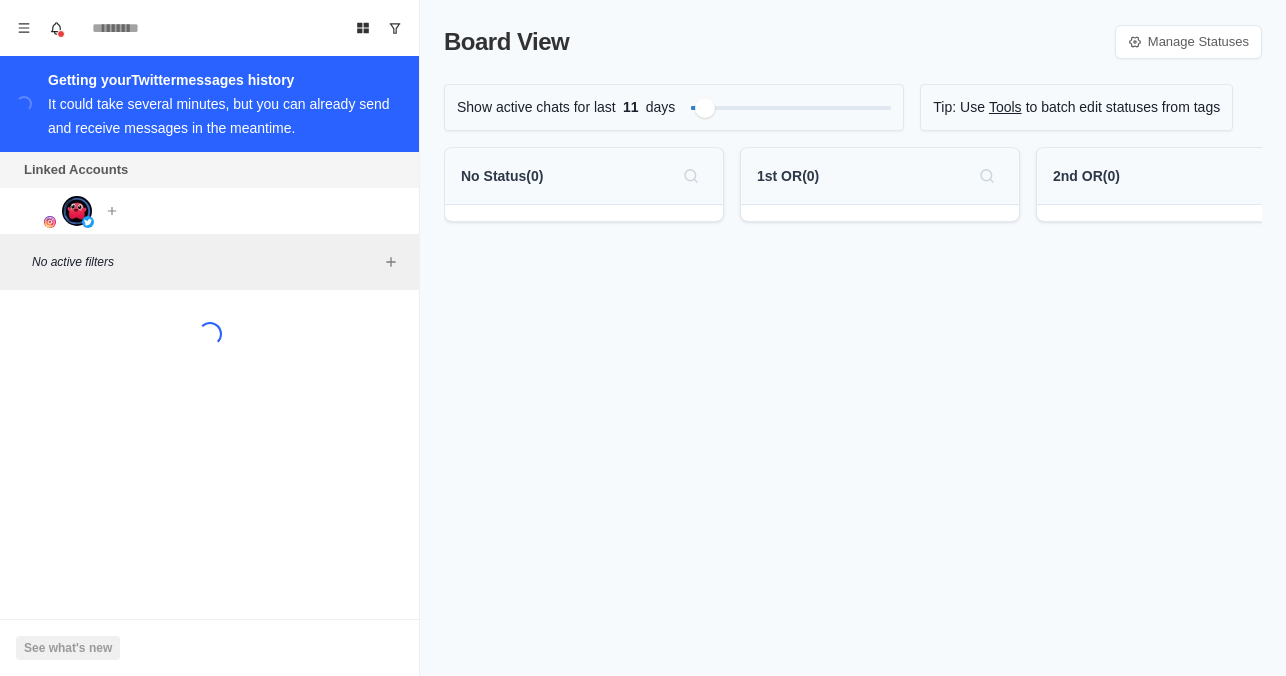 scroll, scrollTop: 0, scrollLeft: 0, axis: both 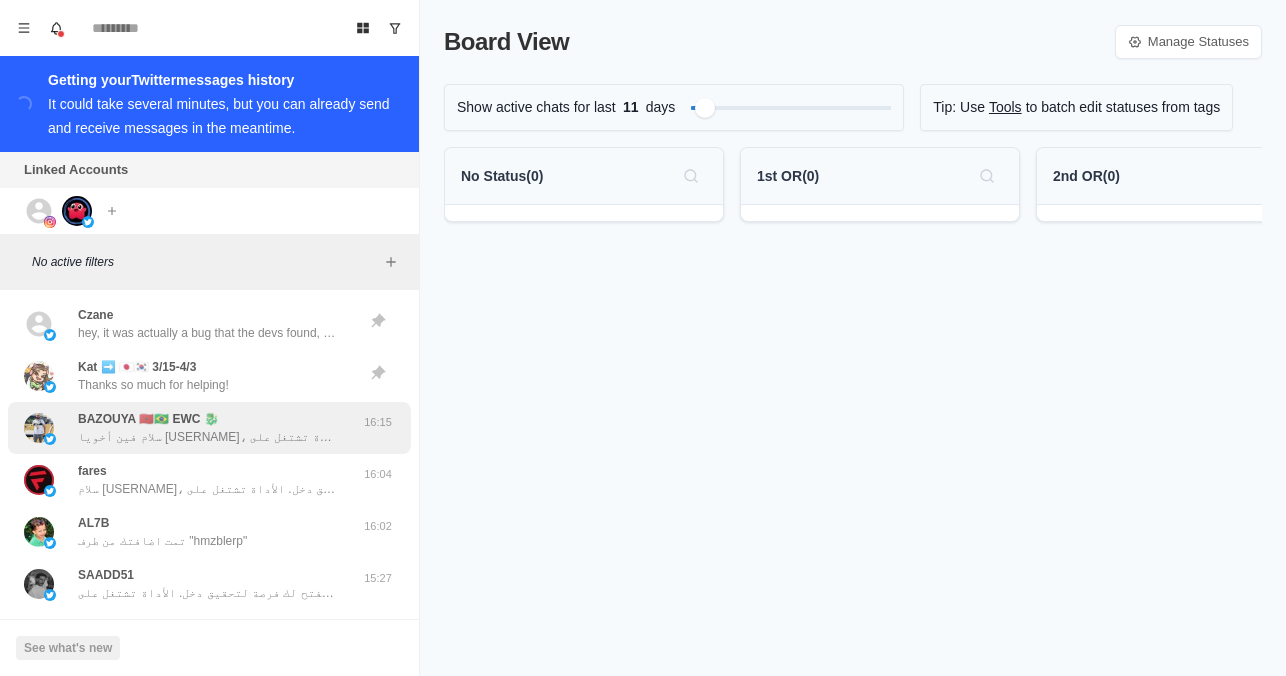 click on "[USERNAME] 🇲🇦🇧🇷 EWC 🐉 سلام فين أخويا [USERNAME]،
تخيل لو رسائل الشات في بثك تتحول لصوت… بصوت شخصية مشهورة، أو حتى بصوتك!
بفضل الذكاء الاصطناعي، التفاعل يصير أقوى، ومع كل رسالة تفتح لك فرصة لتحقيق دخل.
الأداة تشتغل على Twitch وKick.
حاب تعرف كيف؟ 16:15" at bounding box center (209, 428) 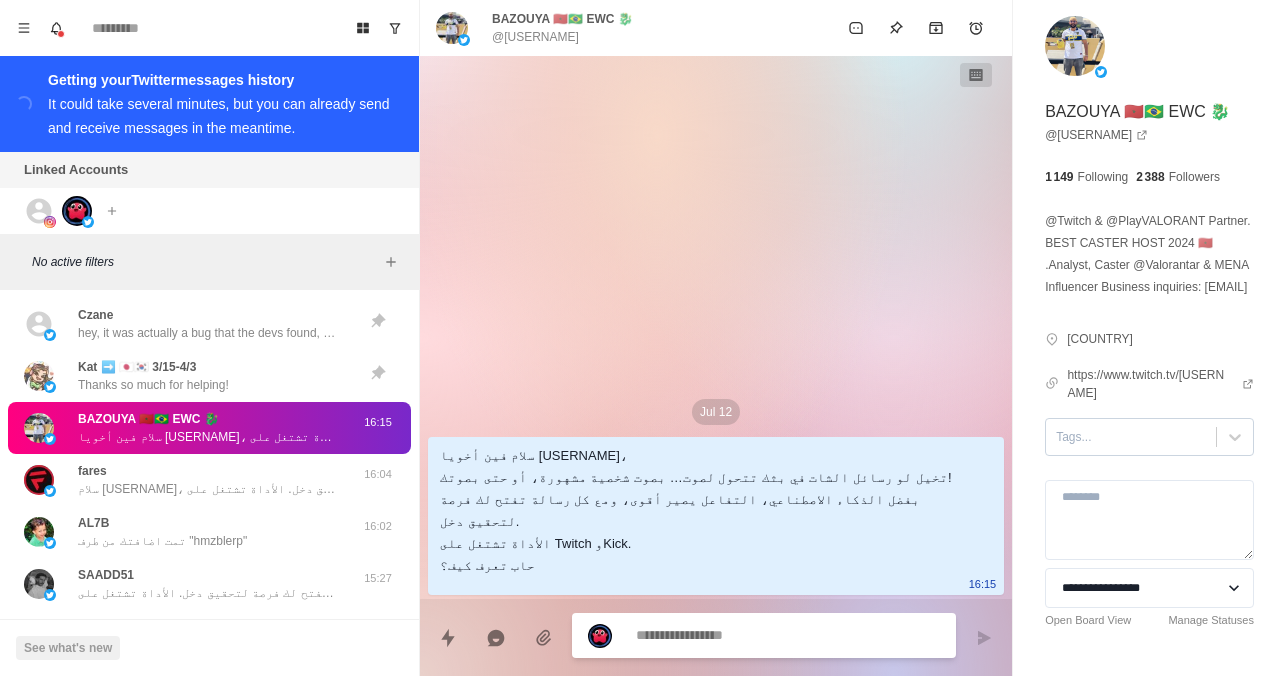 click at bounding box center [1131, 437] 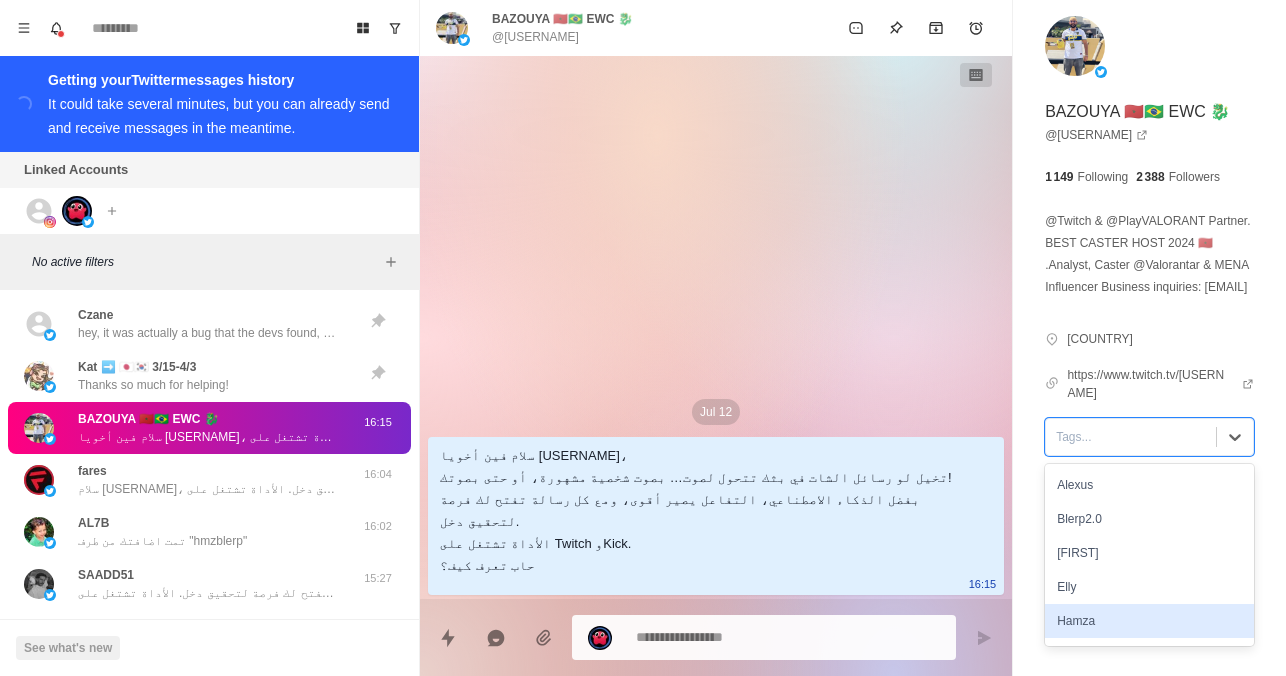 click on "Hamza" at bounding box center (1149, 621) 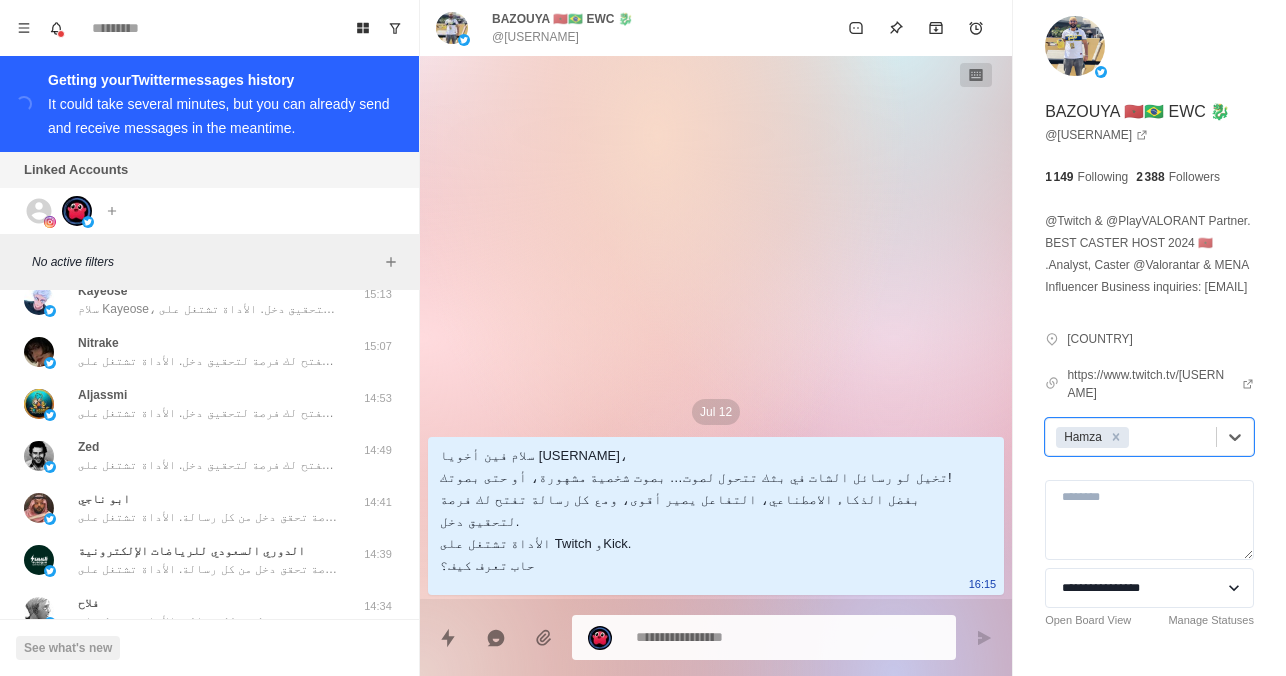 scroll, scrollTop: 343, scrollLeft: 0, axis: vertical 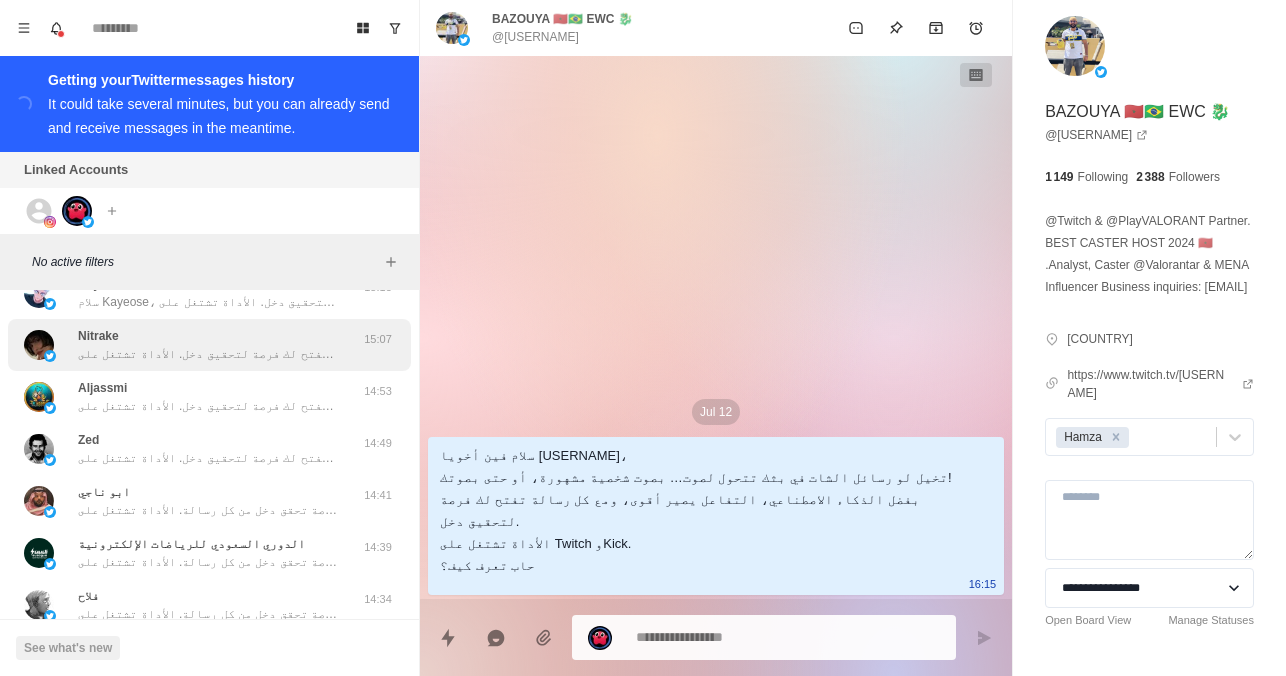 click on "سلام ندى،
تخيّلي لو رسائل الشات في بثك تتحوّل لصوت… بصوت شخصية مشهورة، أو حتى بصوتك إنتِ!
بفضل الذكاء الاصطناعي، التفاعل يصير أقوى، ومع كل رسالة تفتح لك فرصة لتحقيق دخل.
الأداة تشتغل على Twitch وKick.
حابّة تعرفين كيف؟" at bounding box center (208, 354) 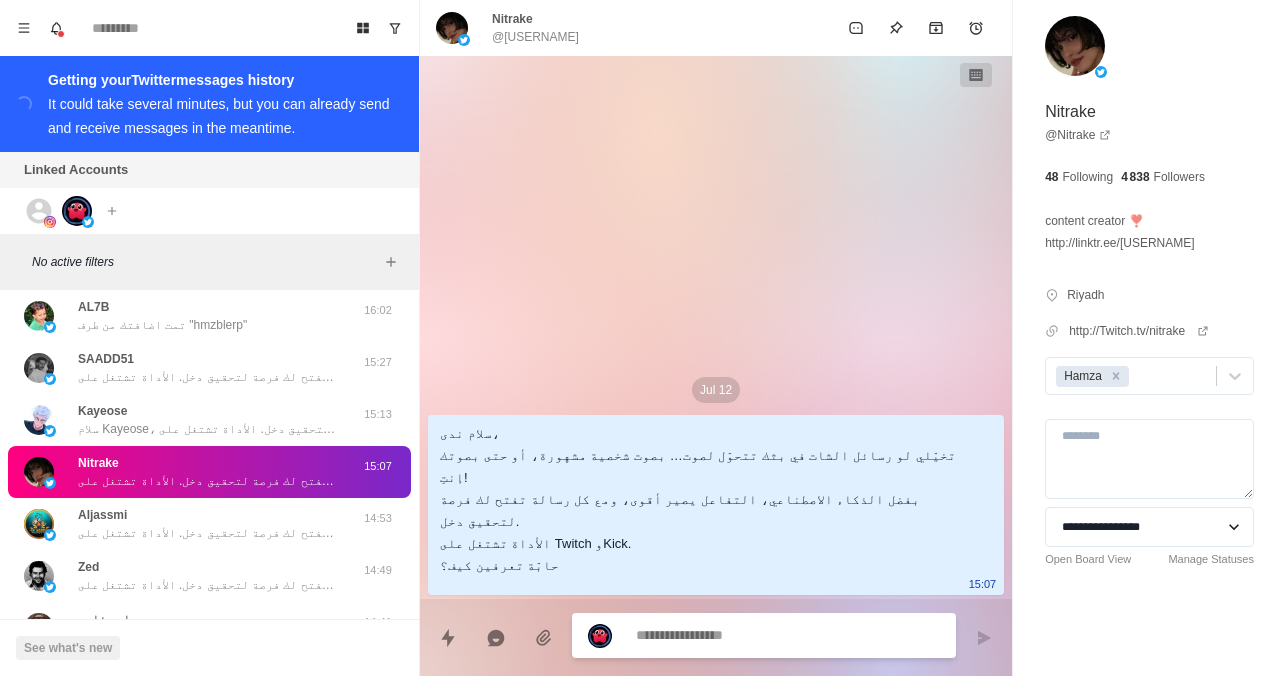 scroll, scrollTop: 215, scrollLeft: 0, axis: vertical 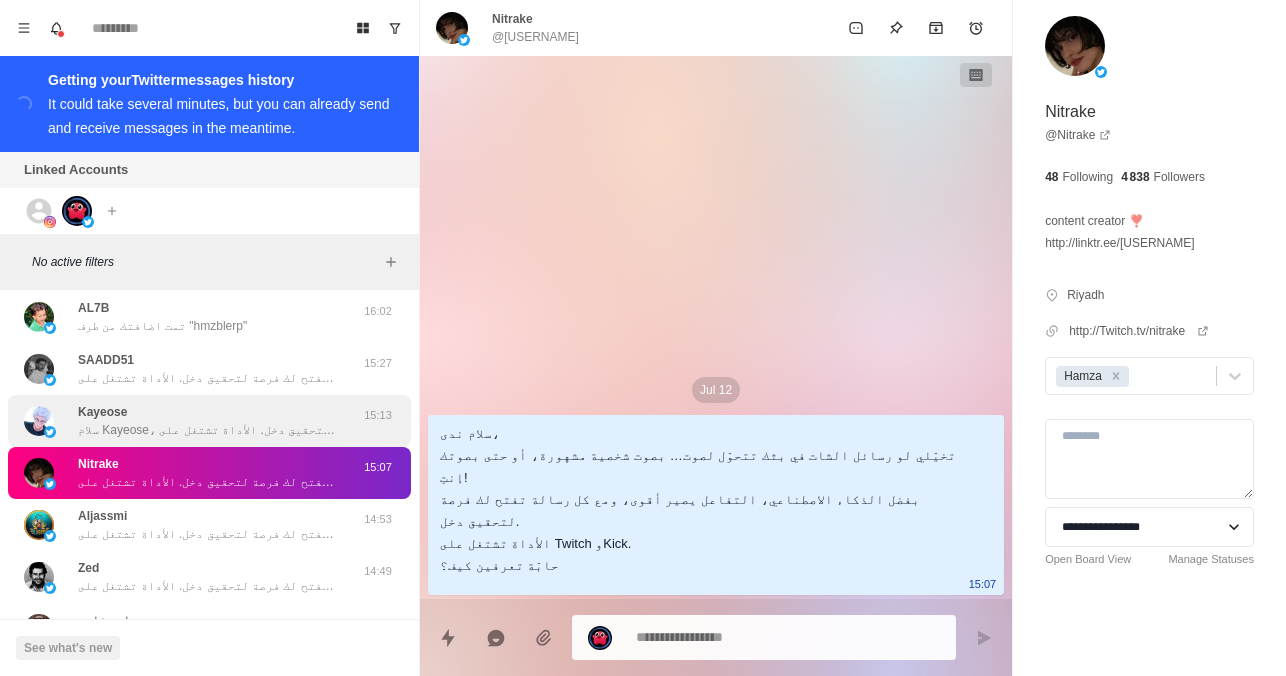click on "سلام Kayeose،
تخيل لو رسائل الشات في بثك تتحول لصوت… بصوت شخصية مشهورة، أو حتى بصوتك!
بفضل الذكاء الاصطناعي، التفاعل يصير أقوى، ومع كل رسالة تفتح لك فرصة لتحقيق دخل.
الأداة تشتغل على Twitch وKick.
حاب تعرف كيف؟" at bounding box center [208, 430] 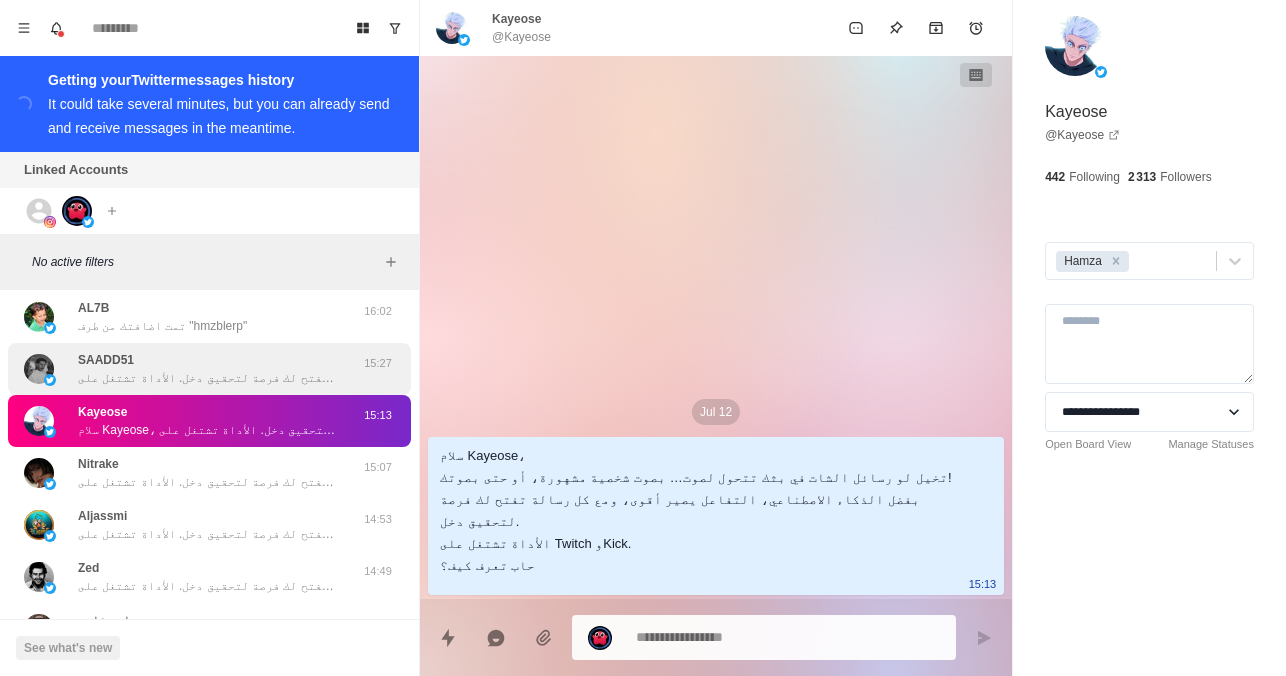 click on "سلام سعد،
تخيل لو رسائل الشات في بثك تتحول لصوت… بصوت شخصية مشهورة، أو حتى بصوتك!
بفضل الذكاء الاصطناعي، التفاعل يصير أقوى، ومع كل رسالة تفتح لك فرصة لتحقيق دخل.
الأداة تشتغل على Twitch وKick.
حاب تعرف كيف؟" at bounding box center (208, 378) 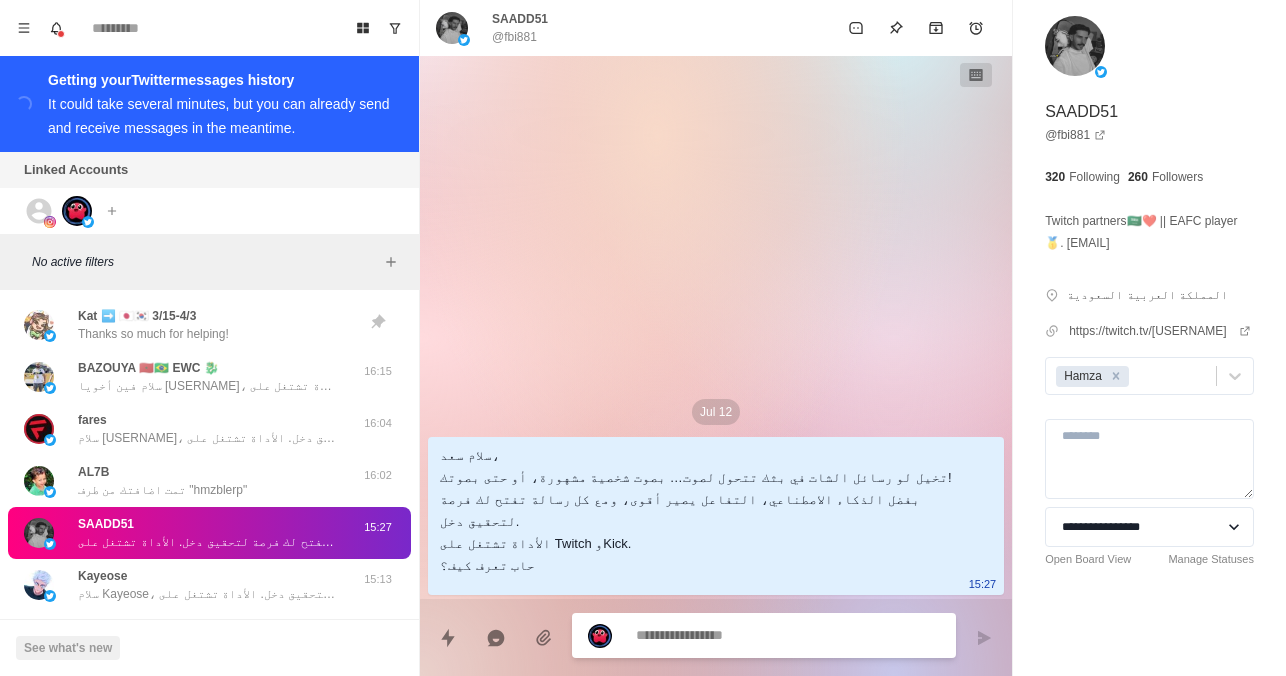 scroll, scrollTop: 49, scrollLeft: 0, axis: vertical 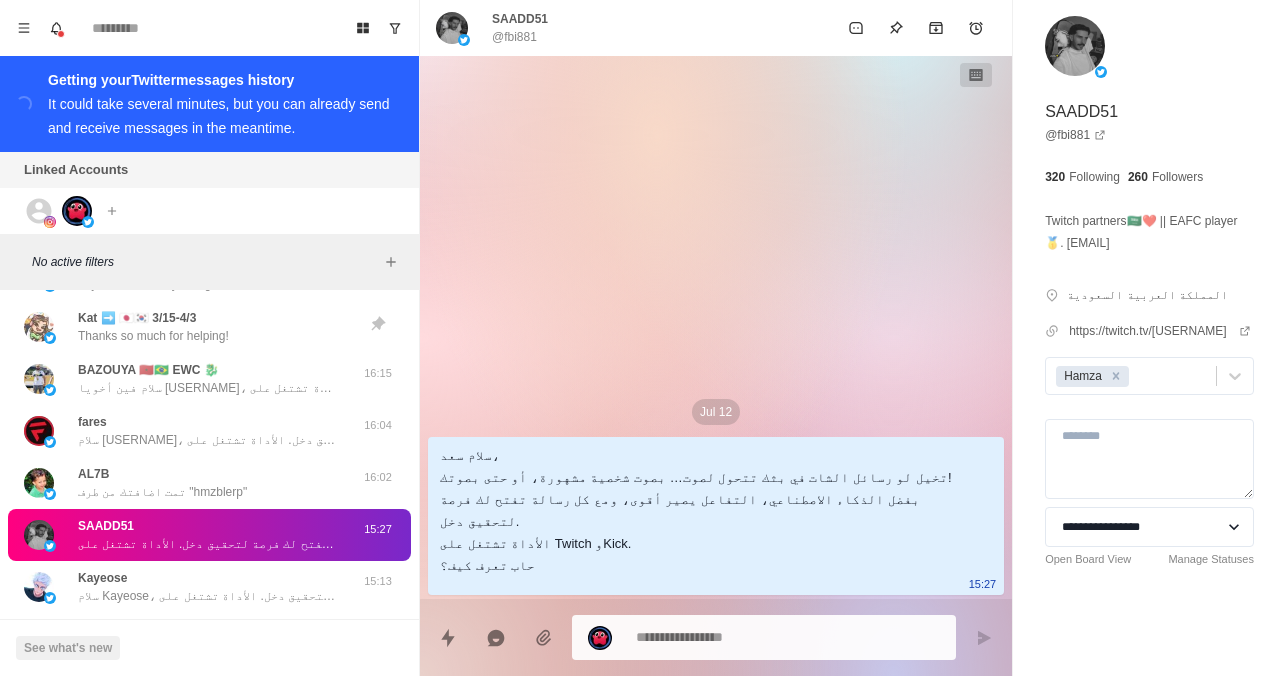 click on "BAZOUYA 🇲🇦🇧🇷 EWC 🐉" at bounding box center (148, 370) 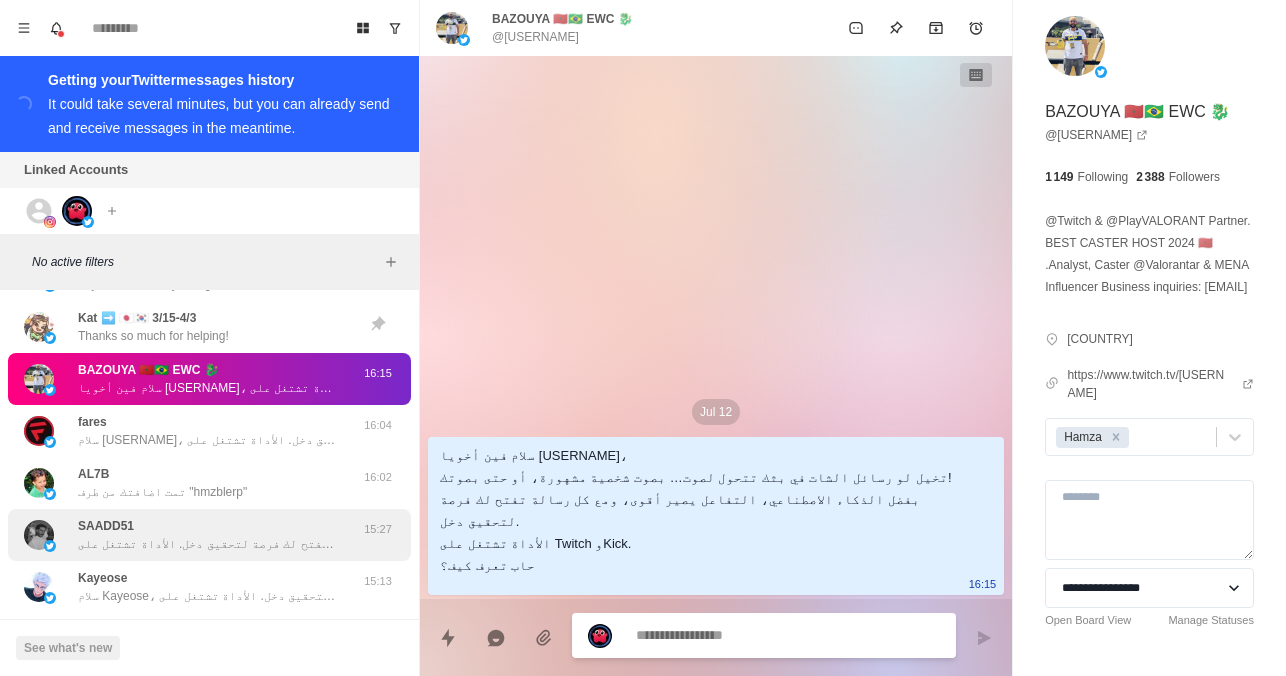 scroll, scrollTop: 0, scrollLeft: 0, axis: both 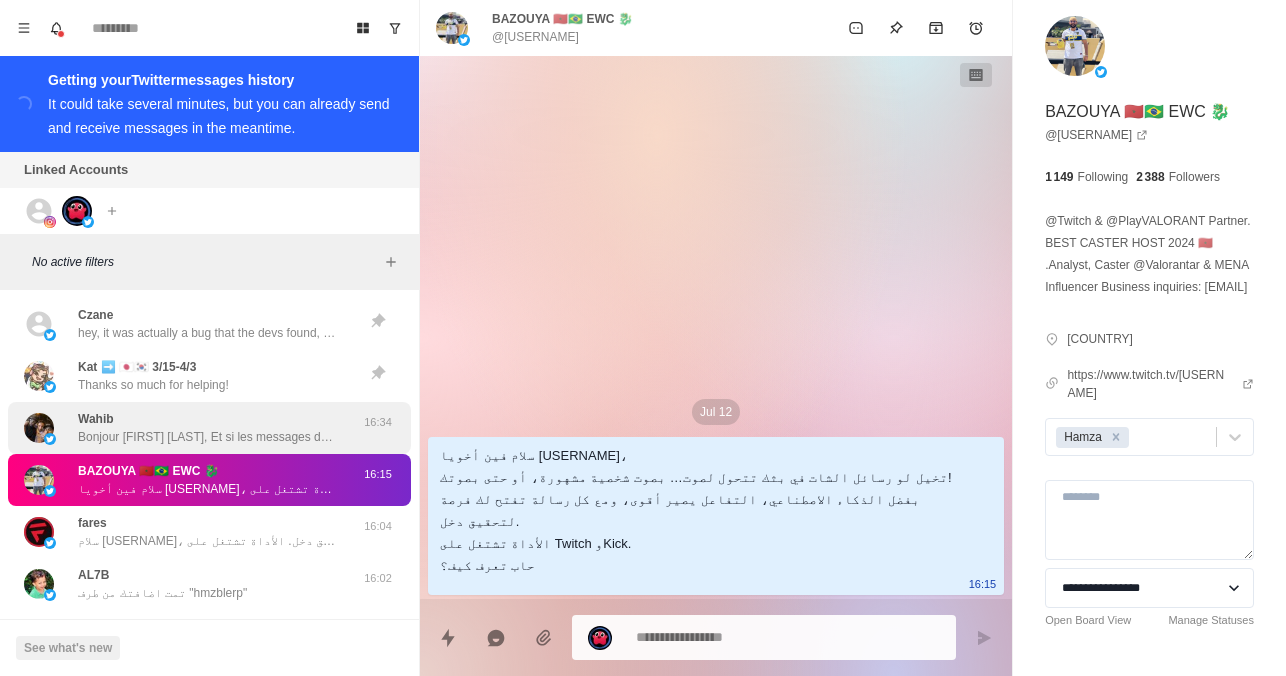 click on "Bonjour [FIRST] [LAST],
Et si les messages de votre chat devenaient audibles, avec des voix IA de personnages célèbres… ou même la vôtre ?
Notre outil gratuit vous permet d’animer vos lives sur Twitch et Kick, tout en monétisant chaque message.
Souhaitez-vous en savoir plus ?" at bounding box center (208, 437) 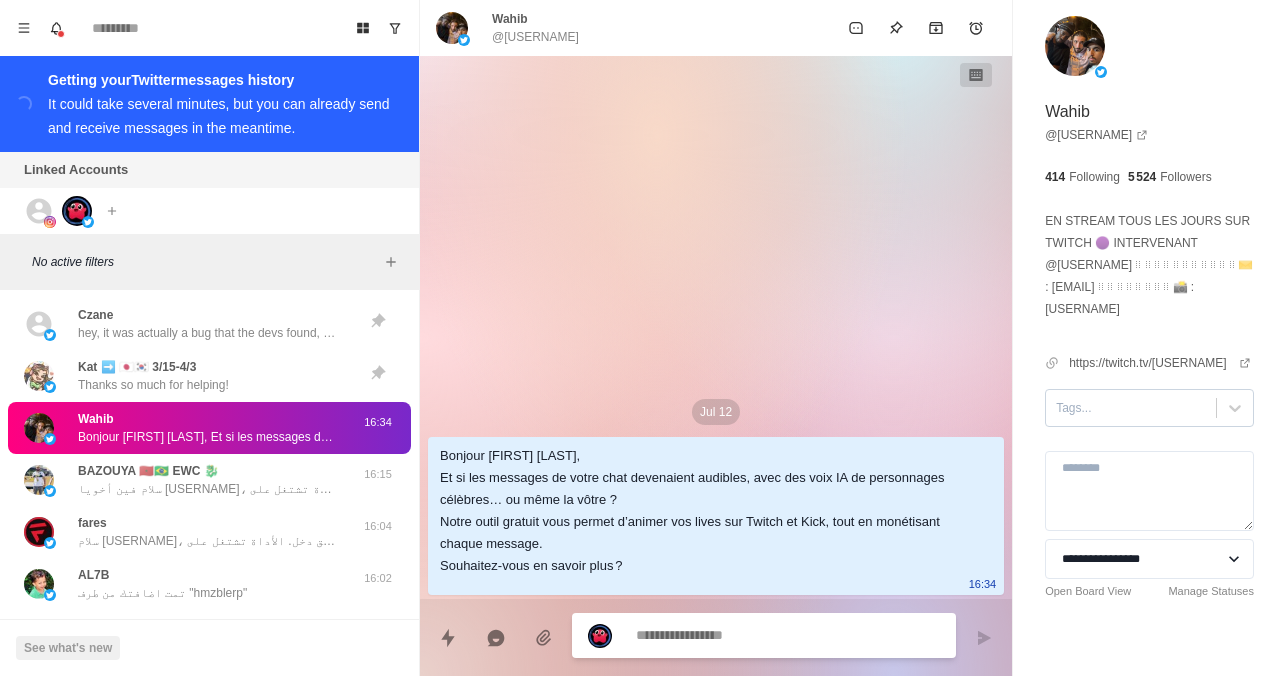 click at bounding box center (1131, 408) 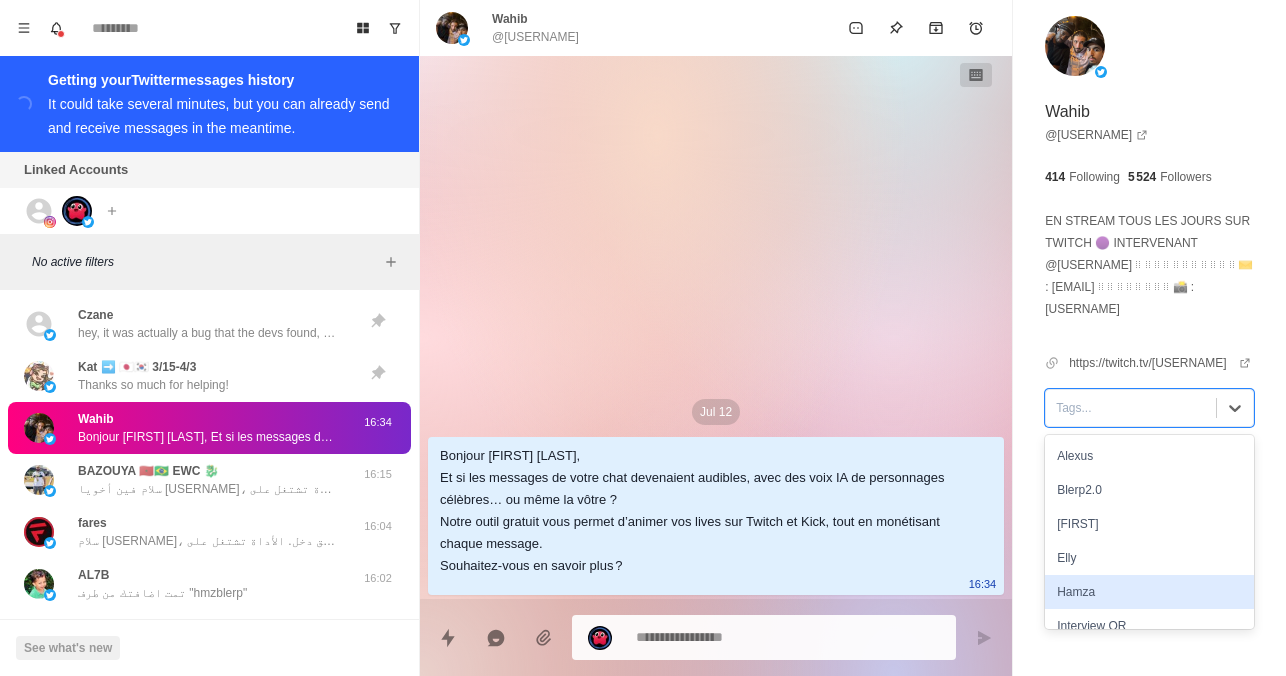 click on "Hamza" at bounding box center (1149, 592) 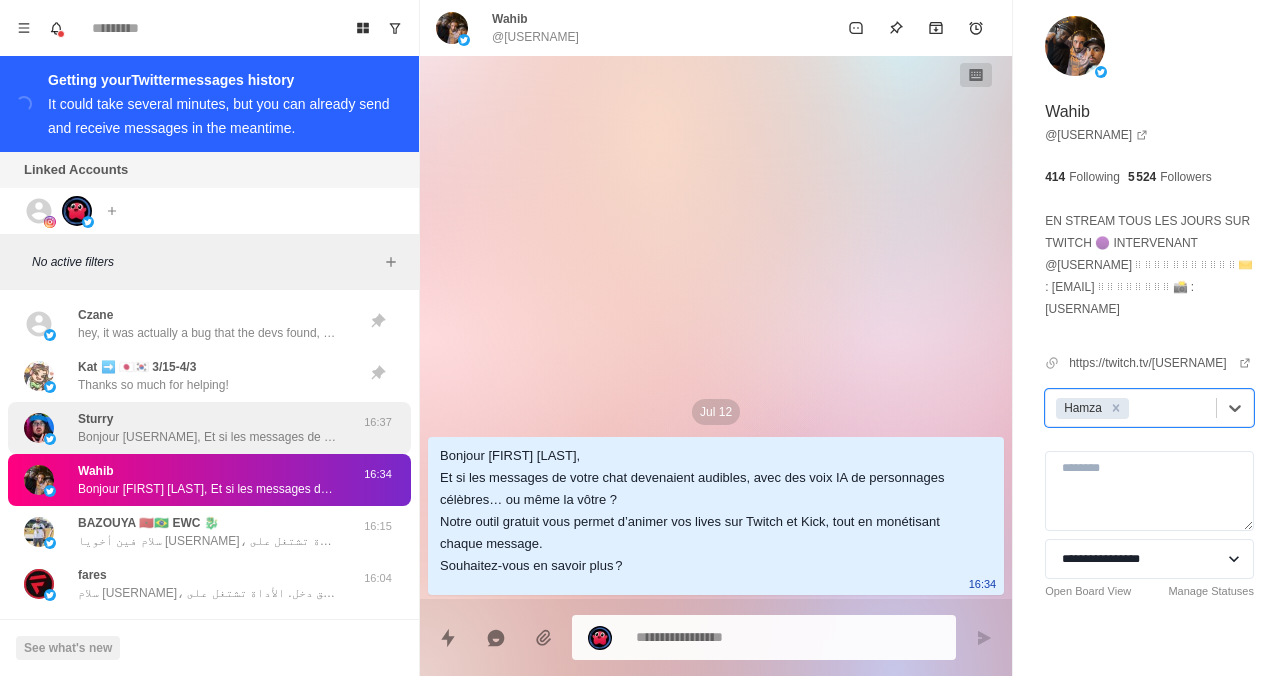 click on "Bonjour [USERNAME],
Et si les messages de votre chat devenaient audibles, avec des voix IA de personnages célèbres… ou même la vôtre ?
Notre outil gratuit vous permet d’animer vos lives sur Twitch et Kick, tout en monétisant chaque message.
Souhaitez-vous en savoir plus ?" at bounding box center (208, 437) 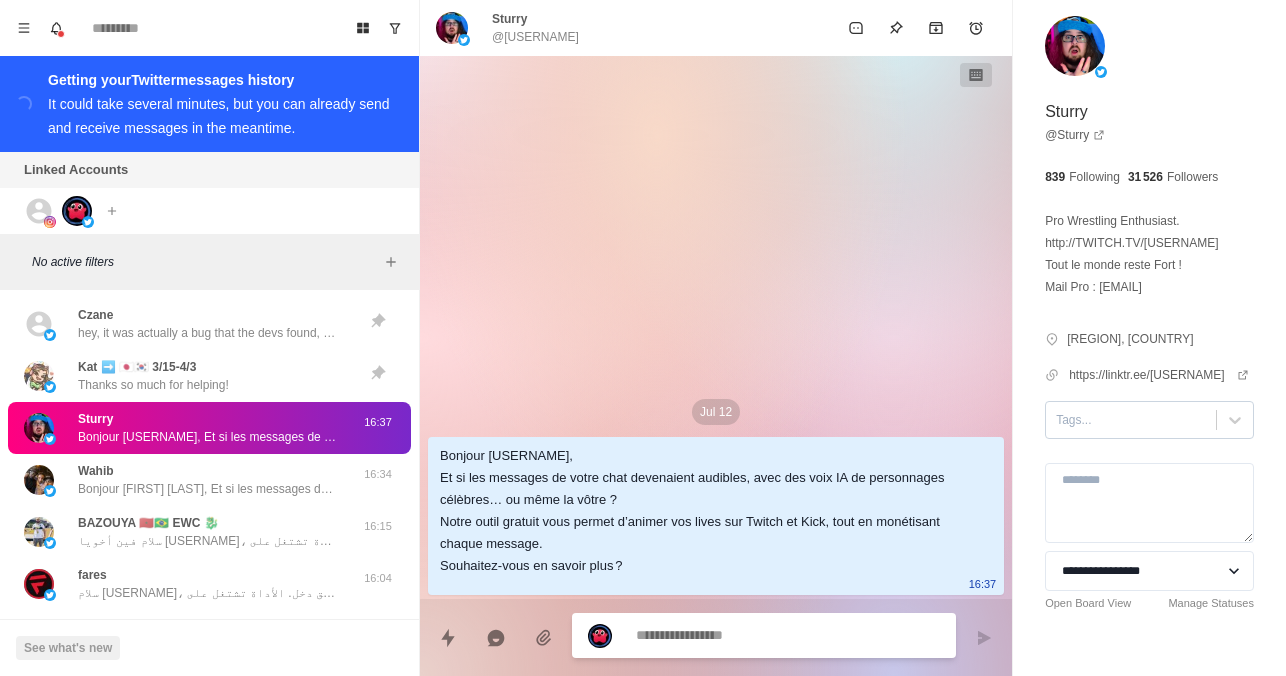 click at bounding box center (1131, 420) 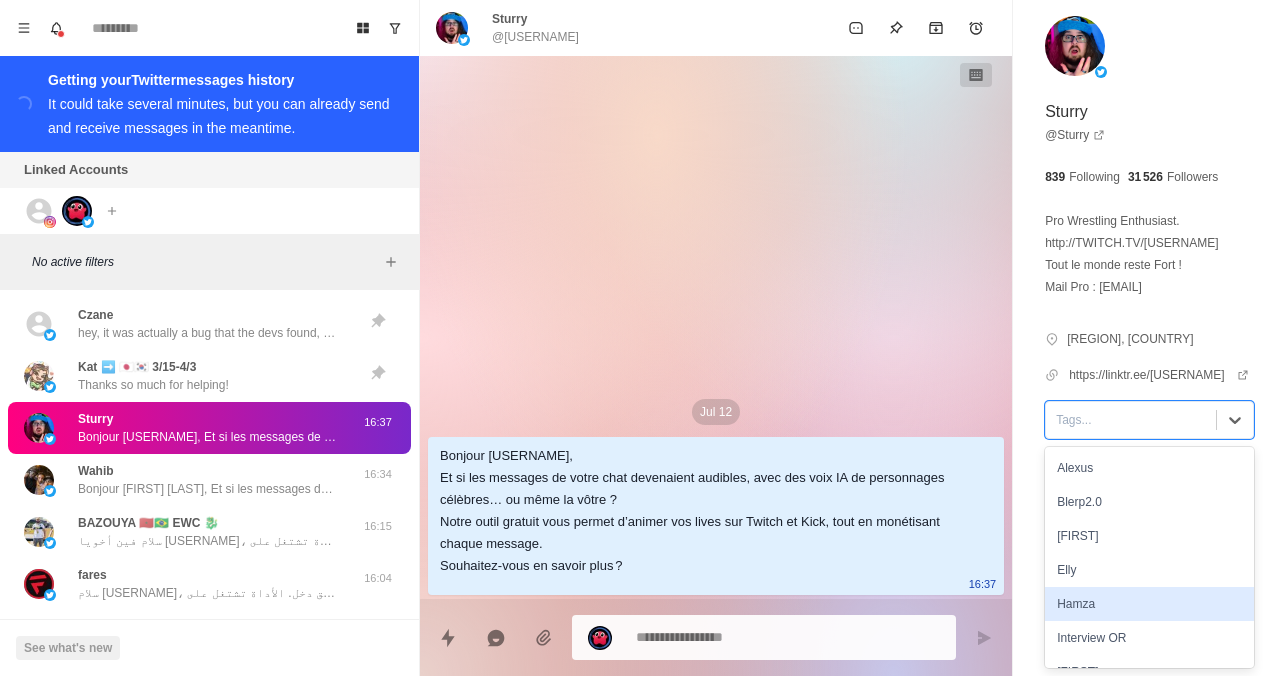 click on "Hamza" at bounding box center (1149, 604) 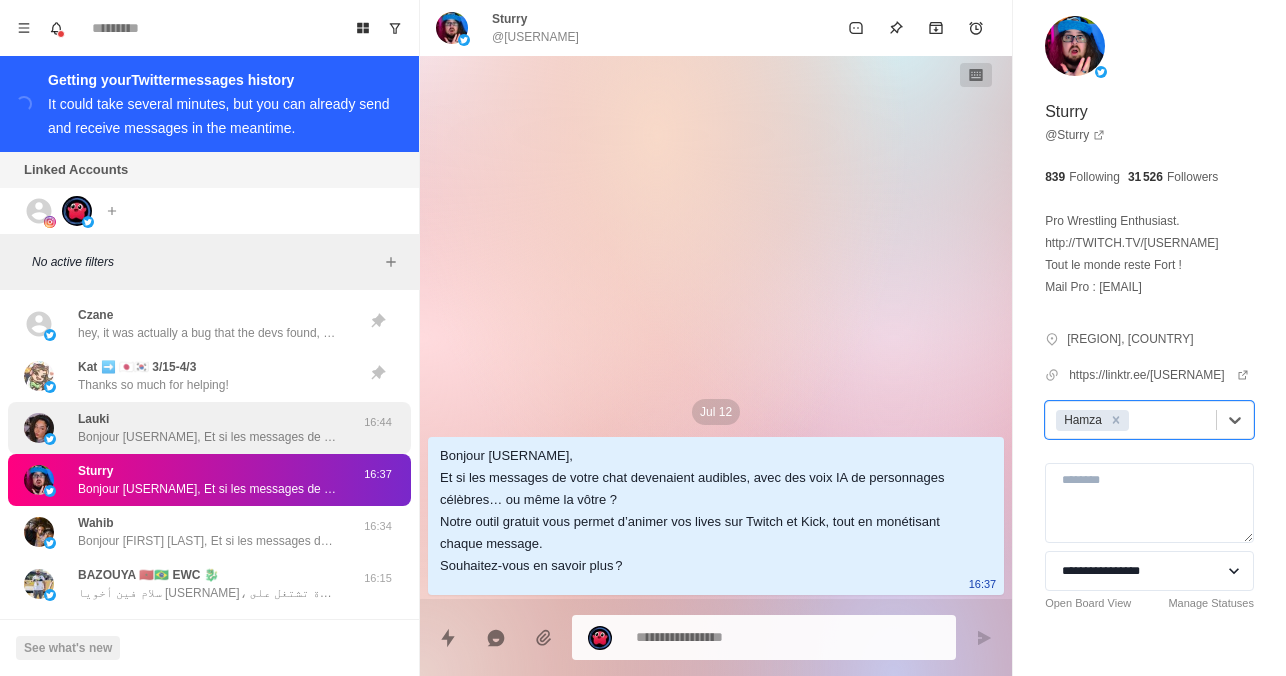 click on "Bonjour [USERNAME],
Et si les messages de votre chat devenaient audibles, avec des voix IA de personnages célèbres… ou même la vôtre ?
Notre outil gratuit vous permet d’animer vos lives sur Twitch et Kick, tout en monétisant chaque message.
Souhaitez-vous en savoir plus ?" at bounding box center [208, 437] 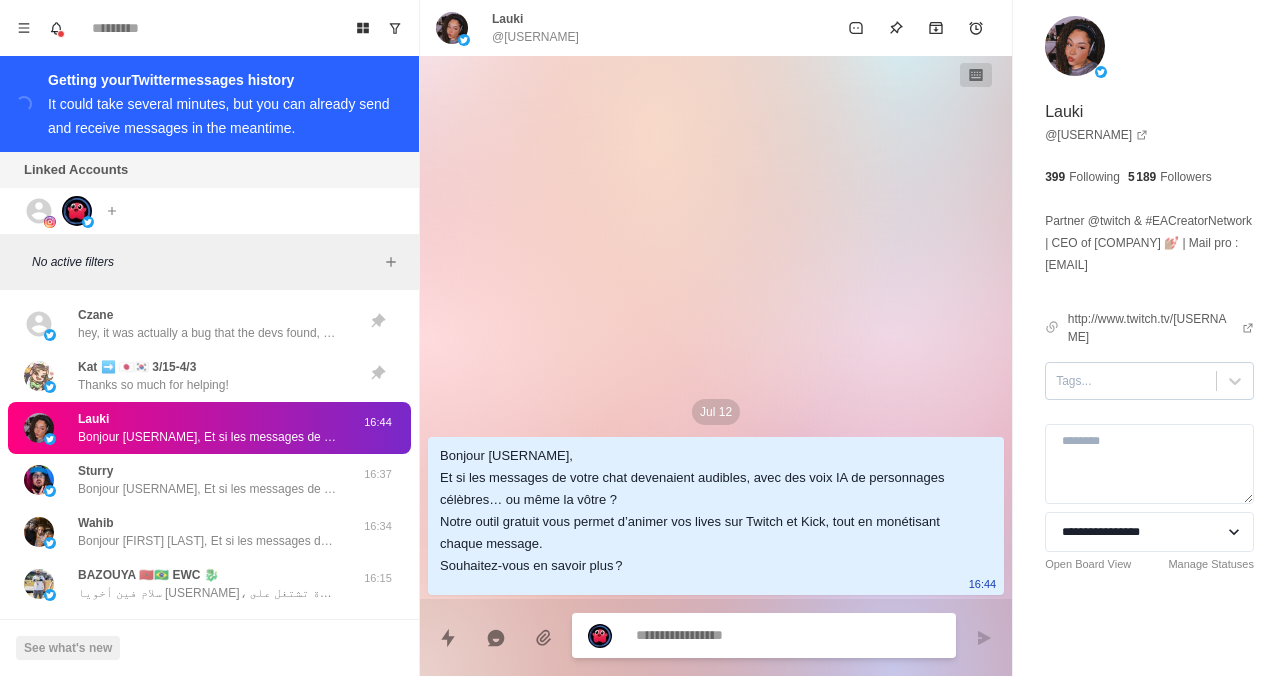 click at bounding box center (1131, 381) 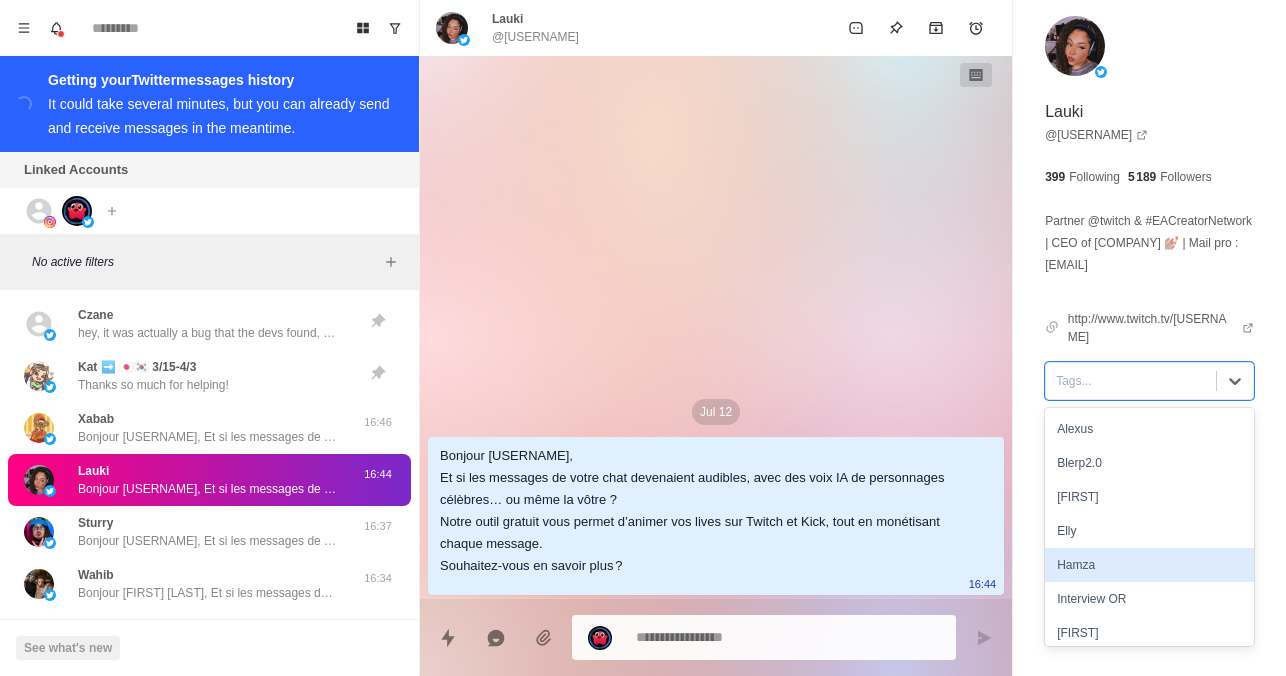 click on "Hamza" at bounding box center (1149, 565) 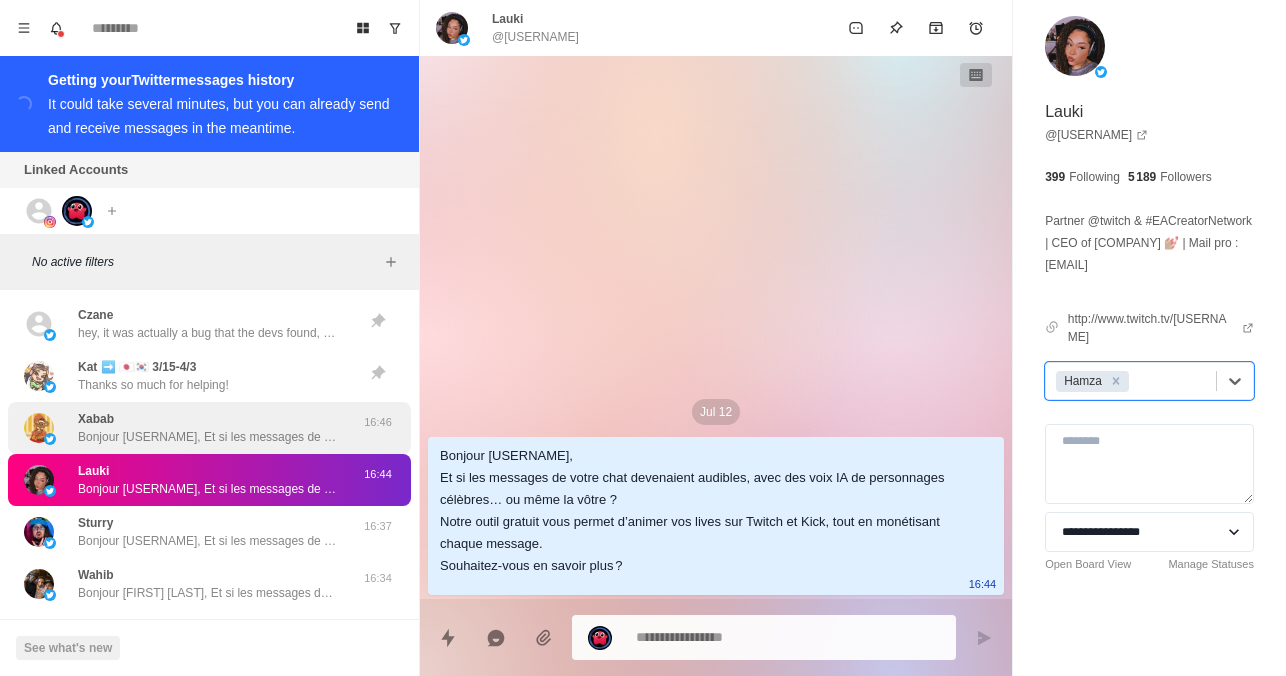 click on "Bonjour [USERNAME],
Et si les messages de votre chat devenaient audibles, avec des voix IA de personnages célèbres… ou même la vôtre ?
Notre outil gratuit vous permet d’animer vos lives sur Twitch et Kick, tout en monétisant chaque message.
Souhaitez-vous en savoir plus ?" at bounding box center [208, 437] 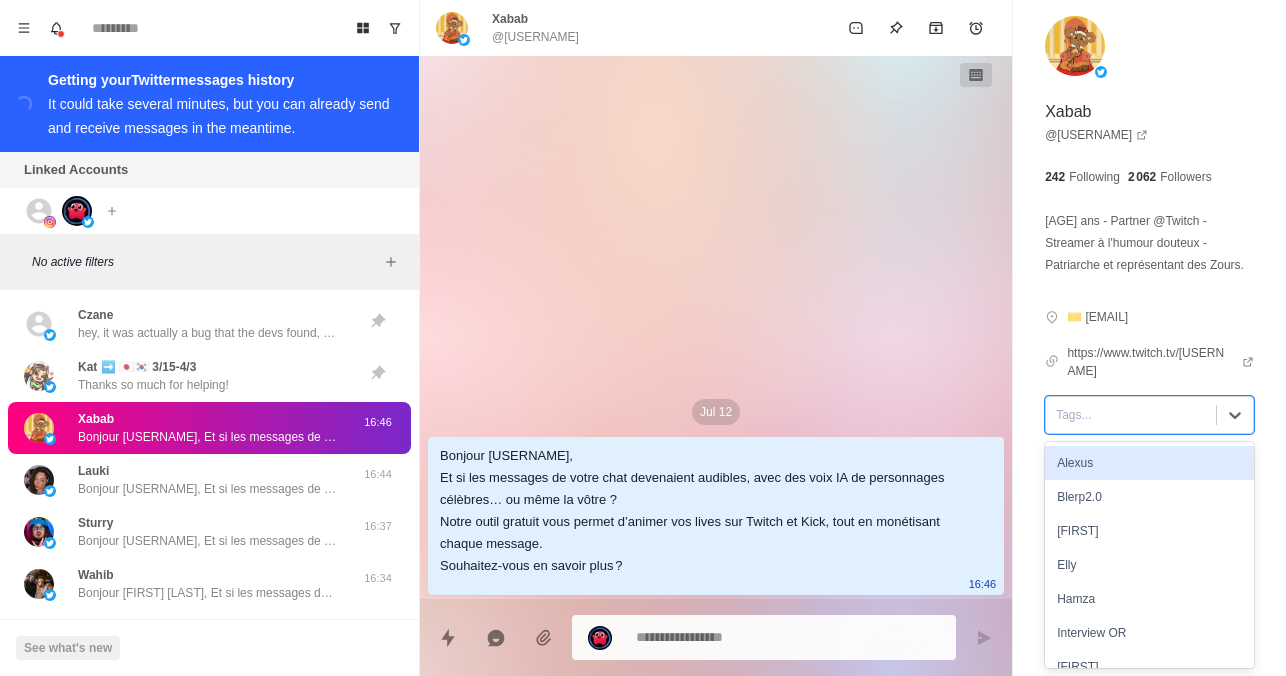 click at bounding box center [1131, 415] 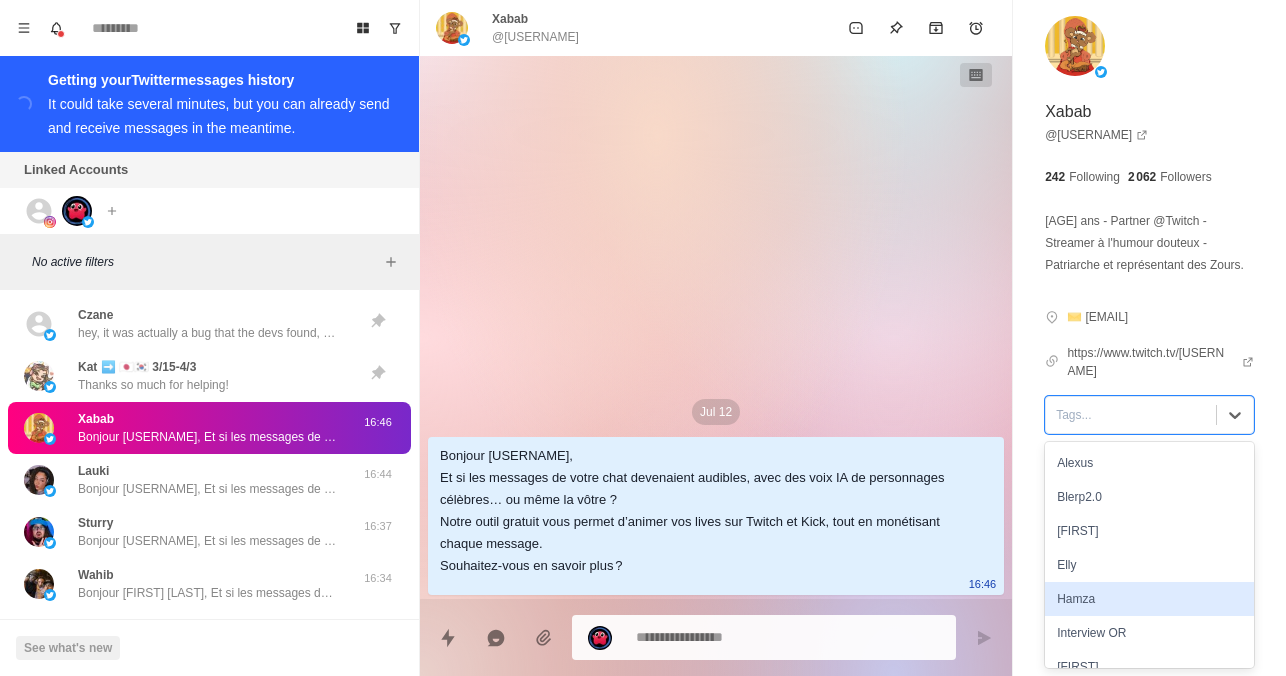 click on "Hamza" at bounding box center [1149, 599] 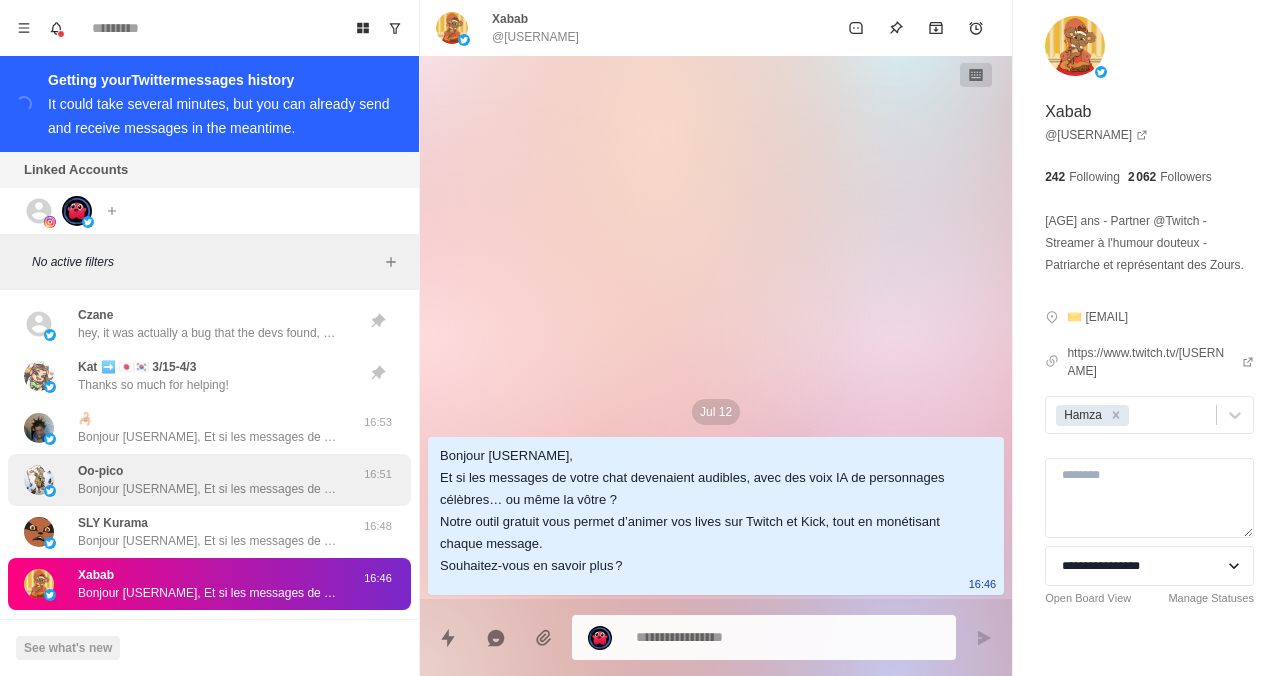 click on "Bonjour [USERNAME],
Et si les messages de votre chat devenaient audibles, avec des voix IA de personnages célèbres… ou même la vôtre ?
Notre outil gratuit vous permet d’animer vos lives sur Twitch et Kick, tout en monétisant chaque message.
Souhaitez-vous en savoir plus ?" at bounding box center [208, 489] 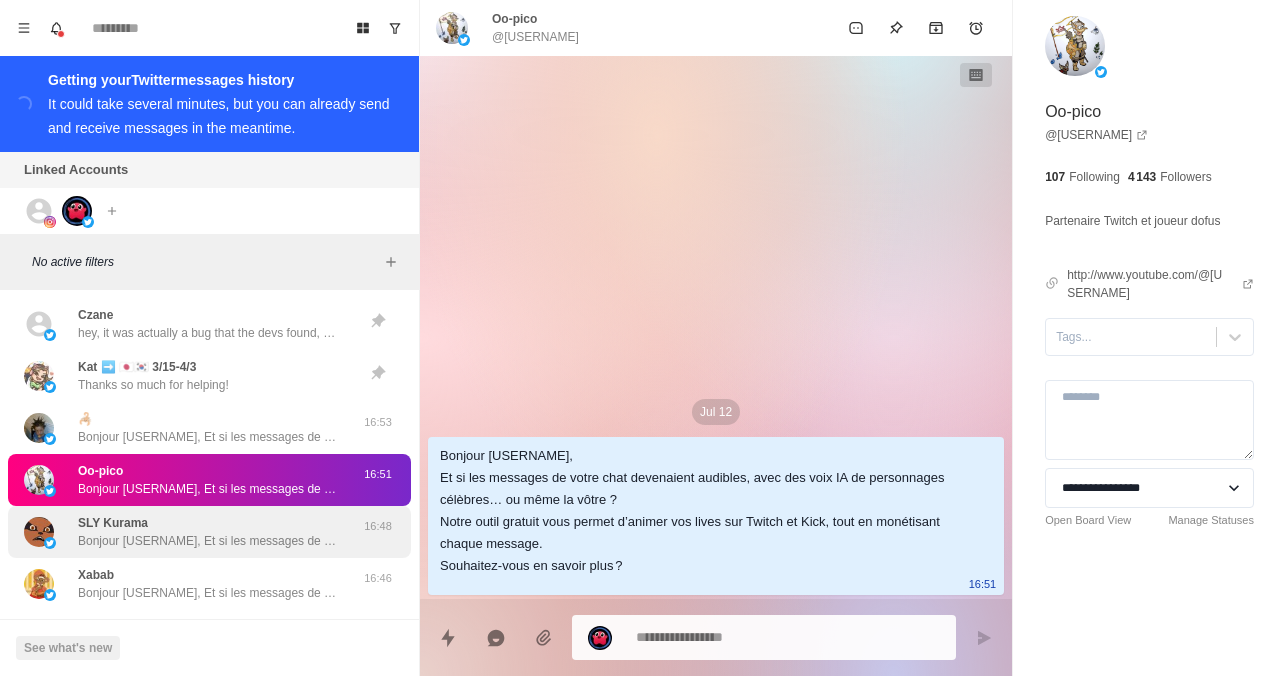 click on "Bonjour [USERNAME],
Et si les messages de votre chat devenaient audibles, avec des voix IA de personnages célèbres… ou même la vôtre ?
Notre outil gratuit vous permet d’animer vos lives sur Twitch et Kick, tout en monétisant chaque message.
Souhaitez-vous en savoir plus ?" at bounding box center (208, 541) 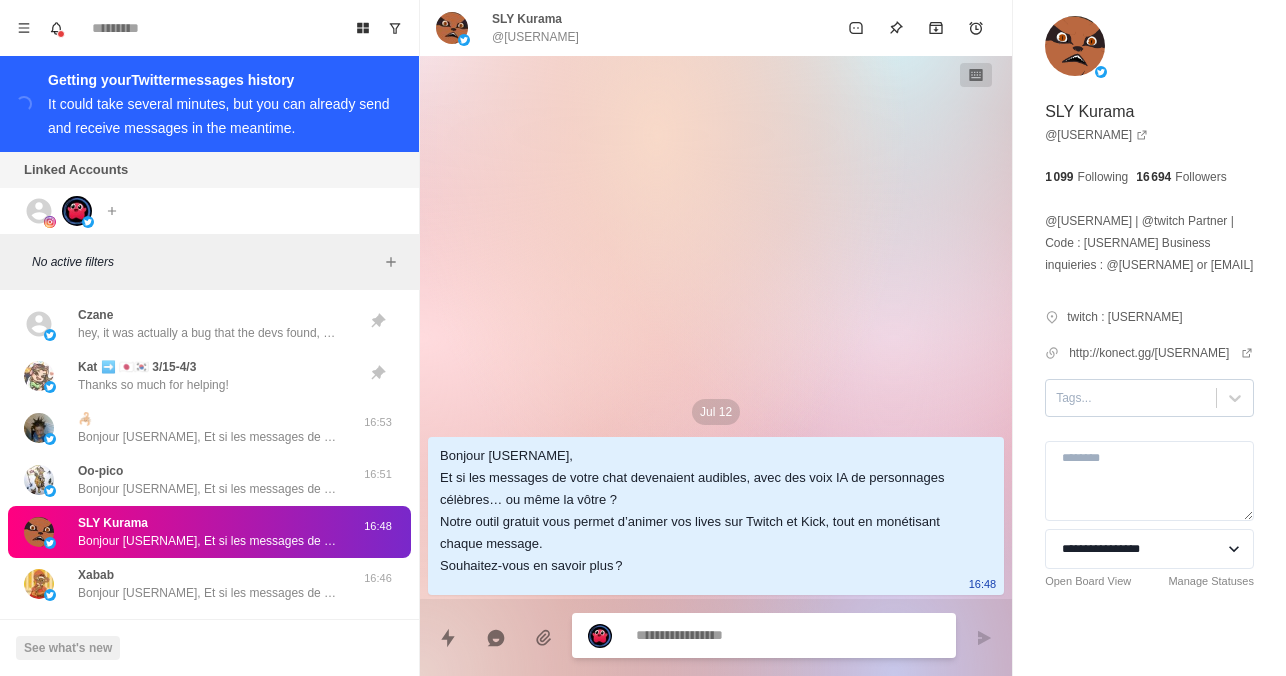 click on "Tags..." at bounding box center (1131, 398) 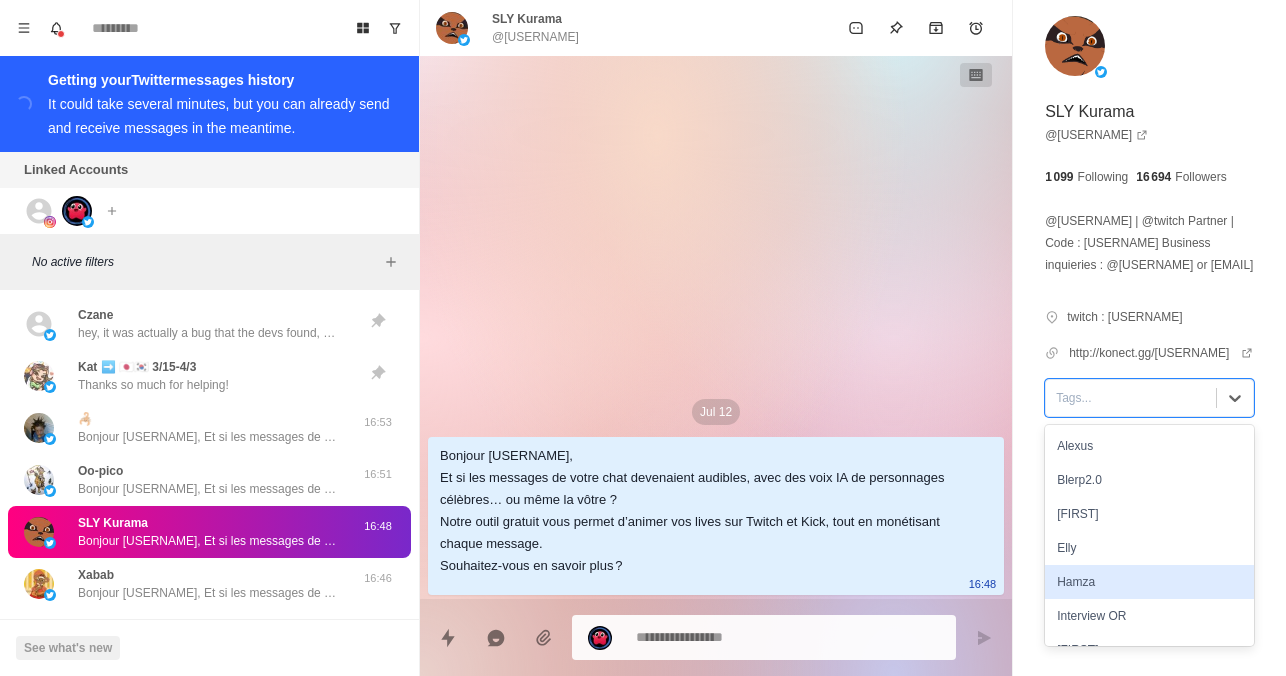 click on "Hamza" at bounding box center [1149, 582] 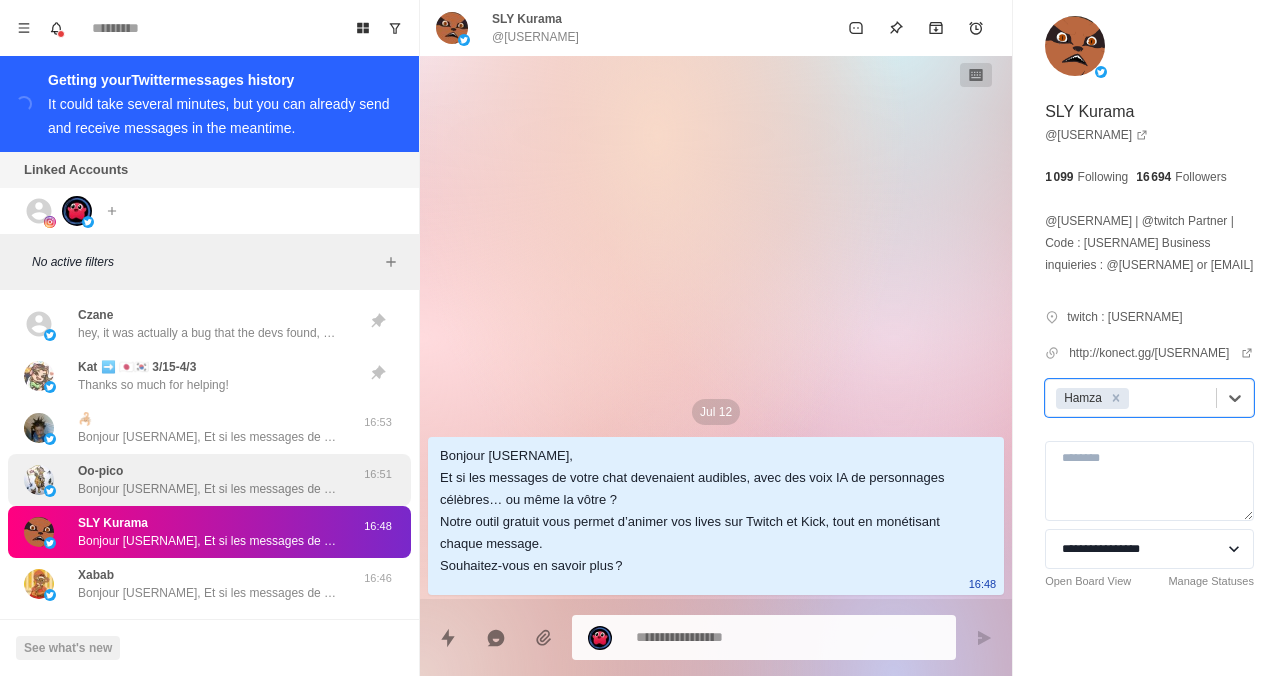 click on "16:51" at bounding box center (378, 480) 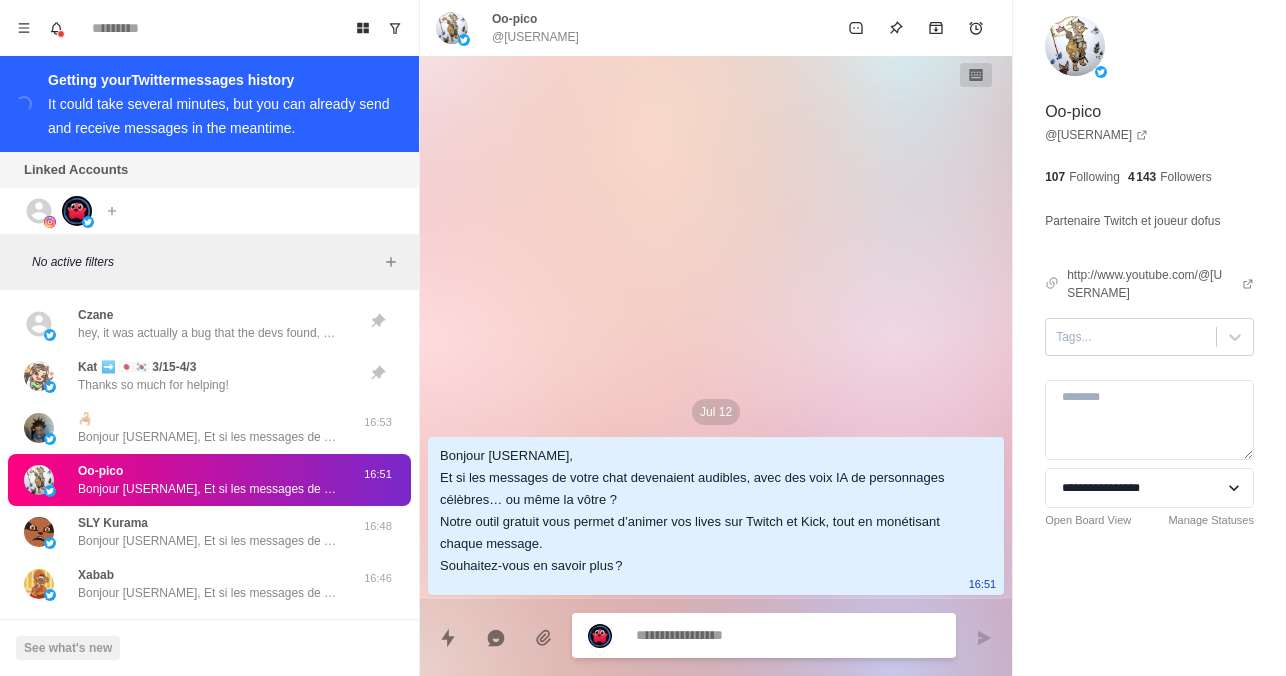 click on "Tags..." at bounding box center (1149, 337) 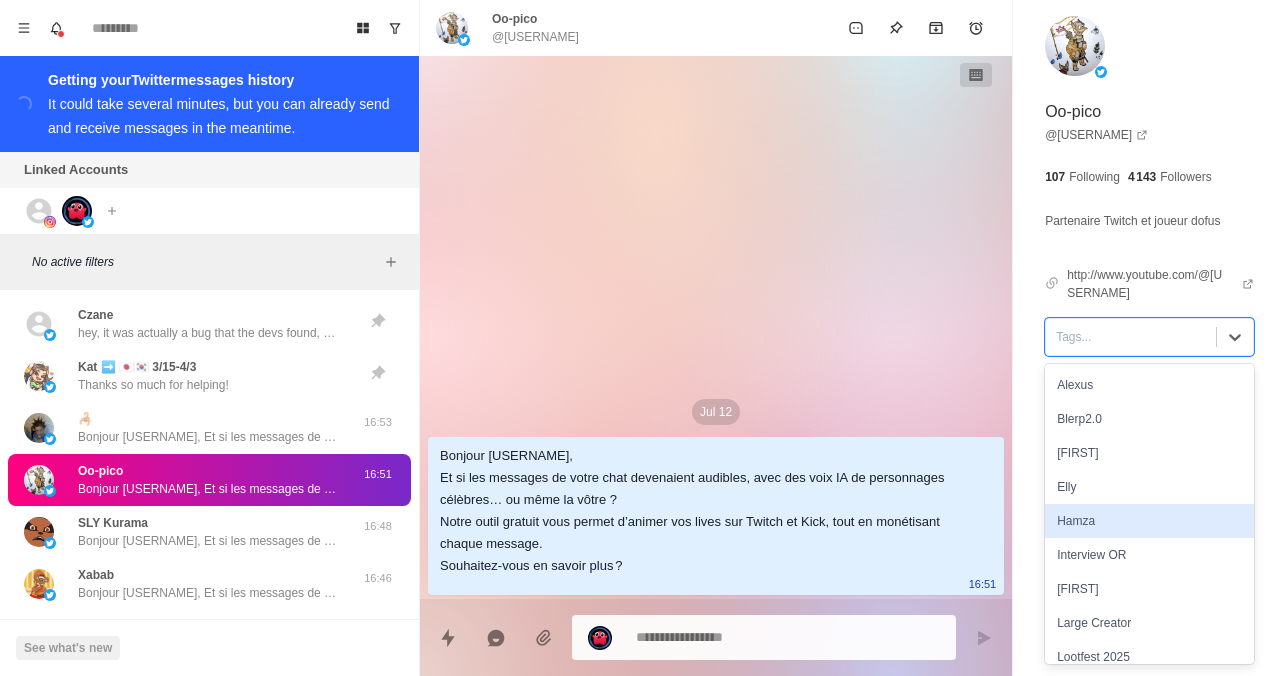 click on "Hamza" at bounding box center [1149, 521] 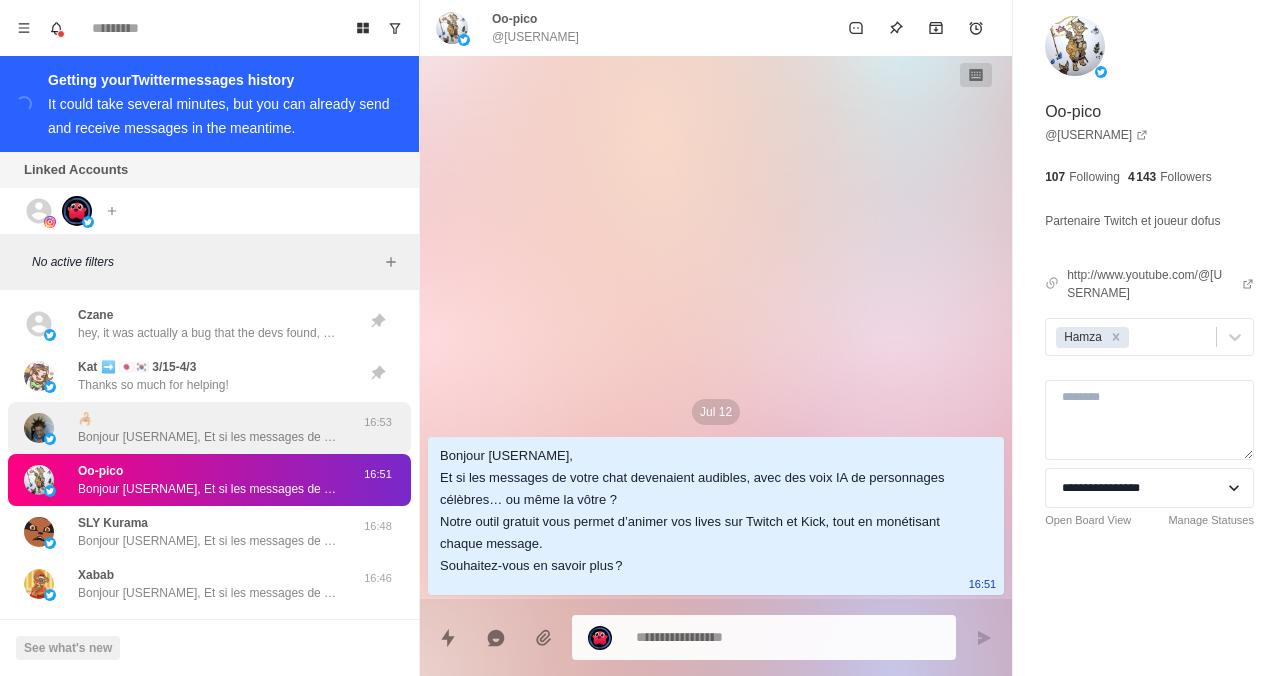 click on "🦂 Bonjour [USERNAME],
Et si les messages de votre chat devenaient audibles, avec des voix IA de personnages célèbres… ou même la vôtre ?
Notre outil gratuit vous permet d’animer vos lives sur Twitch et Kick, tout en monétisant chaque message.
Souhaitez-vous en savoir plus ?" at bounding box center [208, 428] 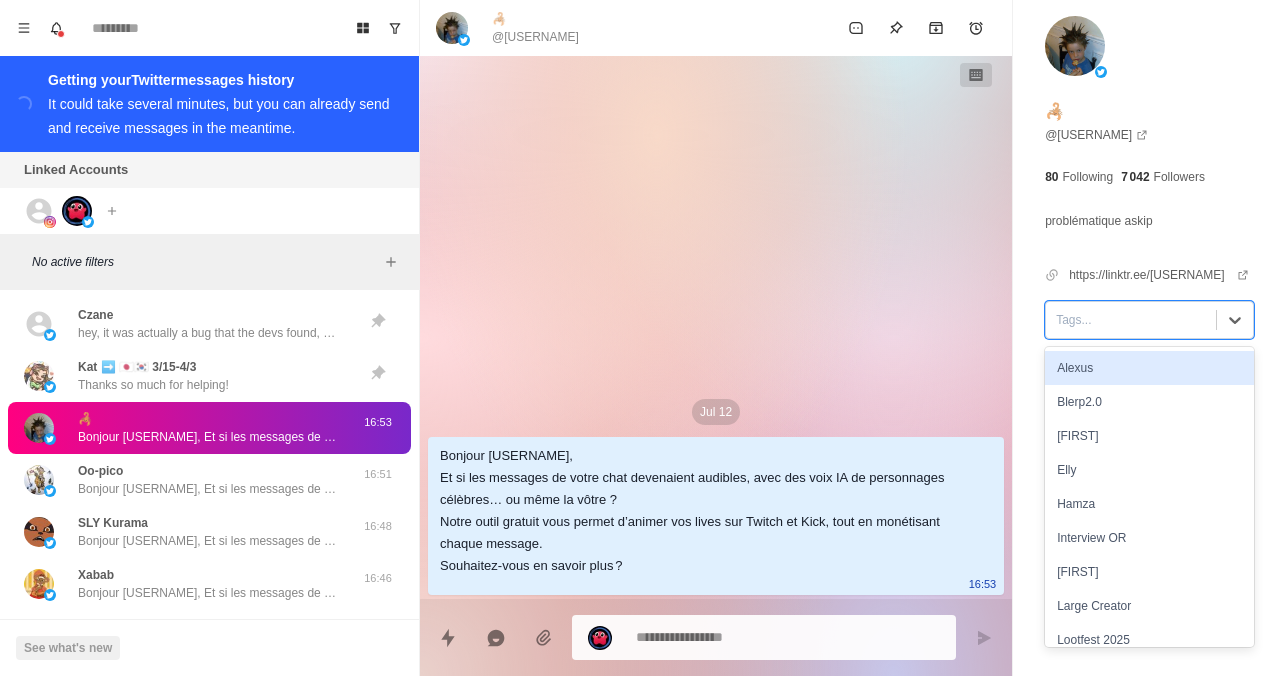 click on "Tags..." at bounding box center [1149, 320] 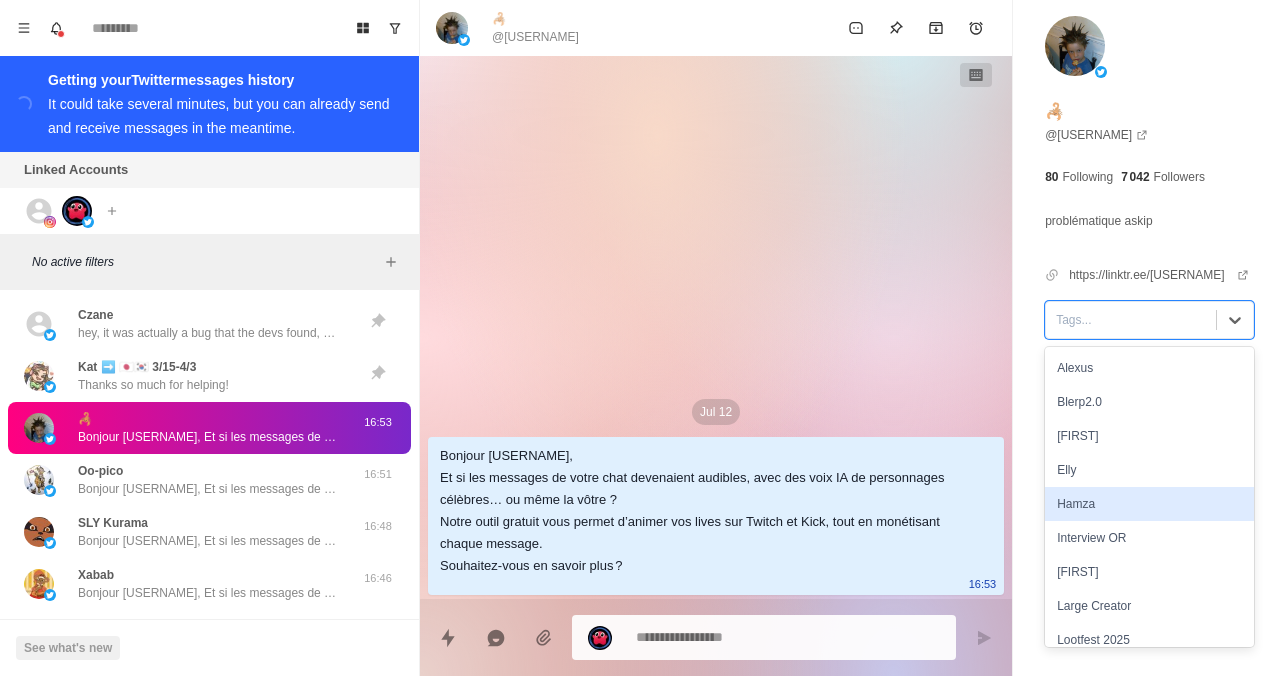 click on "Hamza" at bounding box center [1149, 504] 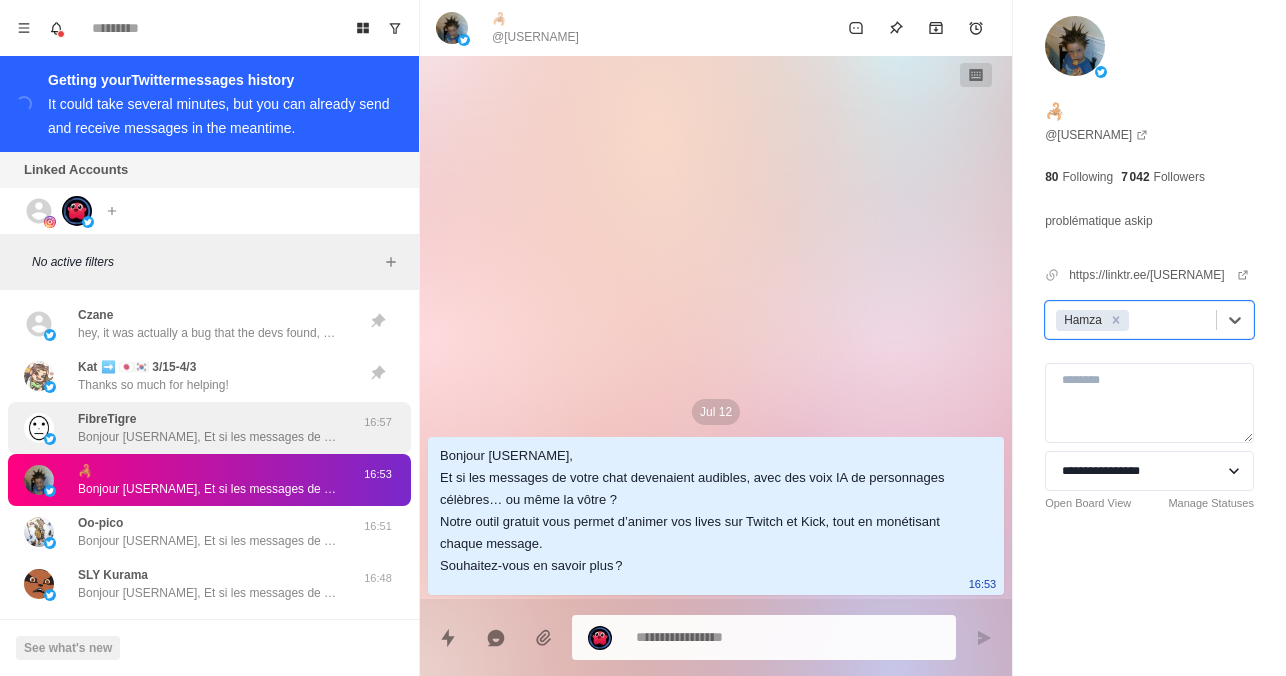 click on "Bonjour [USERNAME],
Et si les messages de votre chat devenaient audibles, avec des voix IA de personnages célèbres… ou même la vôtre ?
Notre outil gratuit vous permet d’animer vos lives sur Twitch et Kick, tout en monétisant chaque message.
Souhaitez-vous en savoir plus ?" at bounding box center [208, 437] 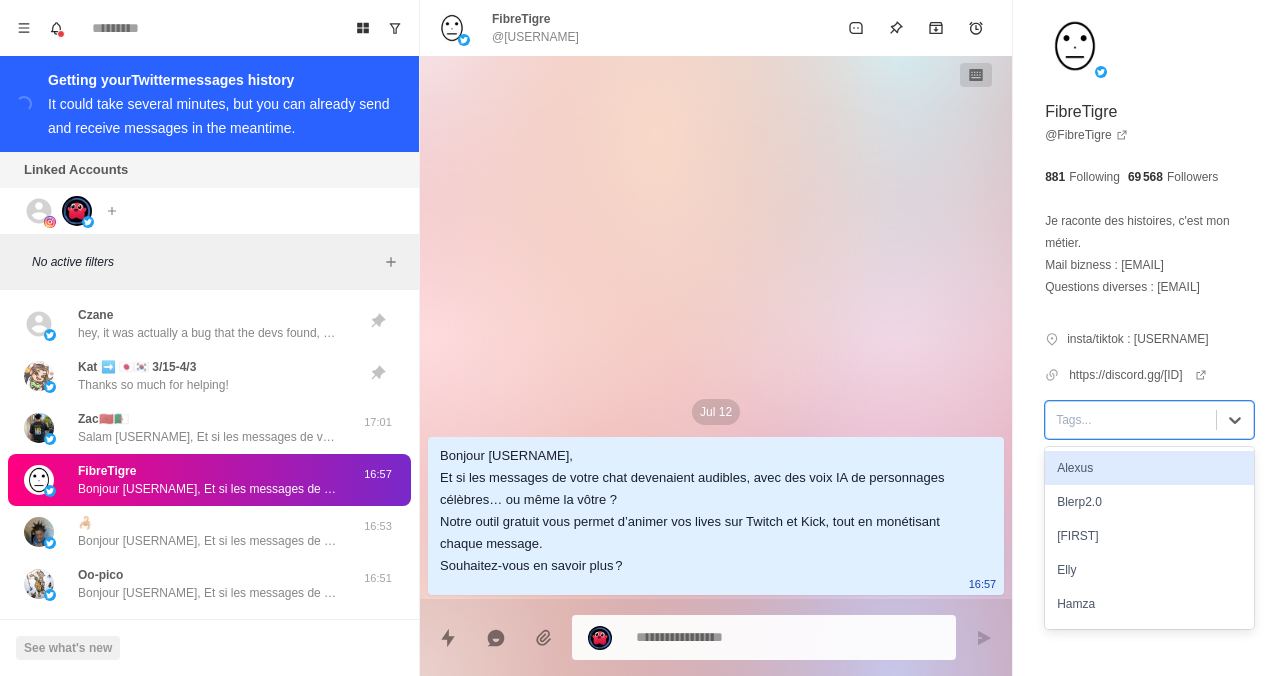 click at bounding box center (1131, 420) 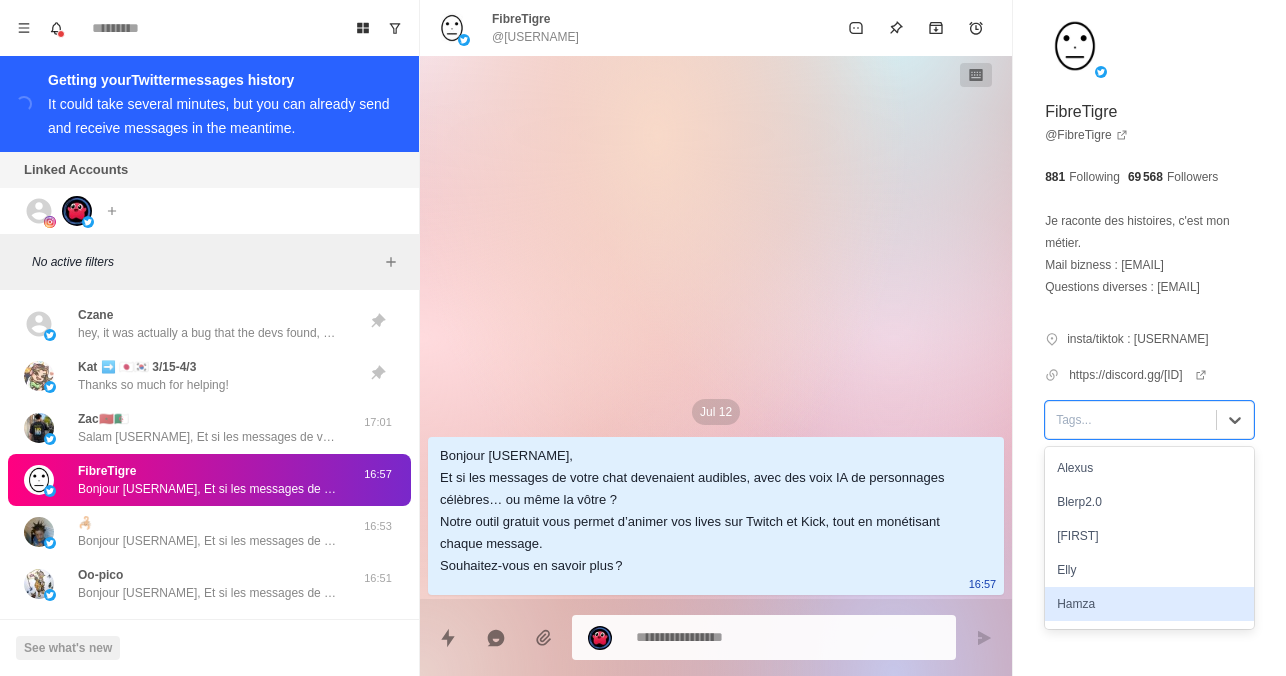click on "Hamza" at bounding box center [1149, 604] 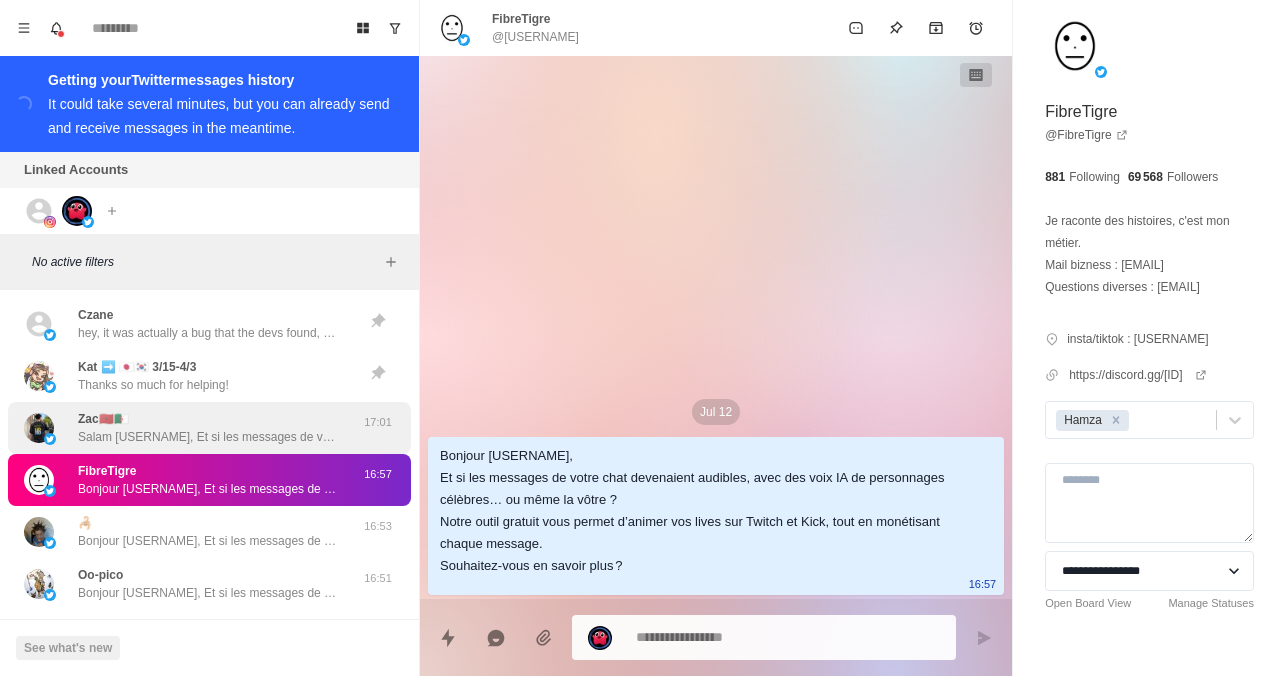 click on "Salam [USERNAME],
Et si les messages de votre chat devenaient audibles, avec des voix IA de personnages célèbres… ou même la vôtre ?
Notre outil gratuit vous permet d’animer vos lives sur Twitch et Kick, tout en monétisant chaque message.
Souhaitez-vous en savoir plus ?" at bounding box center [208, 437] 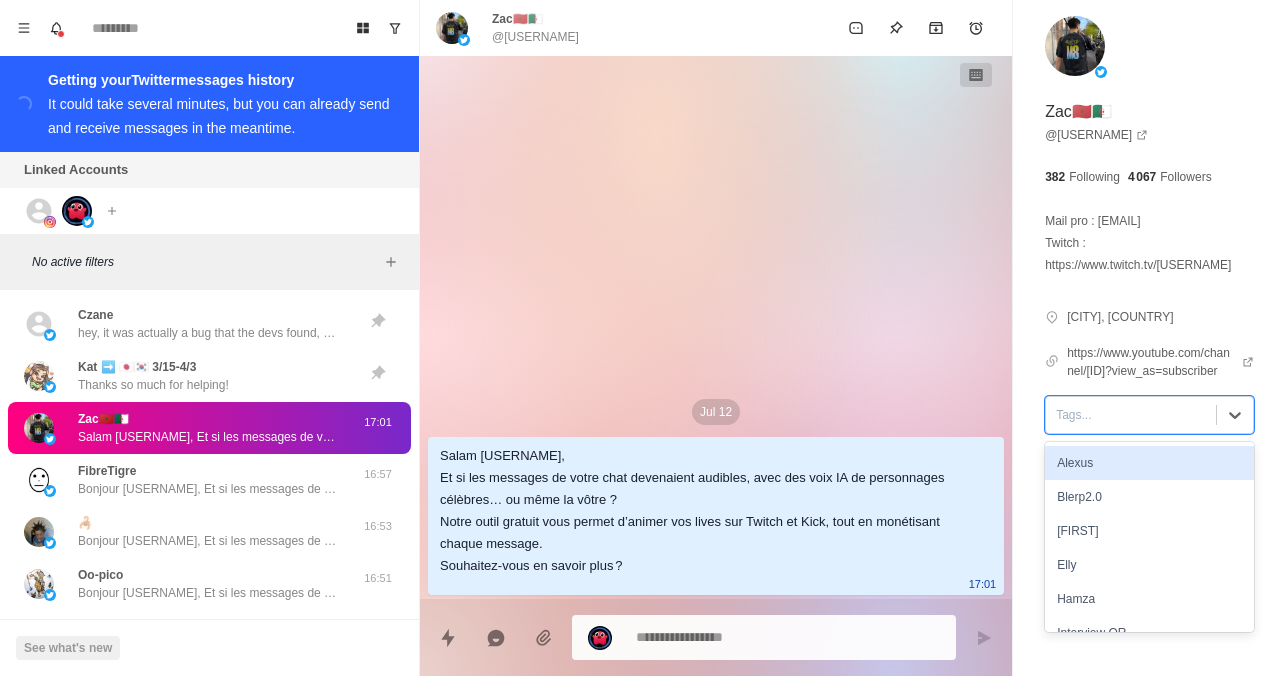 click at bounding box center (1131, 415) 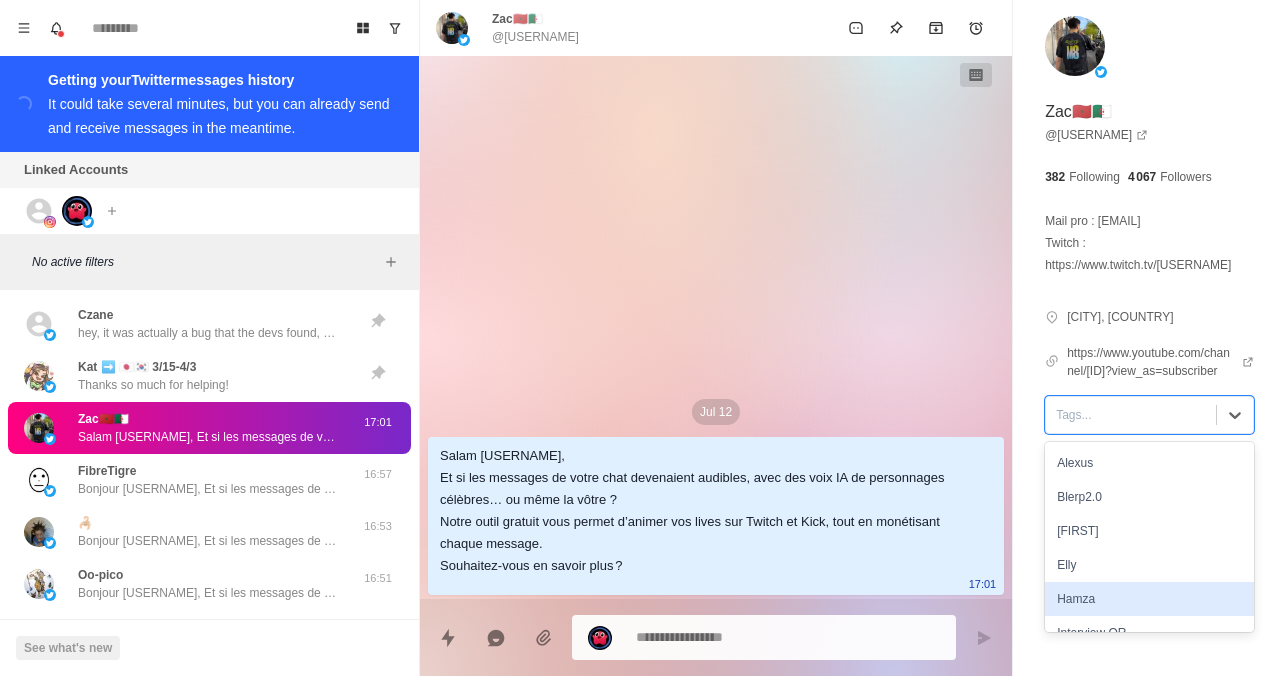 click on "Hamza" at bounding box center (1149, 599) 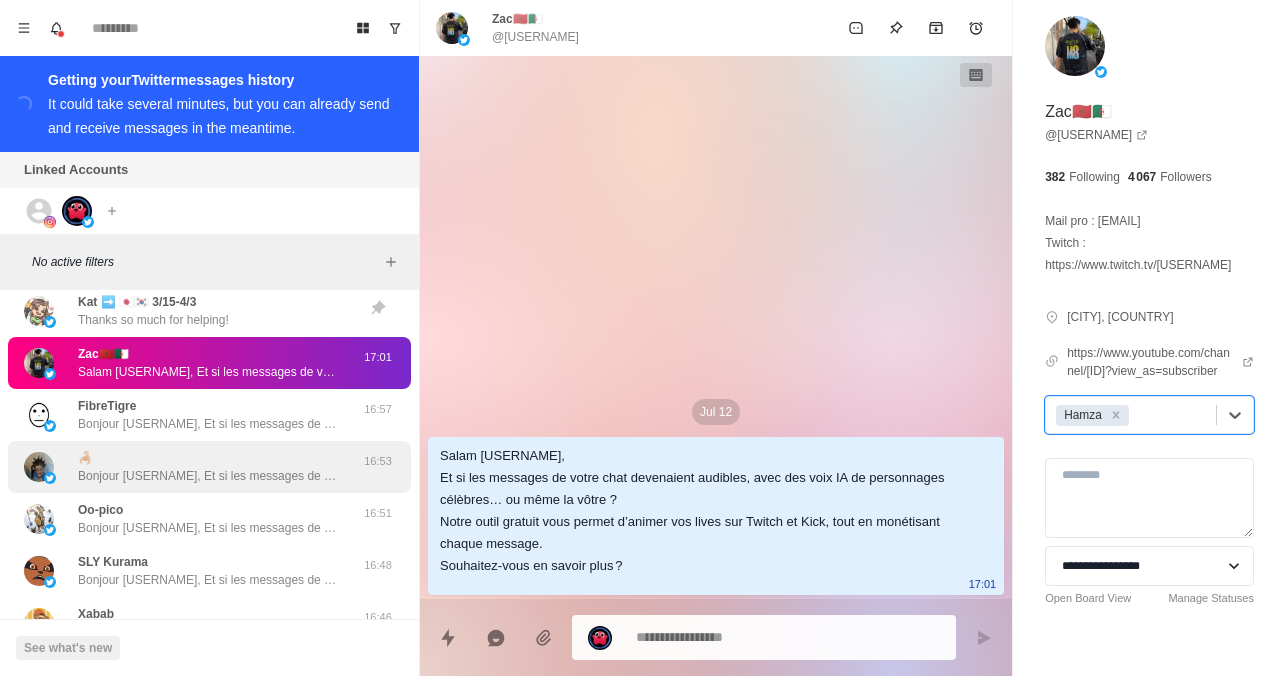 scroll, scrollTop: 67, scrollLeft: 0, axis: vertical 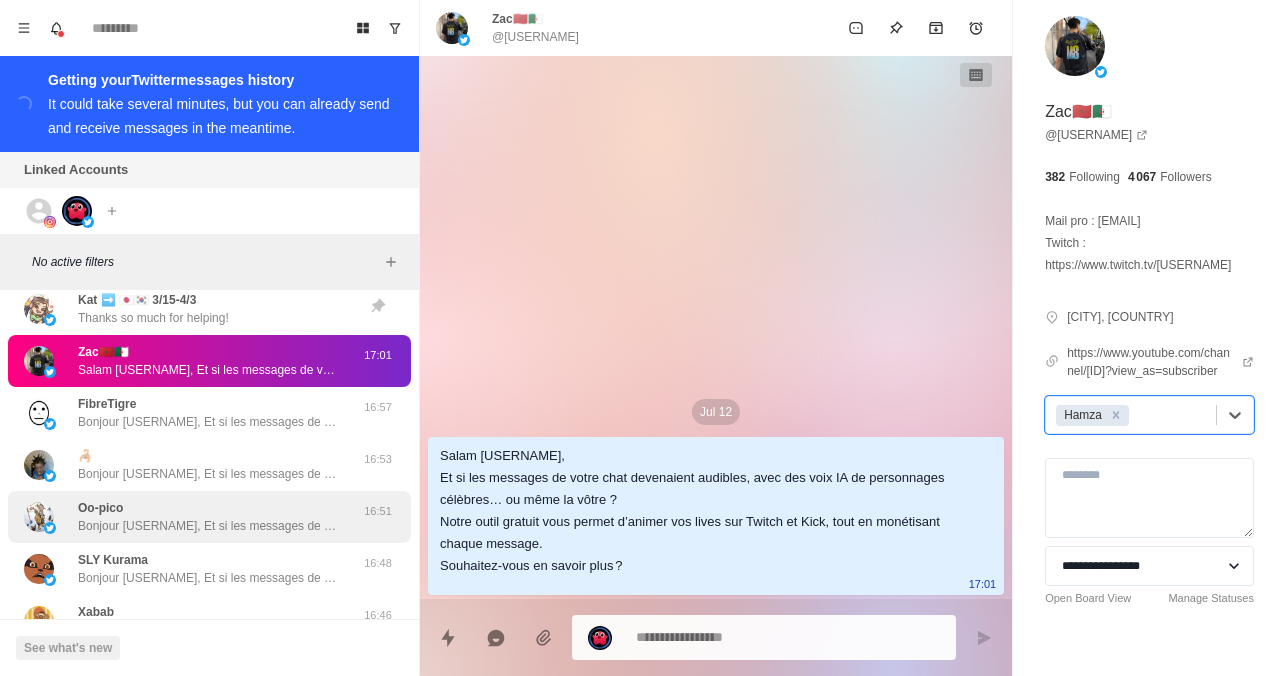 click on "Bonjour [USERNAME],
Et si les messages de votre chat devenaient audibles, avec des voix IA de personnages célèbres… ou même la vôtre ?
Notre outil gratuit vous permet d’animer vos lives sur Twitch et Kick, tout en monétisant chaque message.
Souhaitez-vous en savoir plus ?" at bounding box center (208, 526) 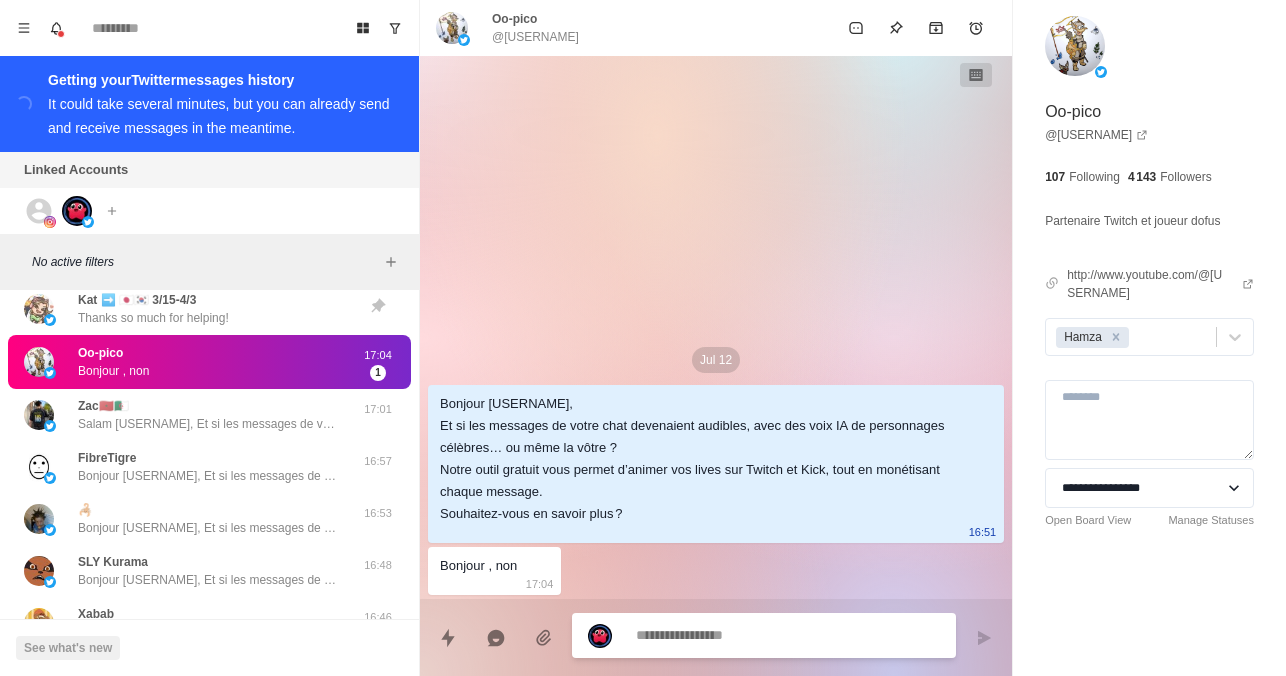 click at bounding box center (788, 635) 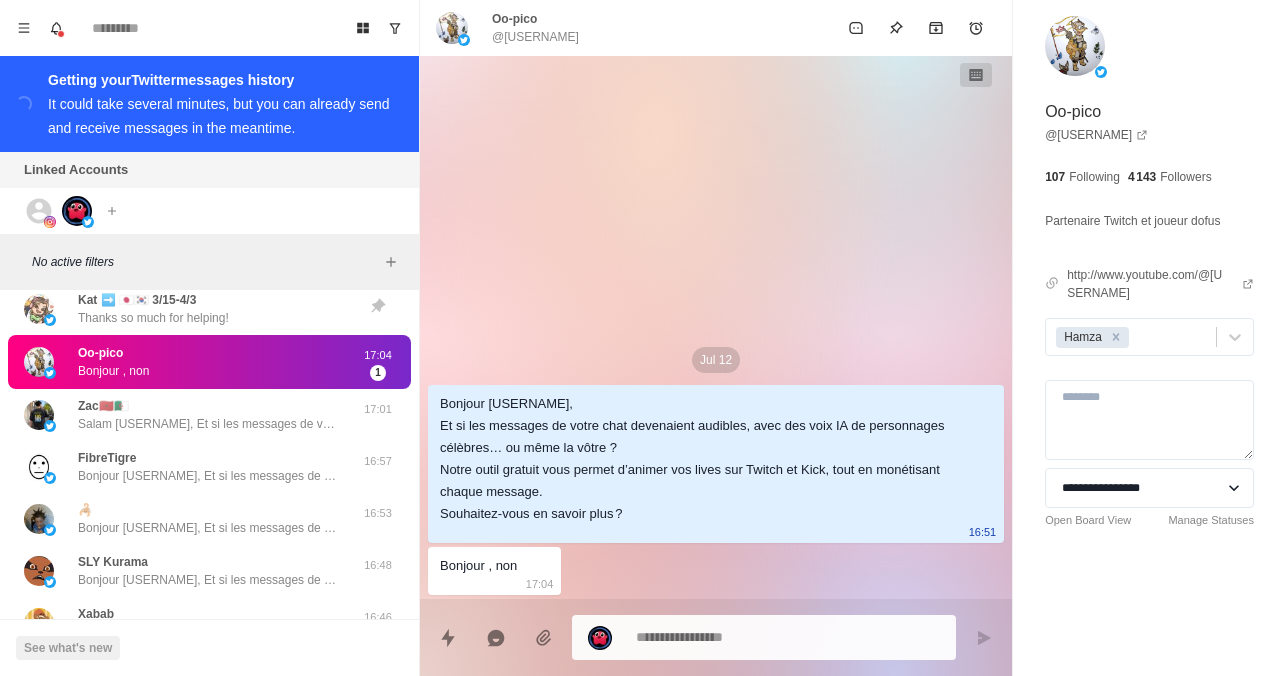 type on "*" 